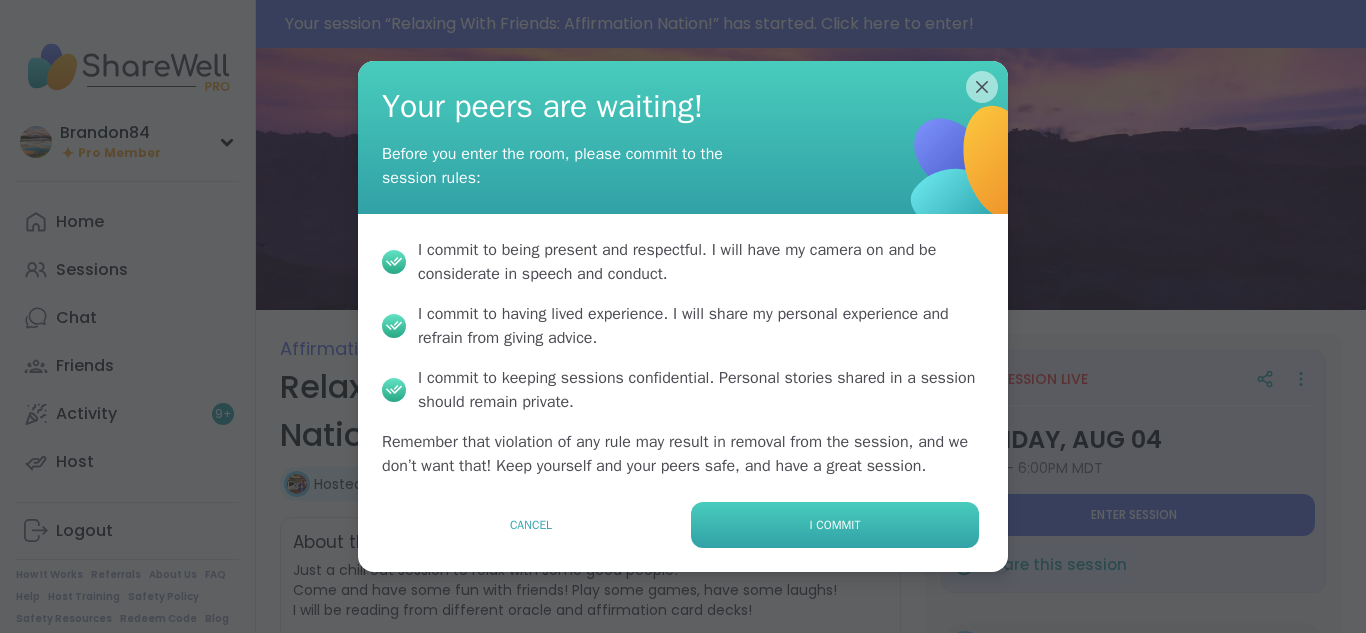 scroll, scrollTop: 0, scrollLeft: 0, axis: both 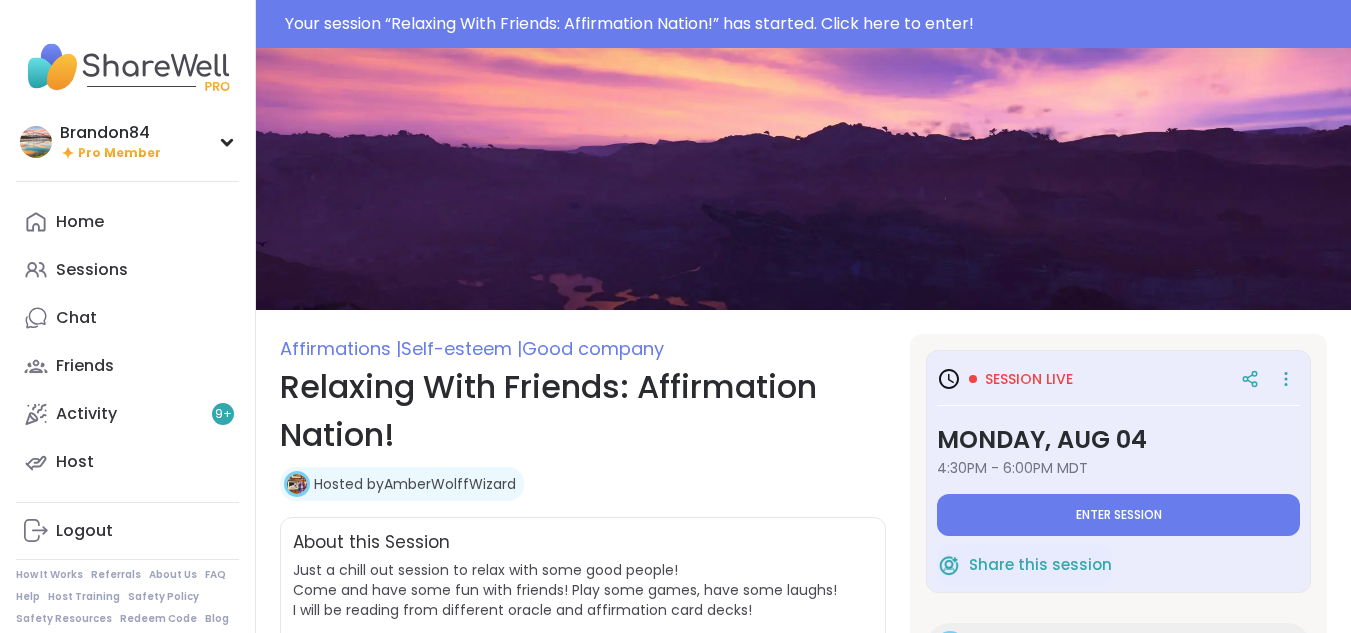 type on "*" 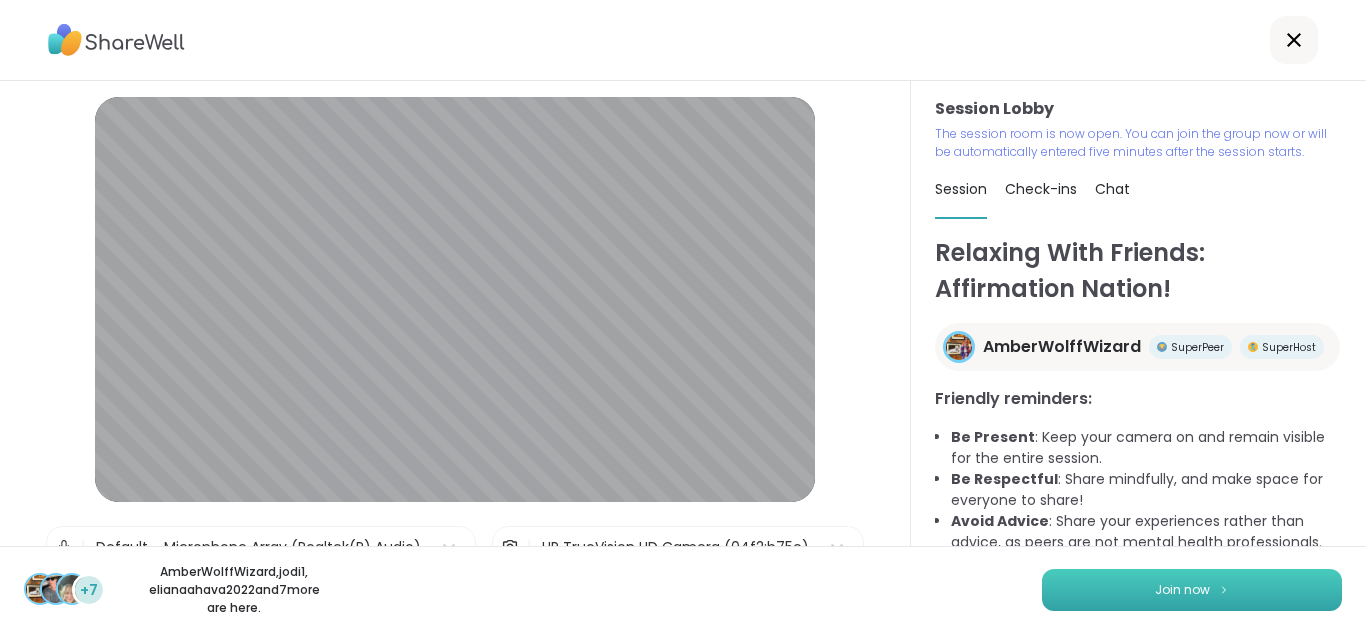 click on "Join now" at bounding box center [1182, 590] 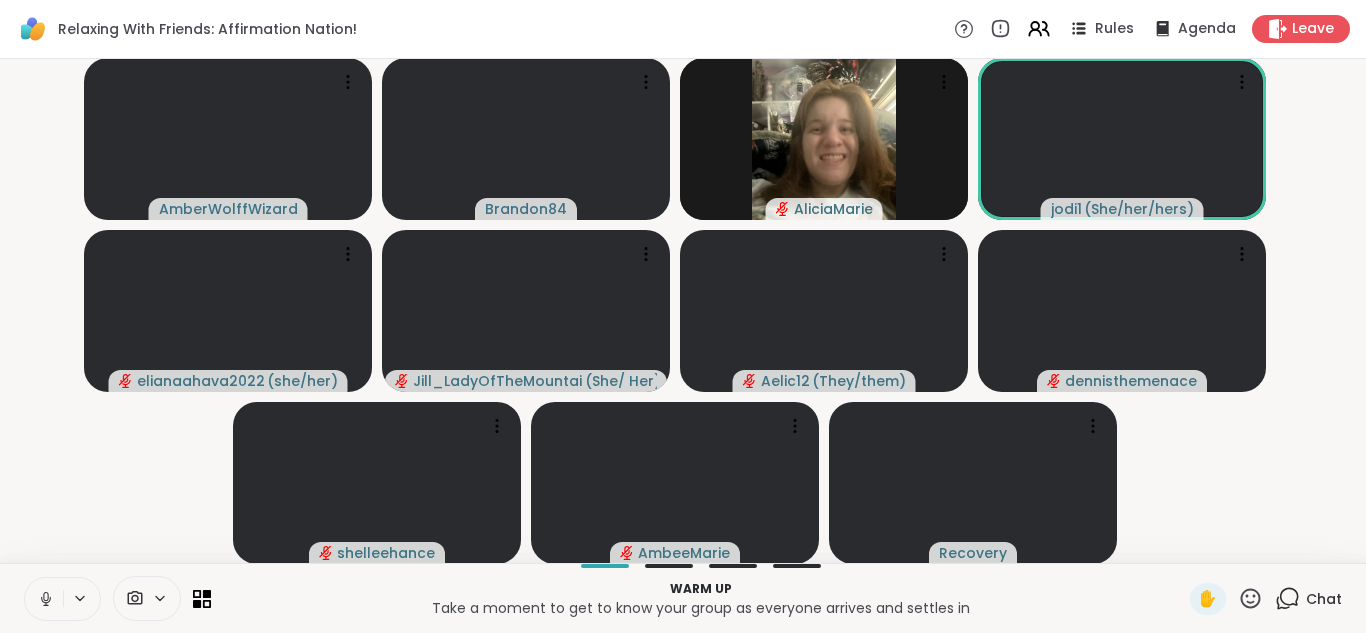 click 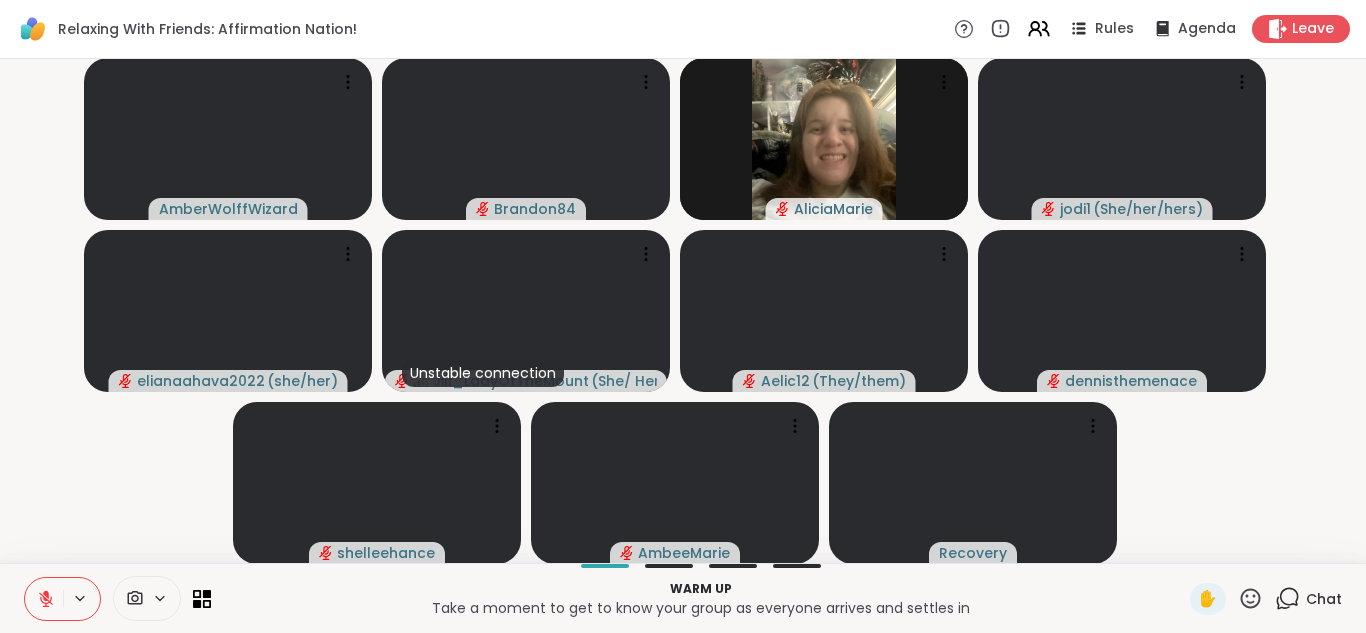 type 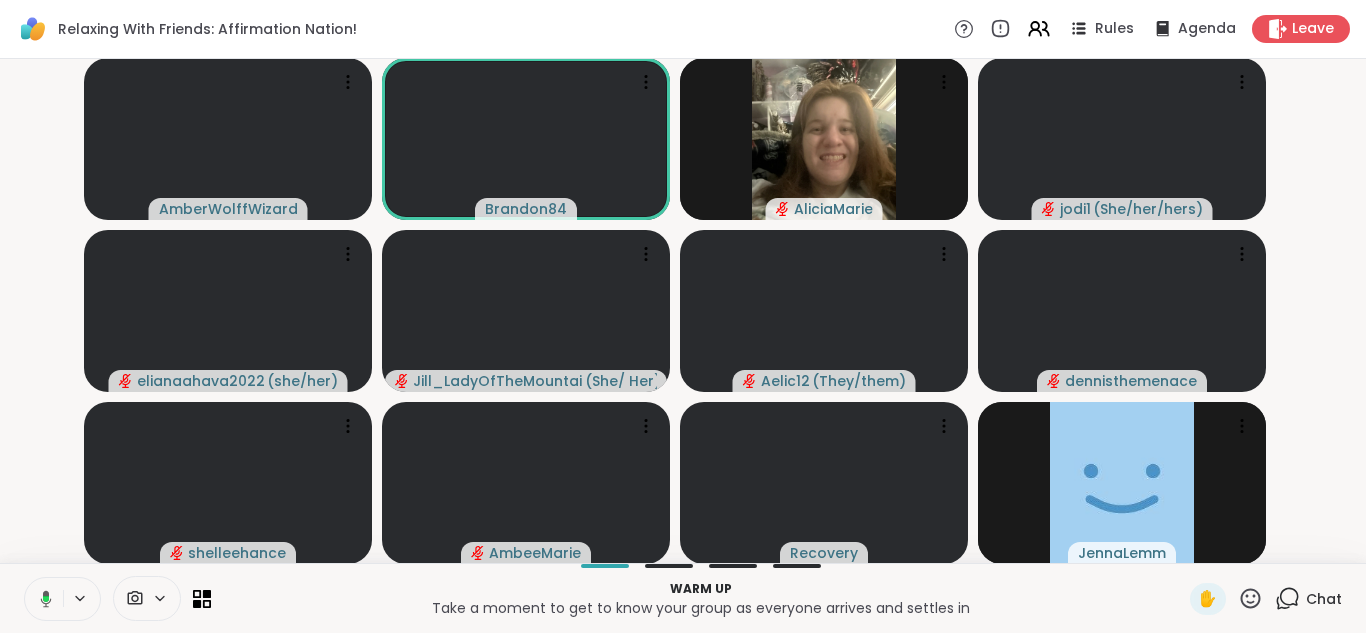 click at bounding box center (42, 599) 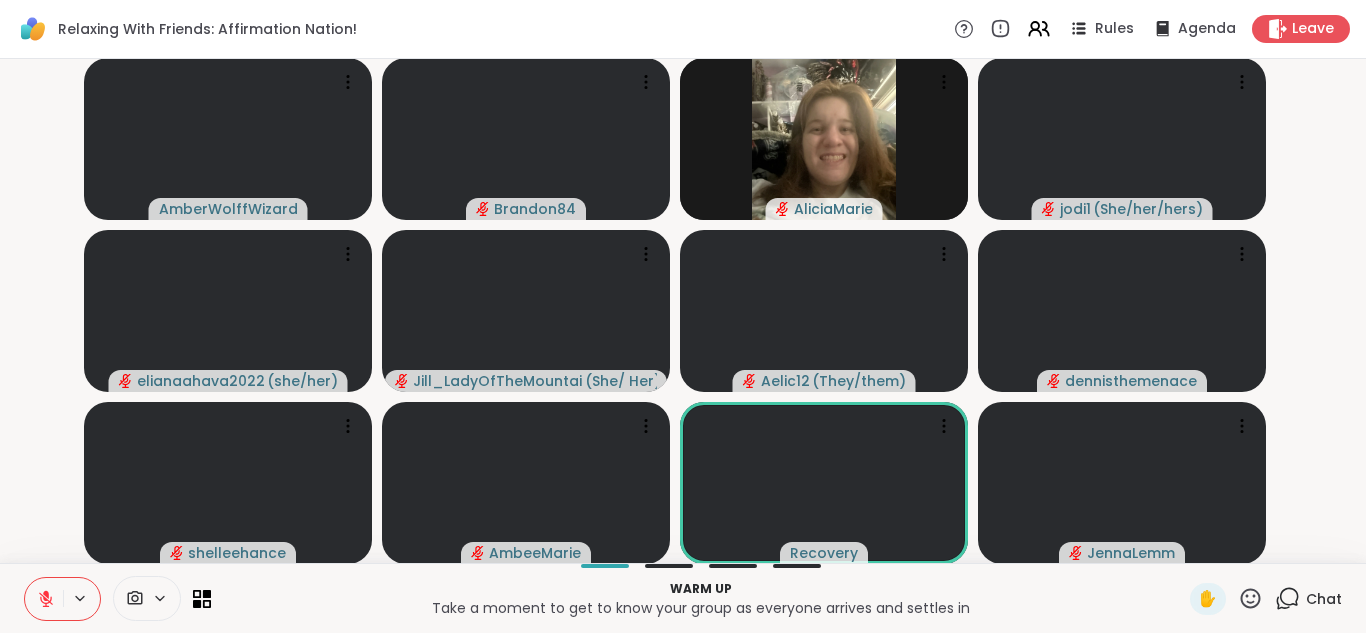 click at bounding box center (44, 599) 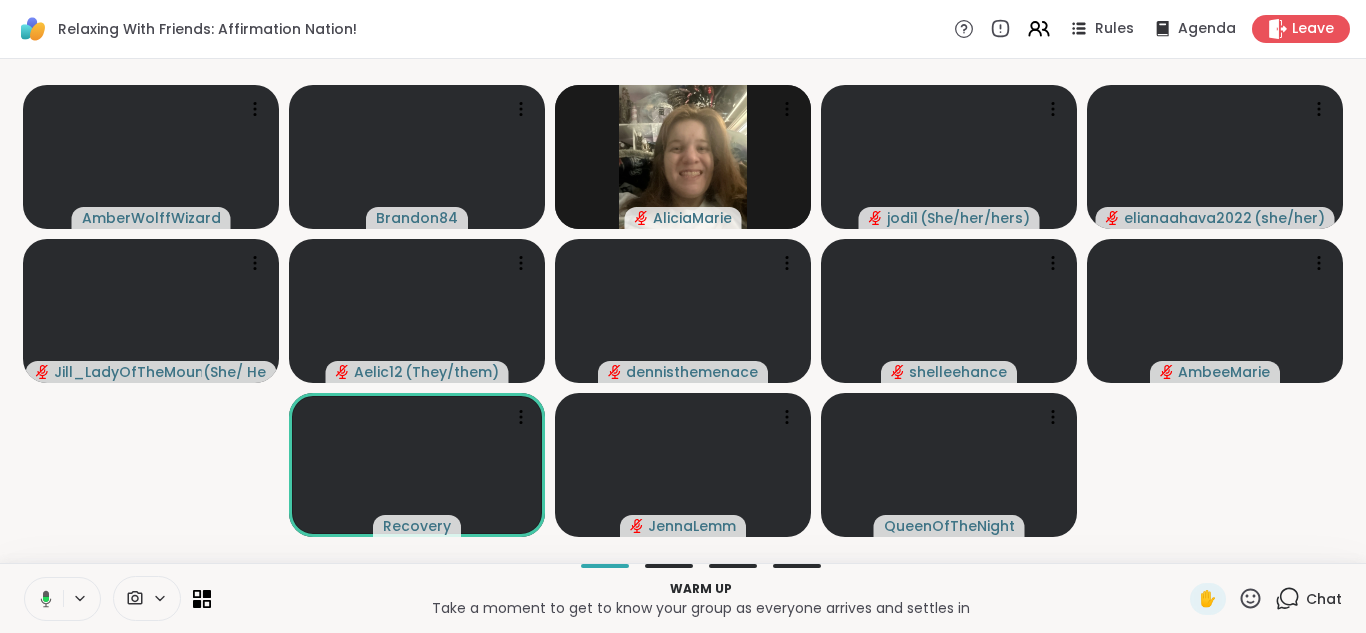click at bounding box center [42, 599] 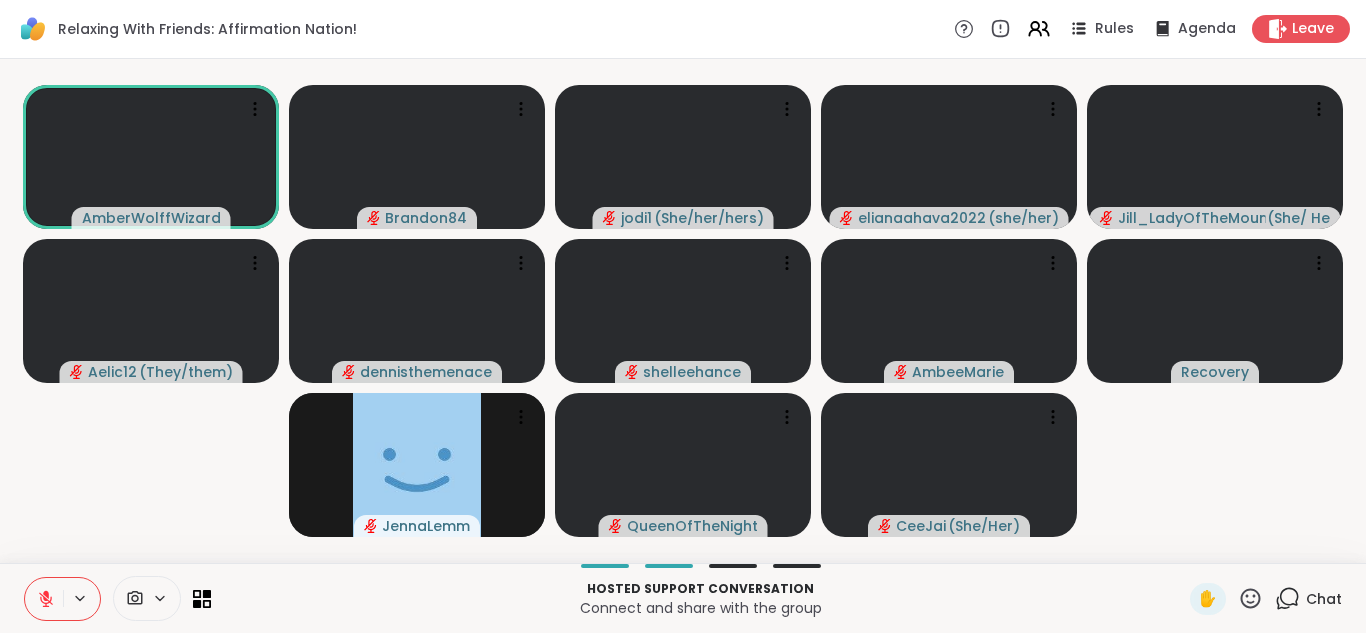 click at bounding box center [44, 599] 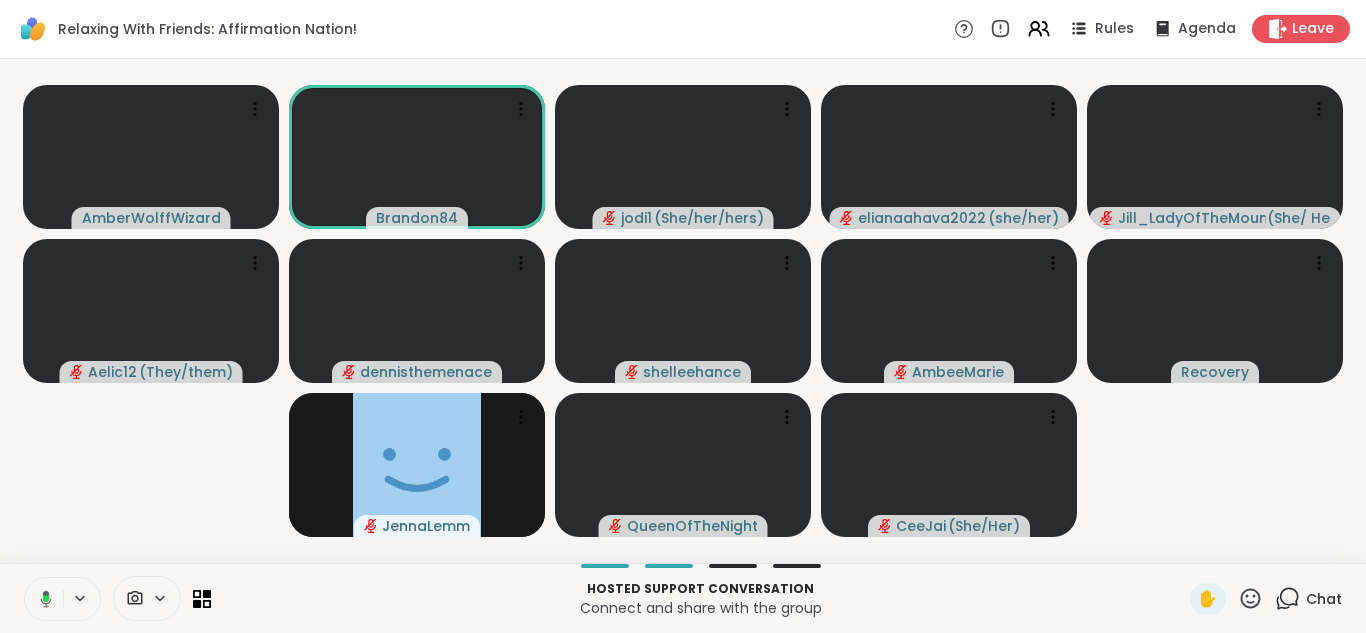 click at bounding box center [42, 599] 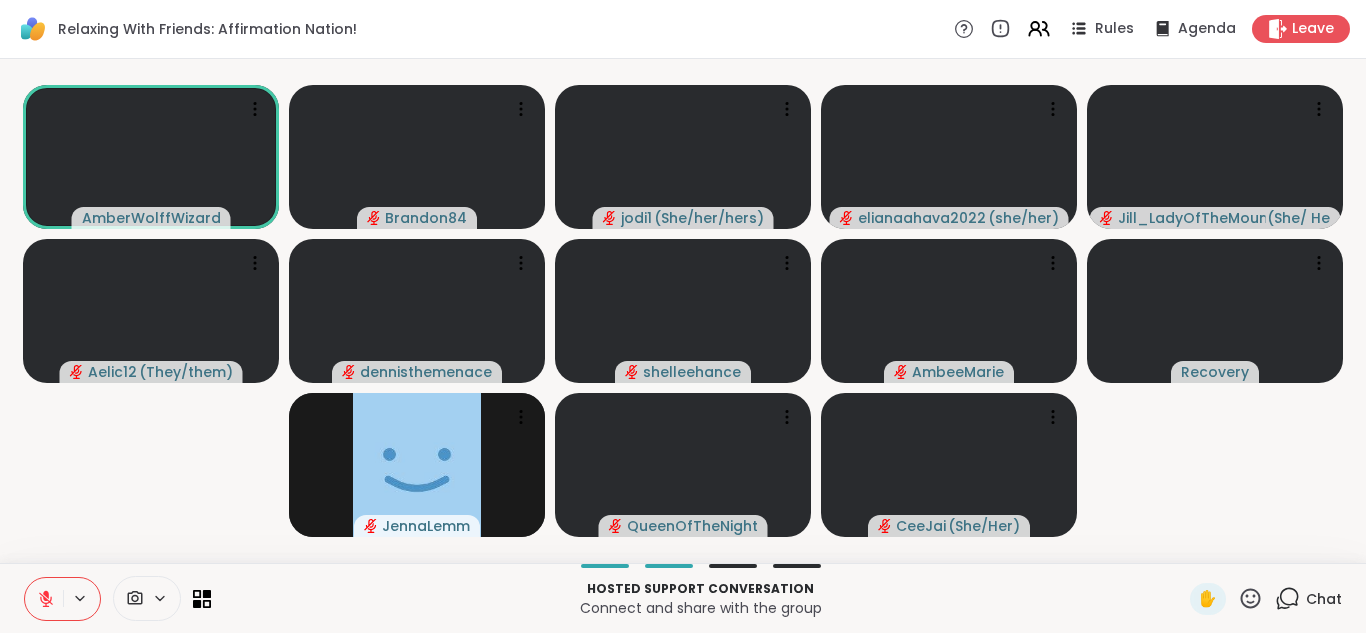 click at bounding box center [44, 599] 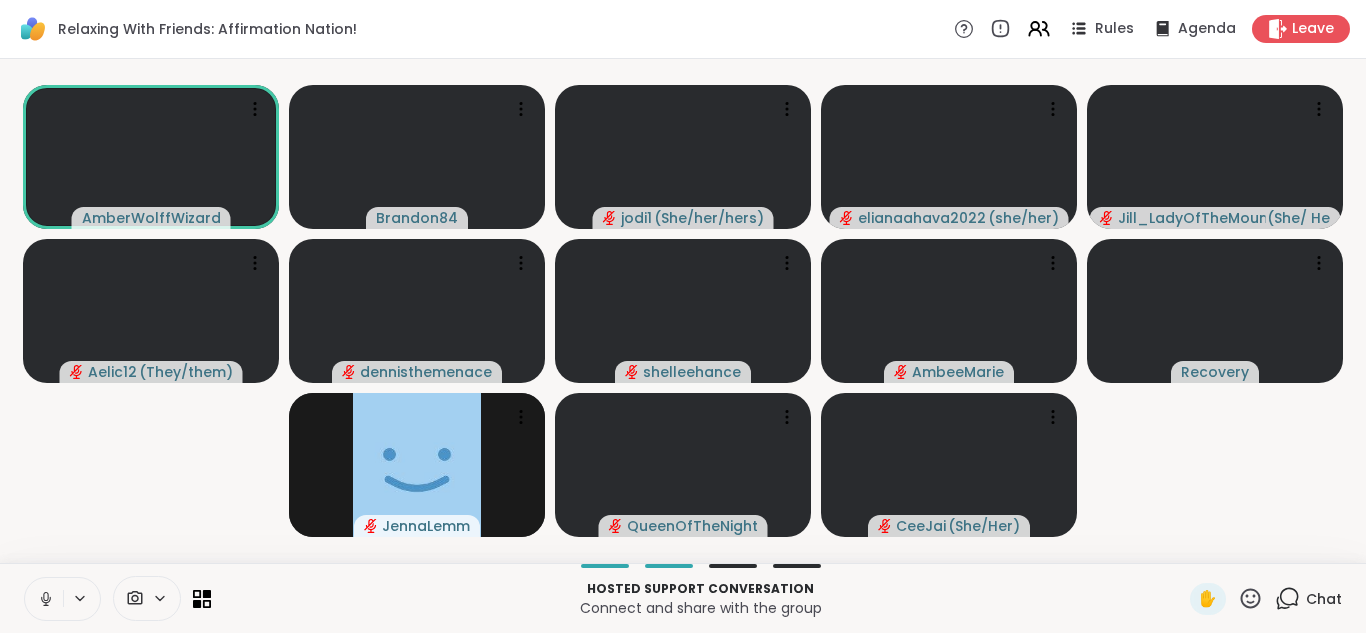 click at bounding box center [44, 599] 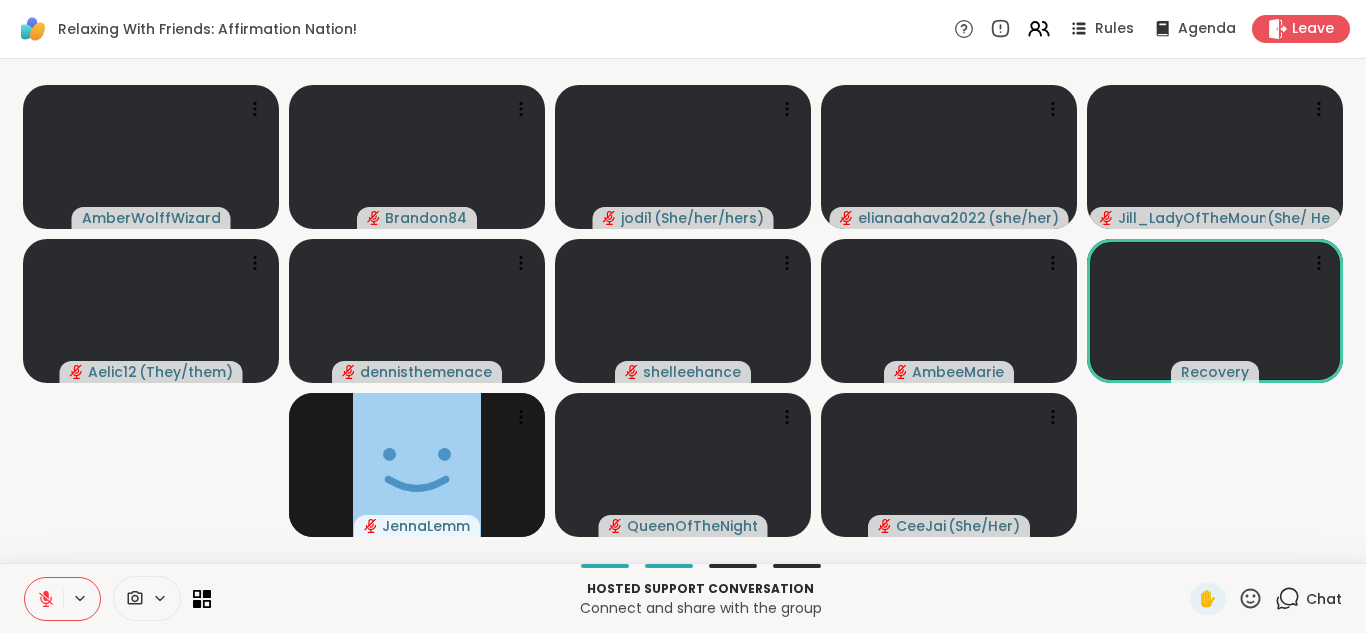 click at bounding box center [44, 599] 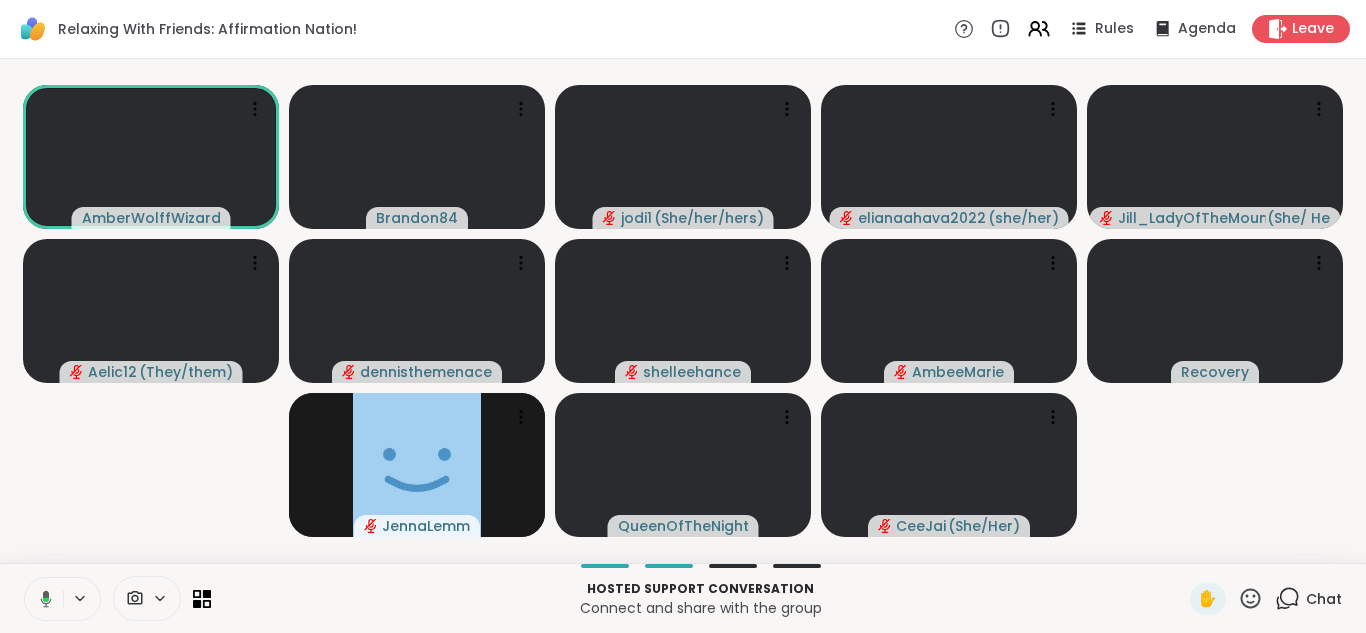 click at bounding box center [42, 599] 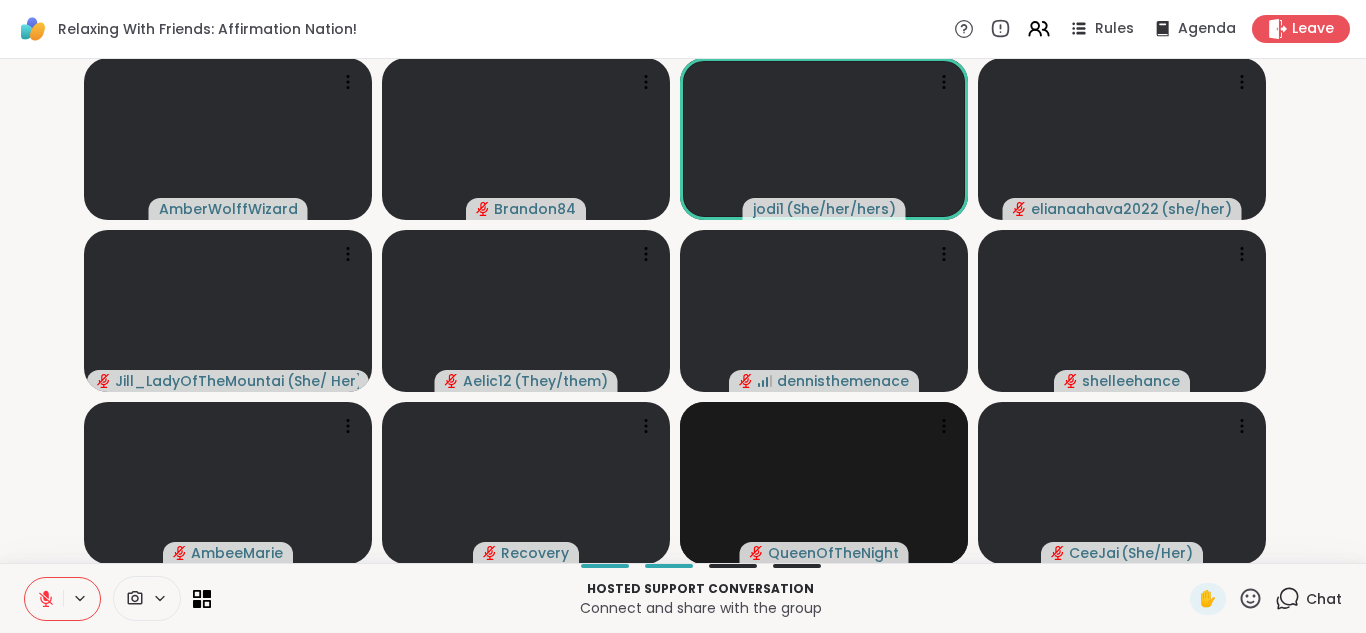 click at bounding box center [44, 599] 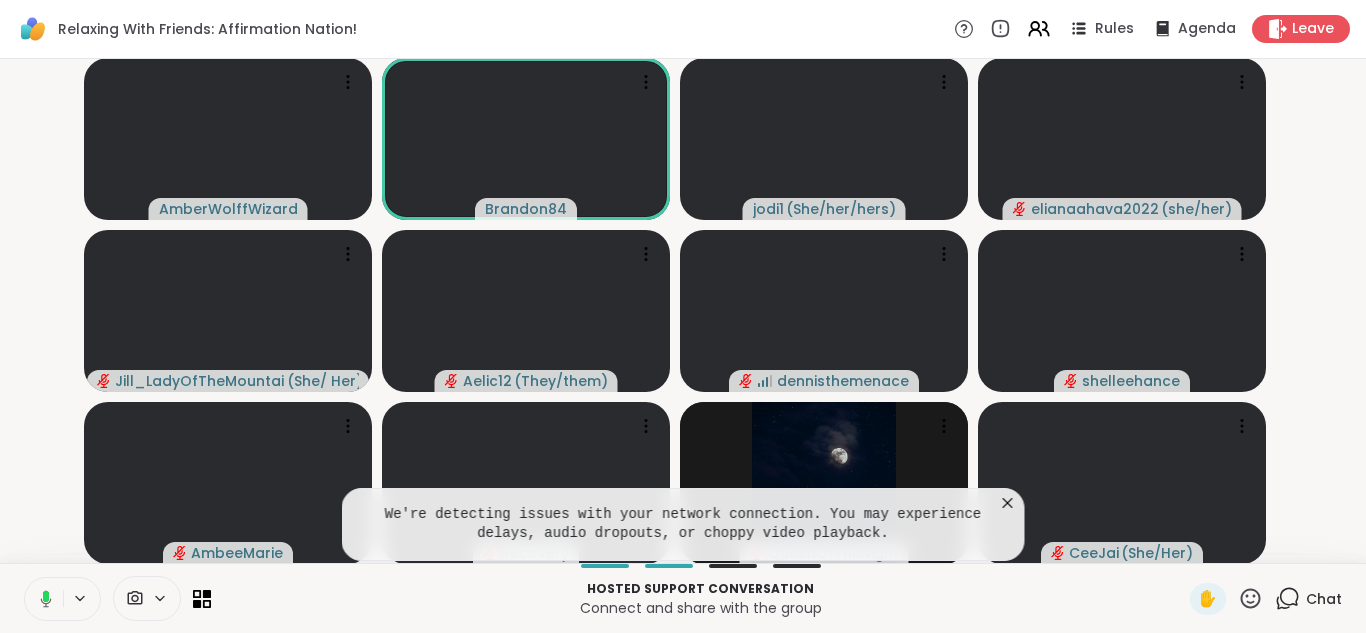 click at bounding box center [42, 599] 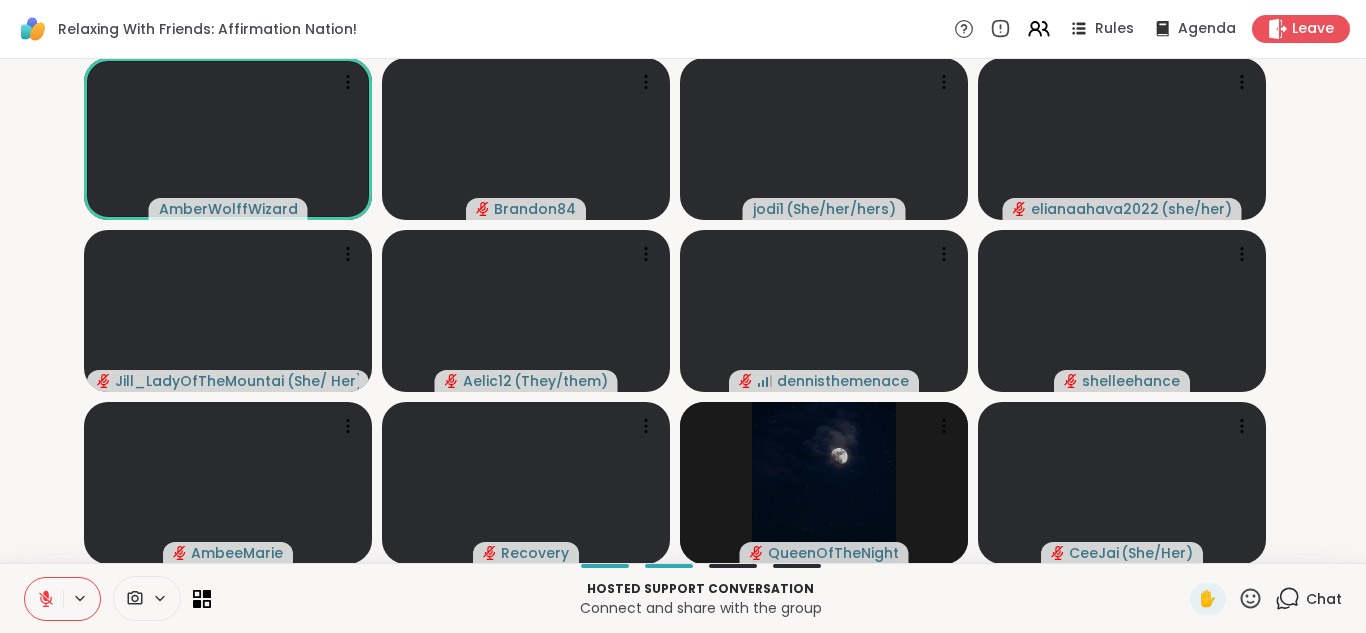click at bounding box center (44, 599) 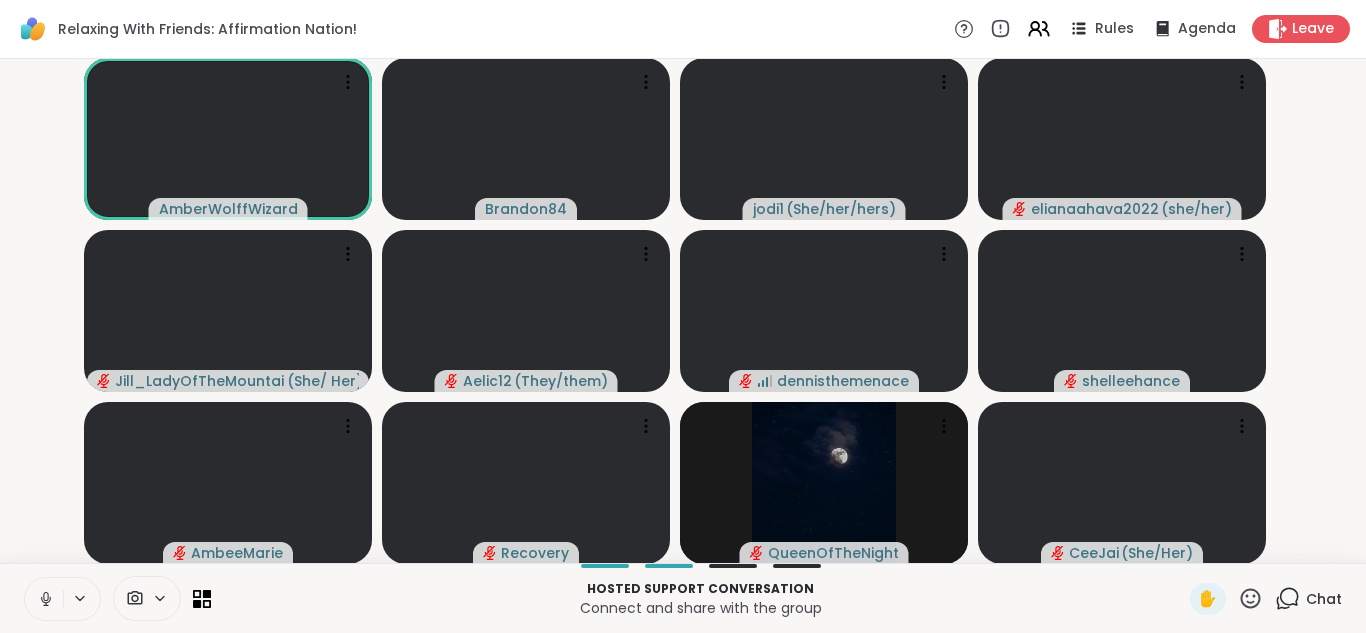 click at bounding box center [44, 599] 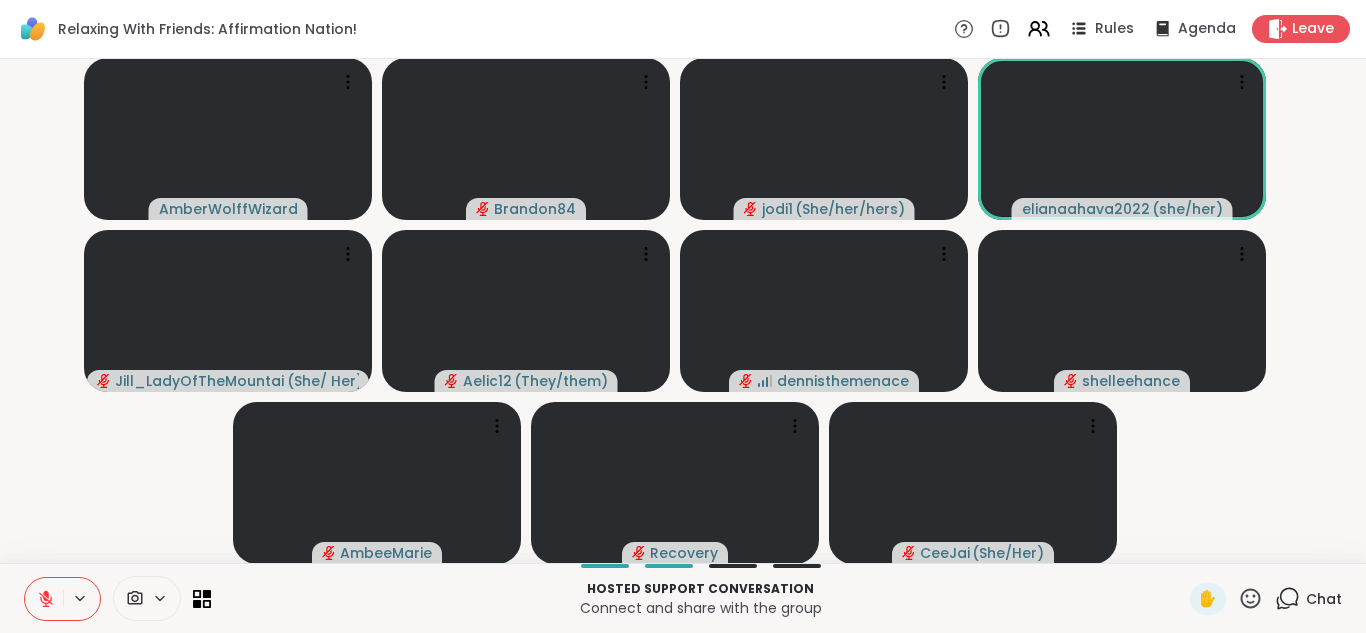 click at bounding box center [44, 599] 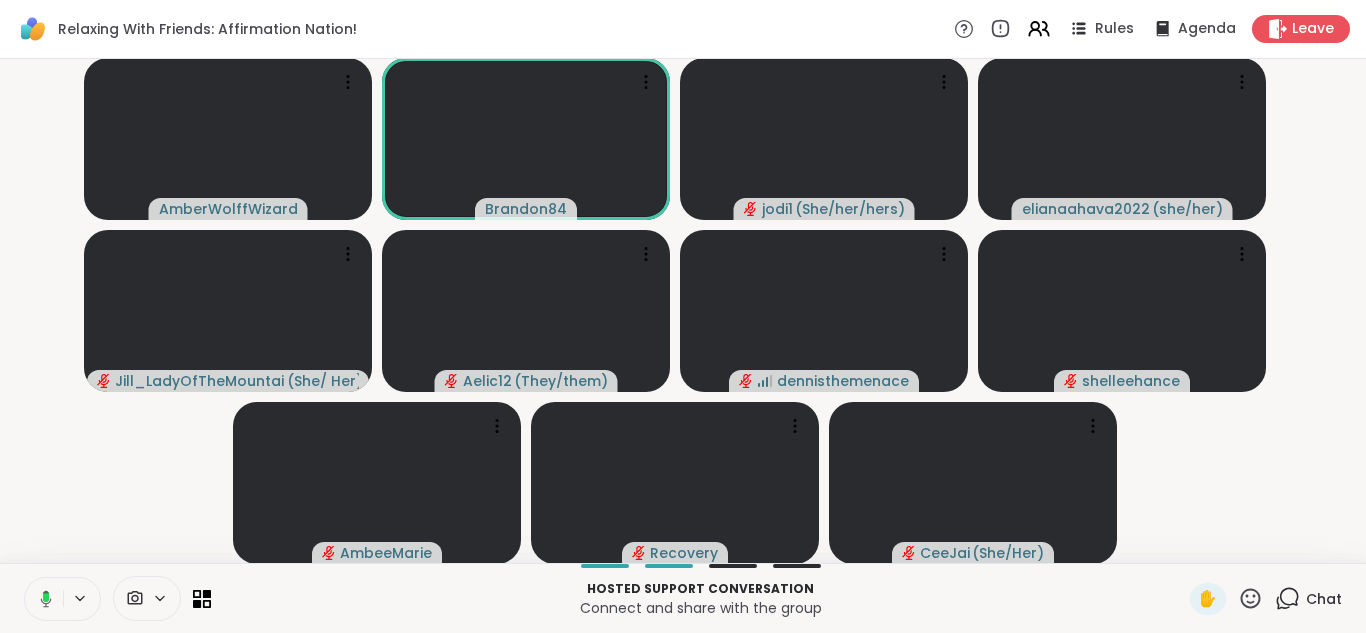 click at bounding box center (42, 599) 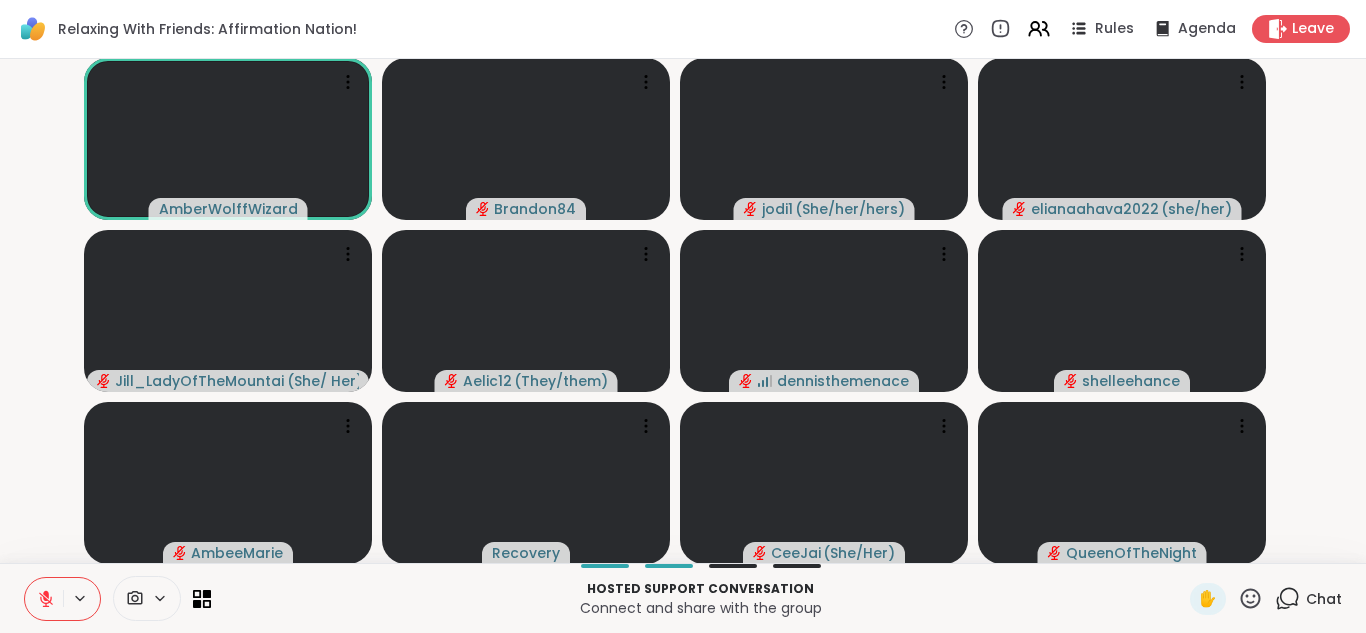 click at bounding box center (44, 599) 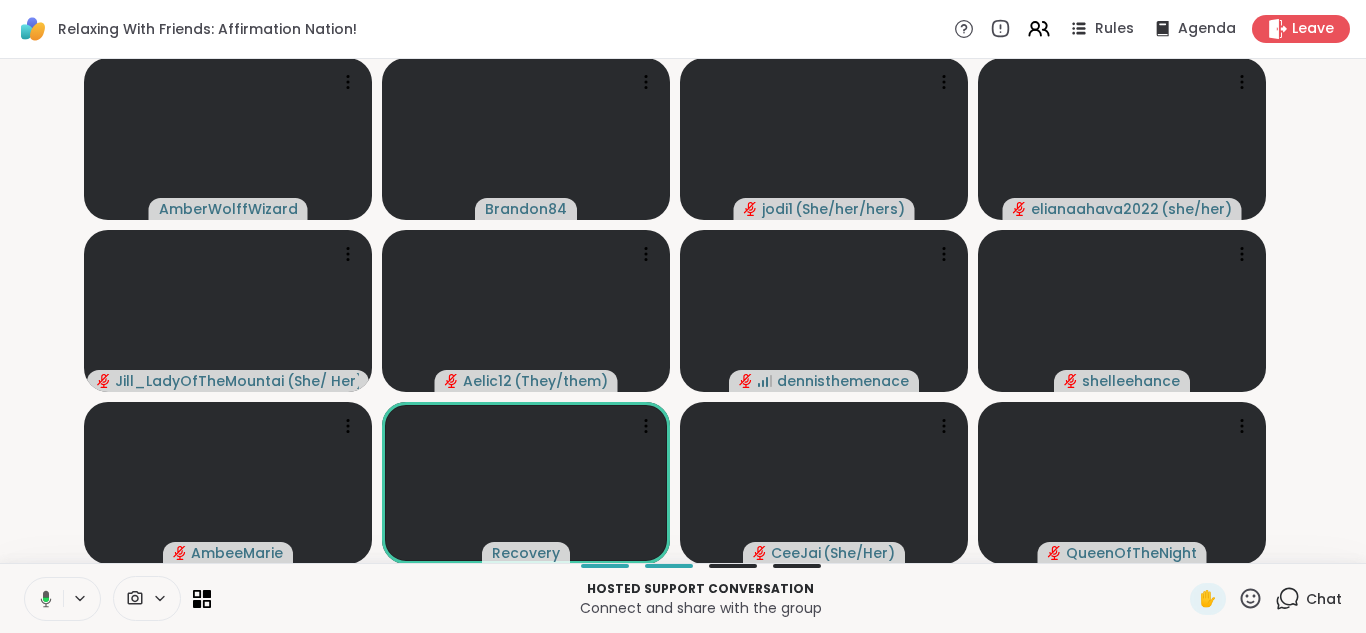 click at bounding box center (42, 599) 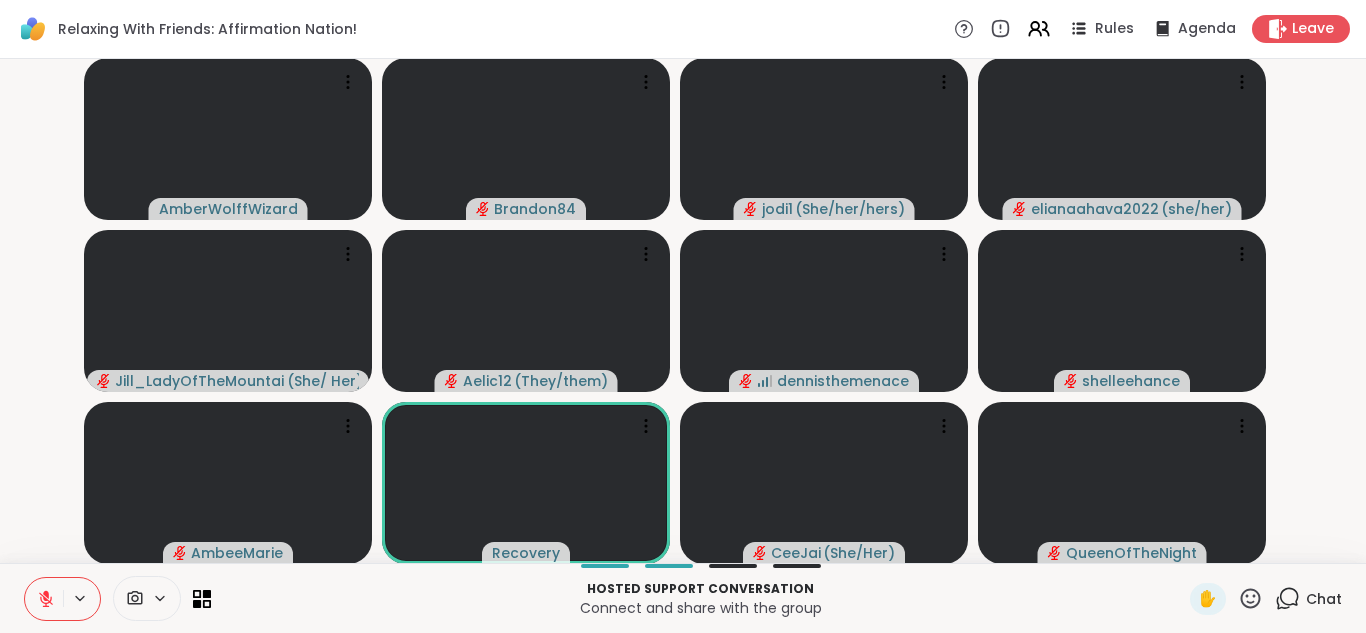 click at bounding box center (44, 599) 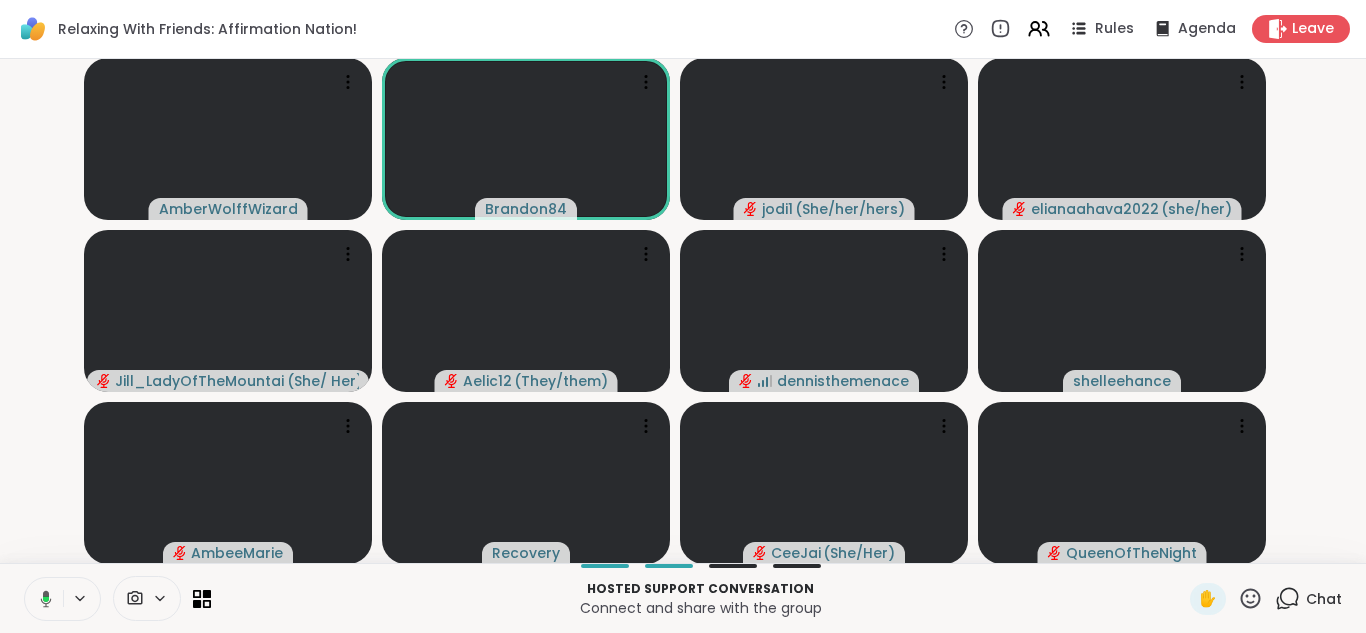 click at bounding box center (42, 599) 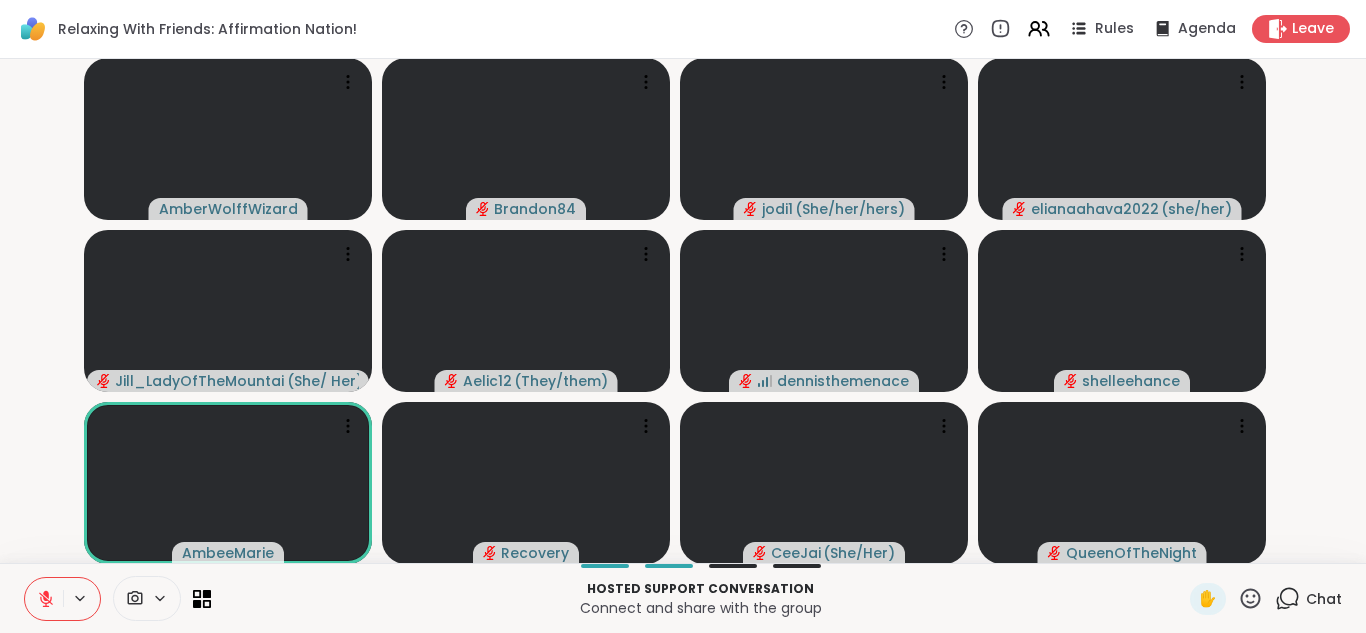 click 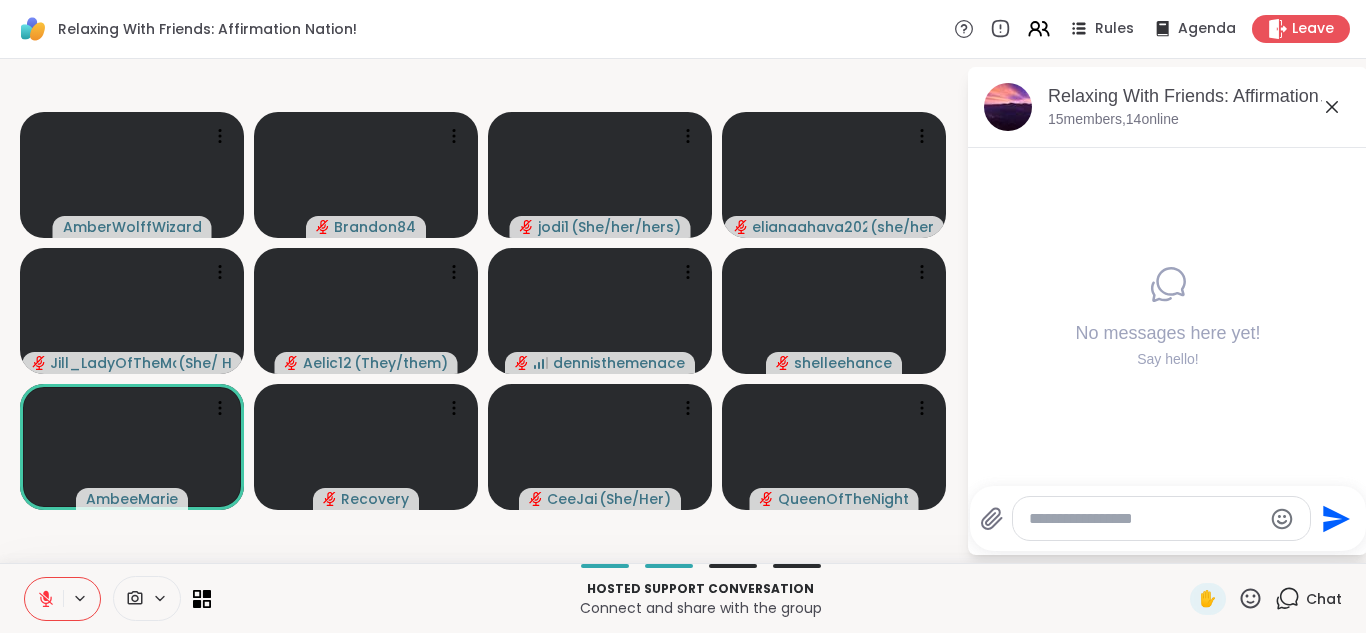 click at bounding box center (1145, 519) 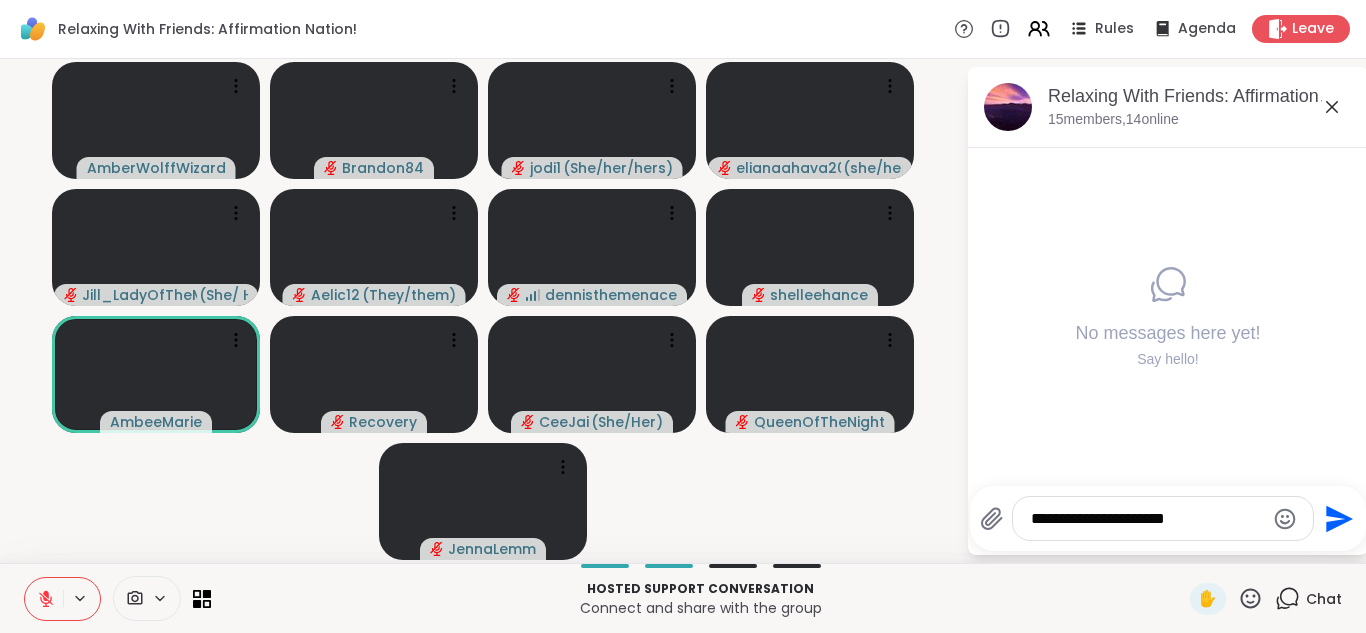 click 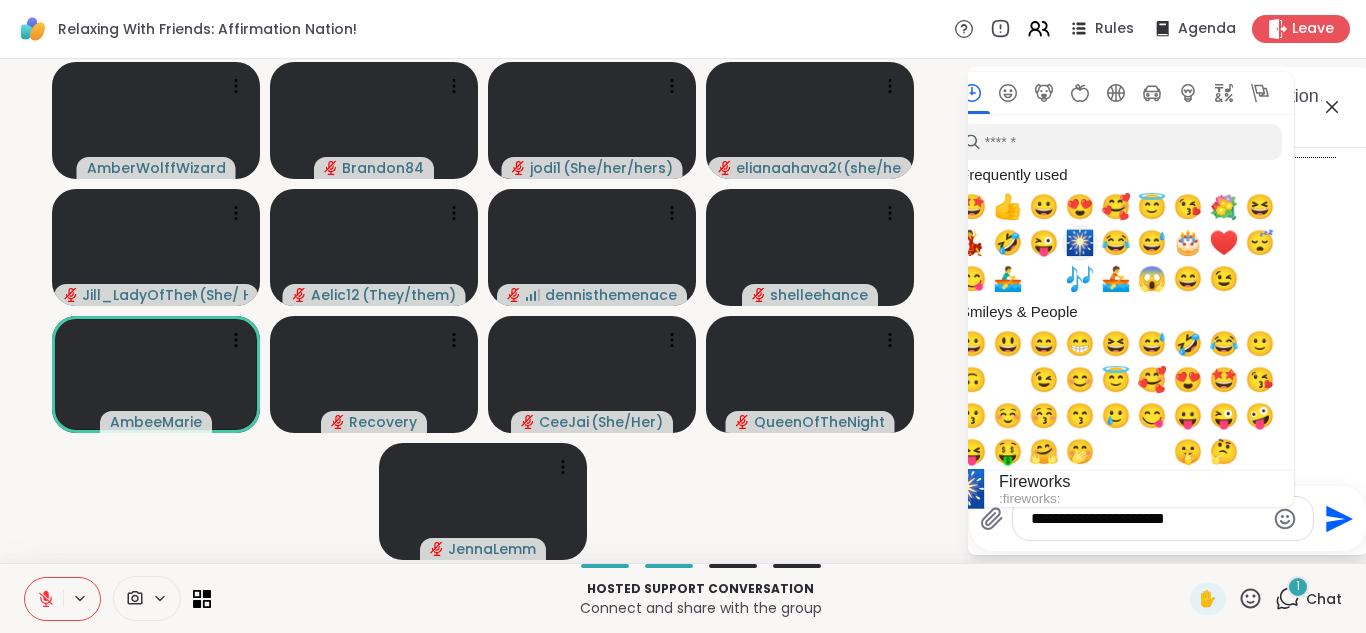 click on "🎆" at bounding box center [1080, 243] 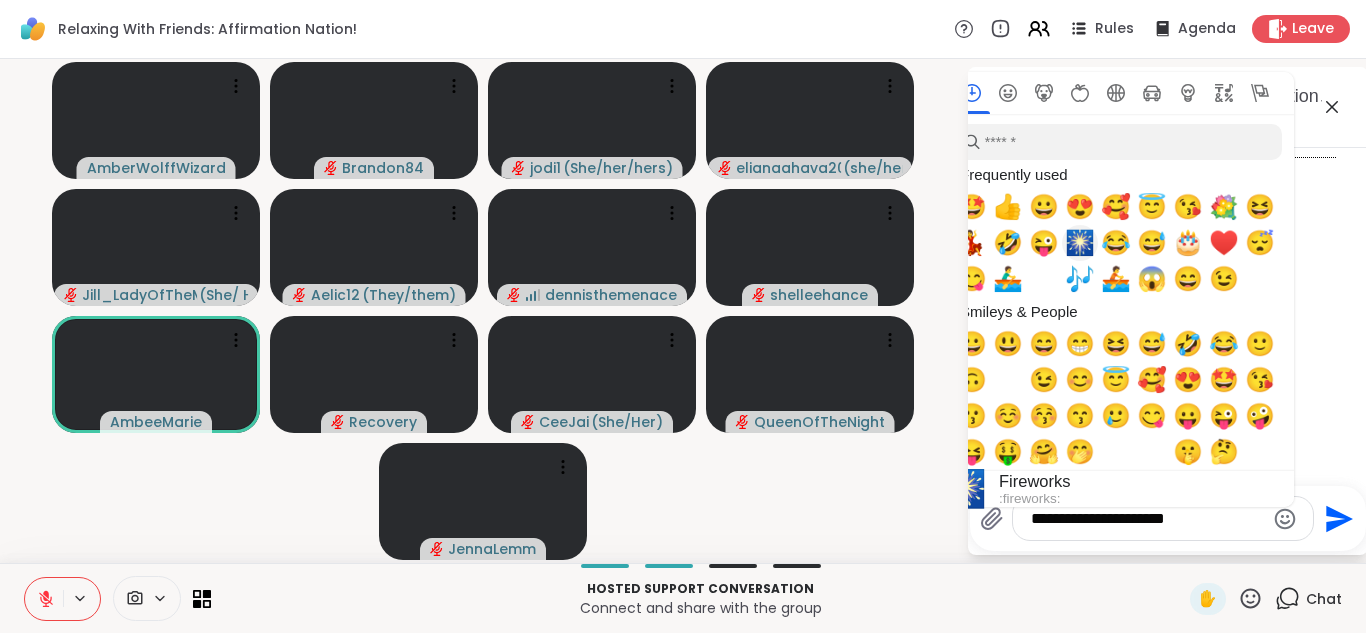 type on "**********" 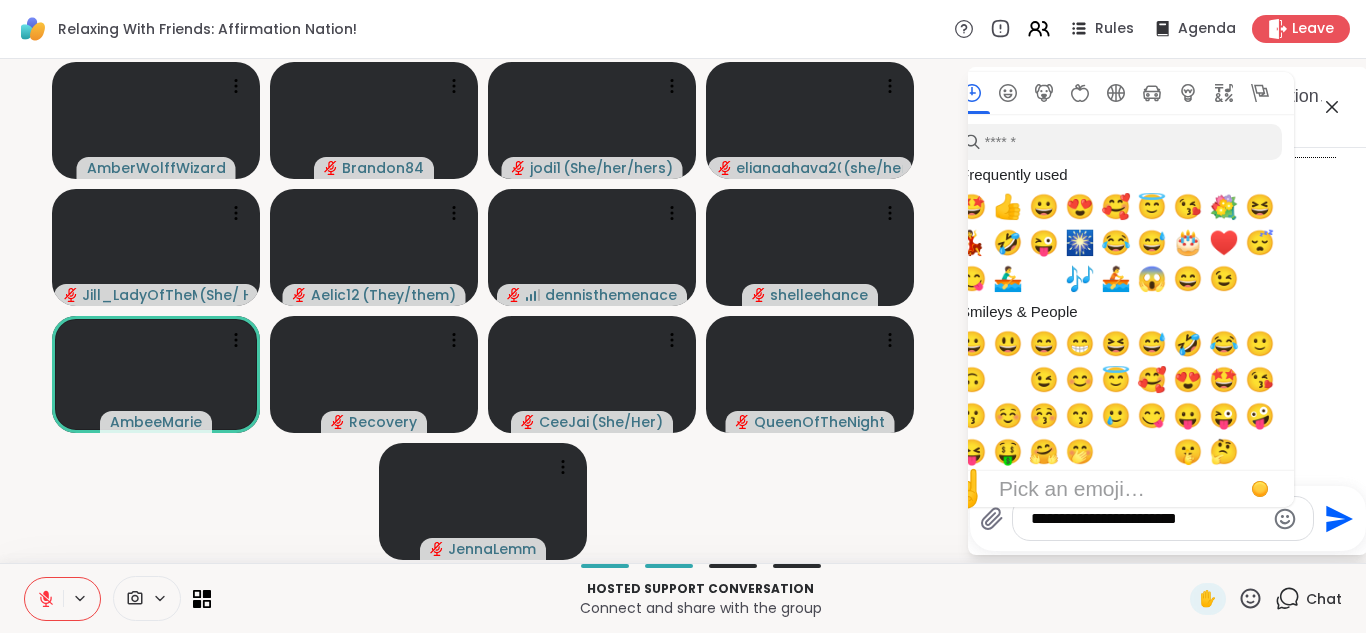 click on "Pick an emoji…" at bounding box center [1072, 489] 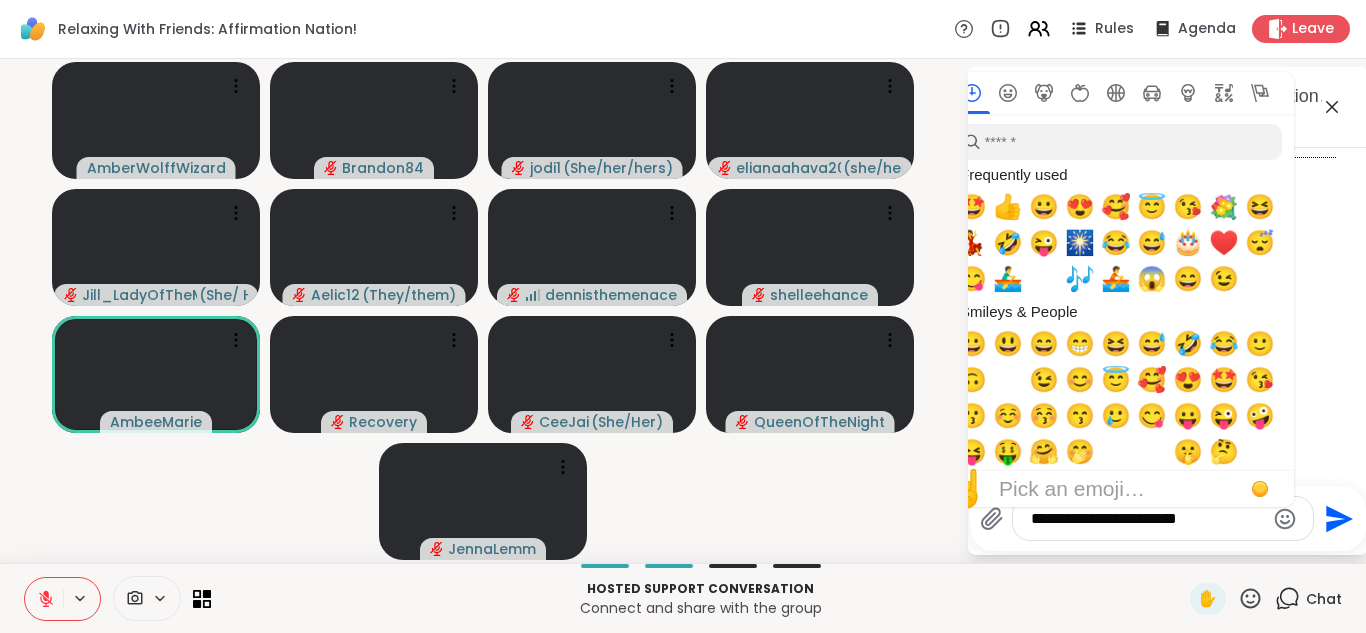 click on "Pick an emoji…" at bounding box center [1072, 489] 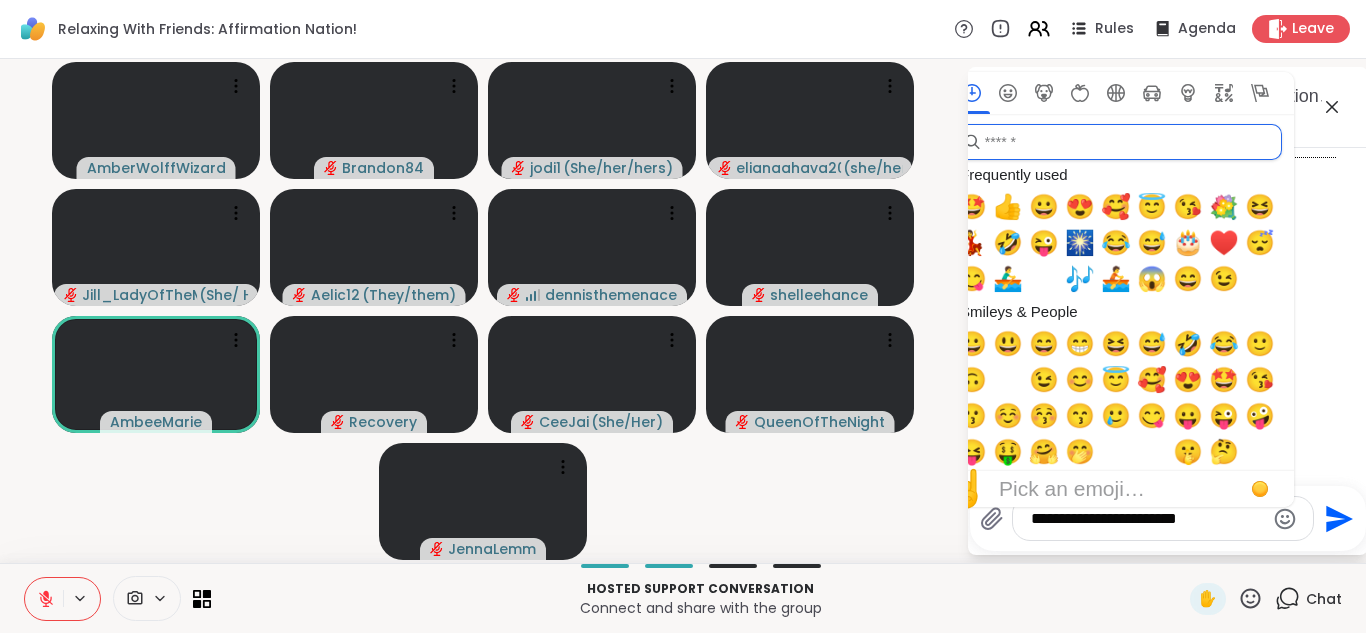 click at bounding box center [1118, 142] 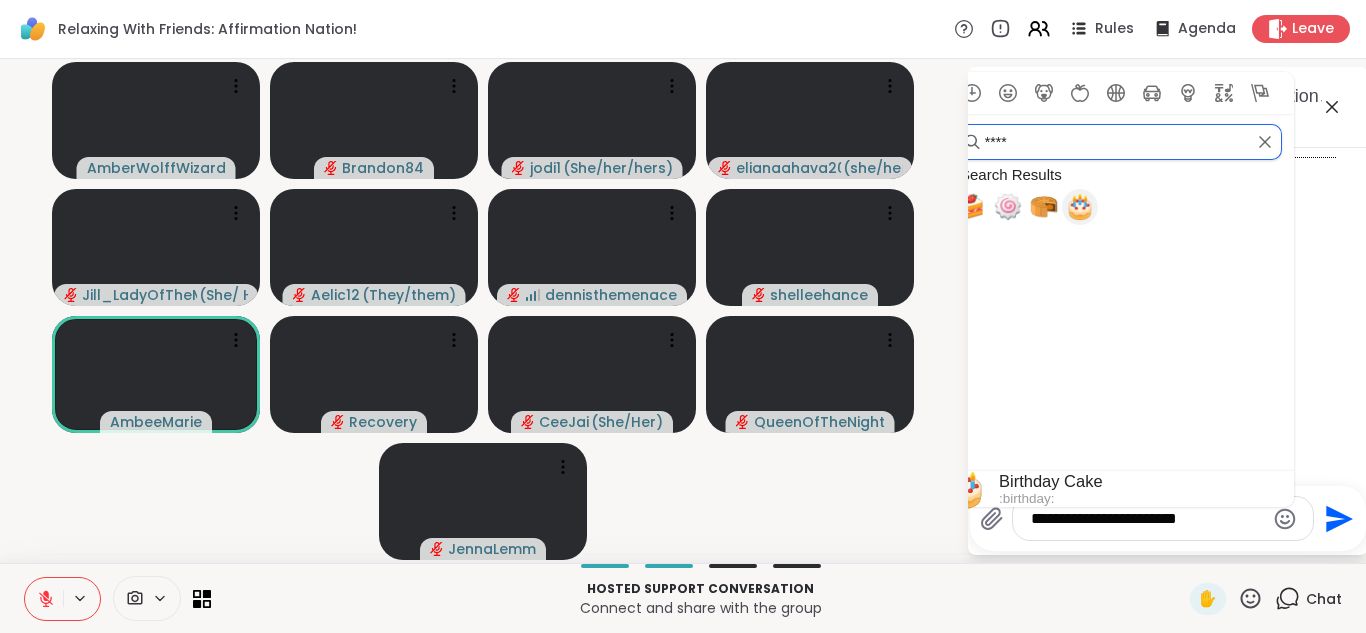 type on "****" 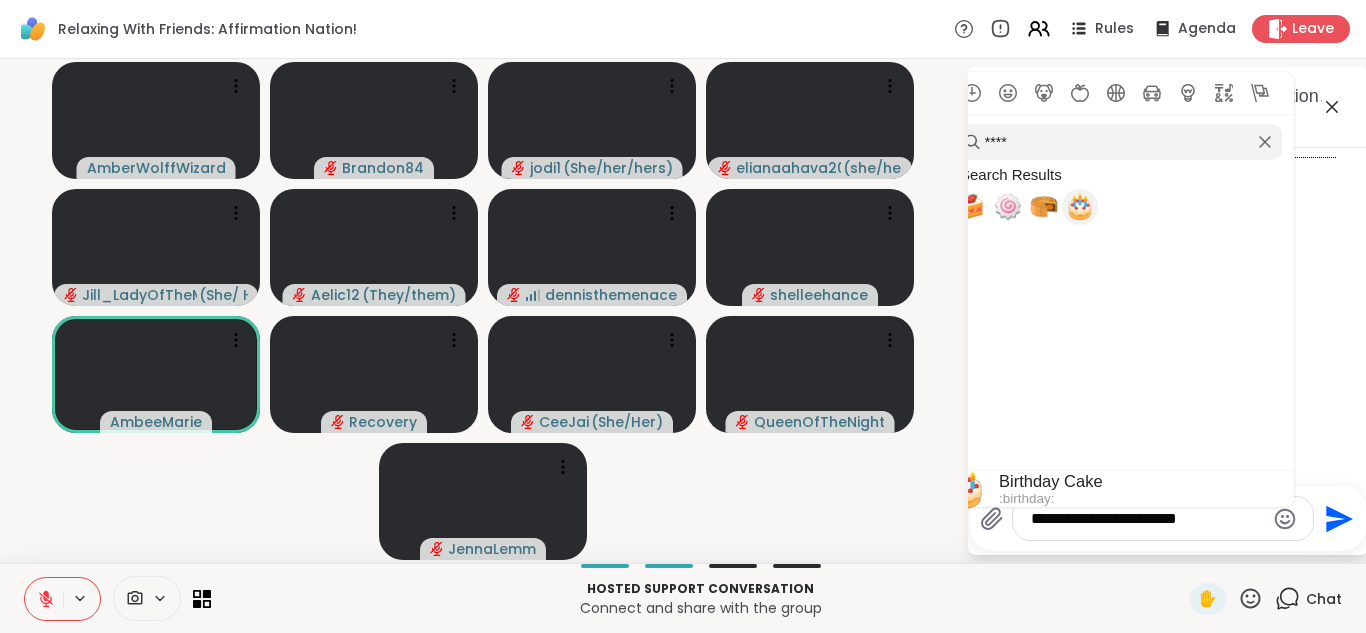 type on "**********" 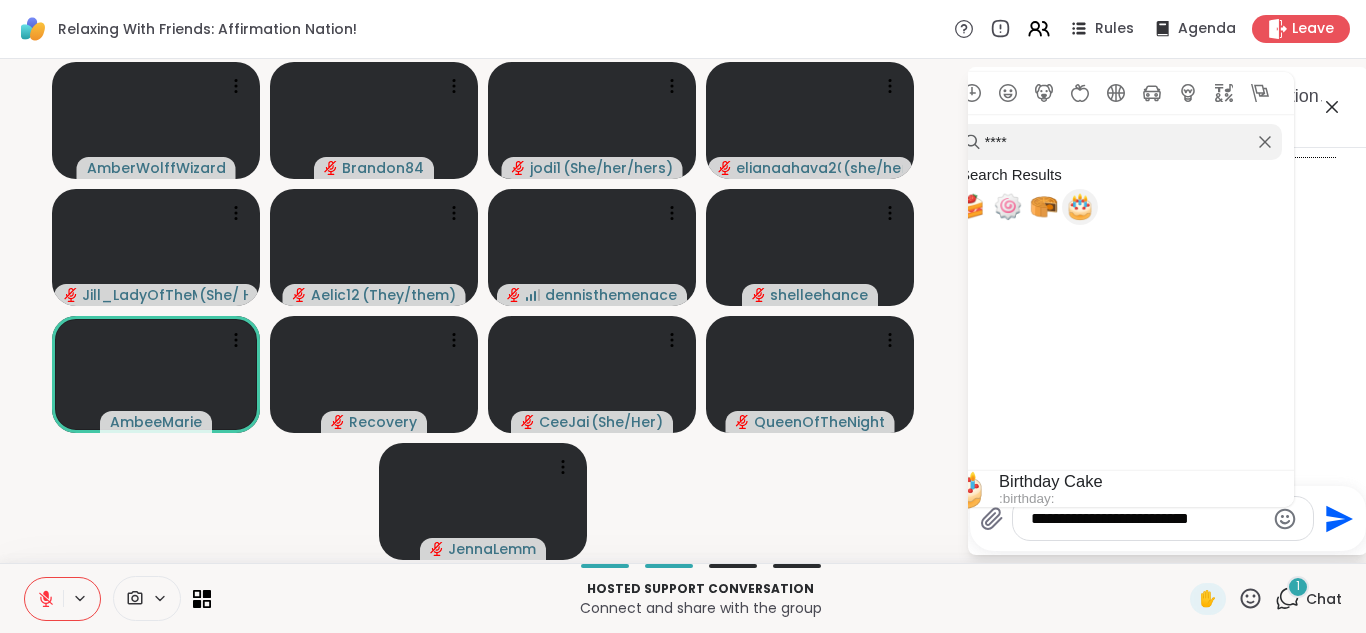 scroll, scrollTop: 87, scrollLeft: 0, axis: vertical 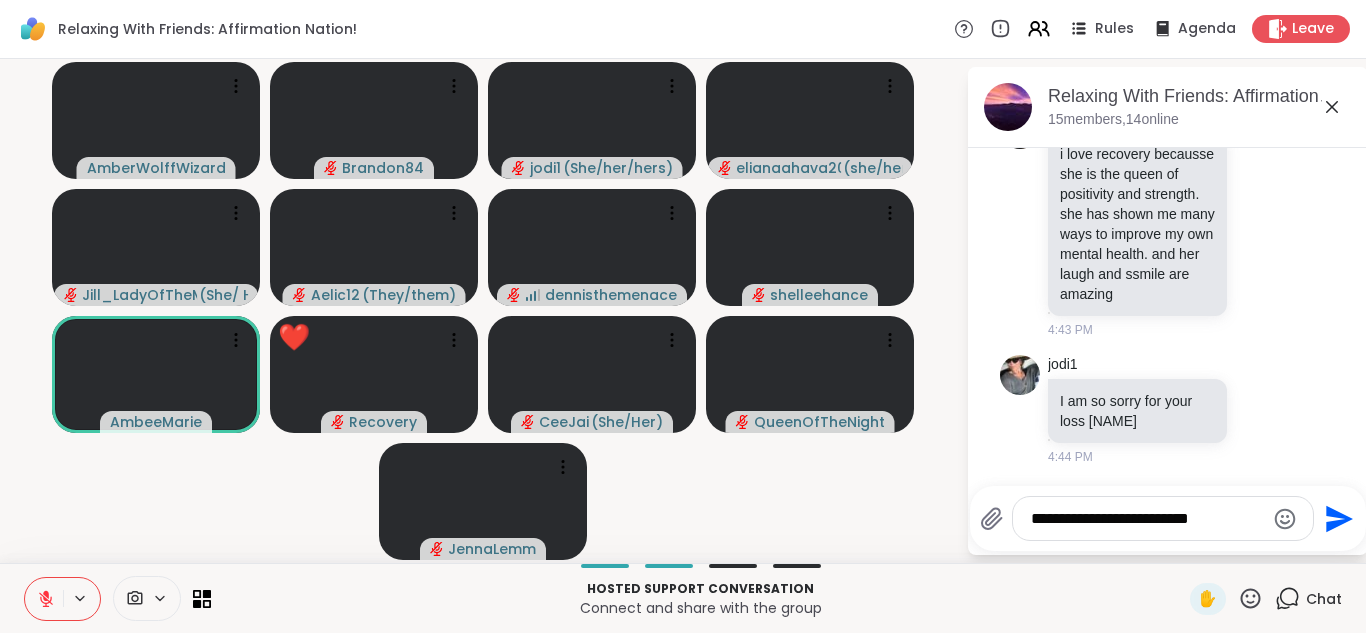 click on "Send" 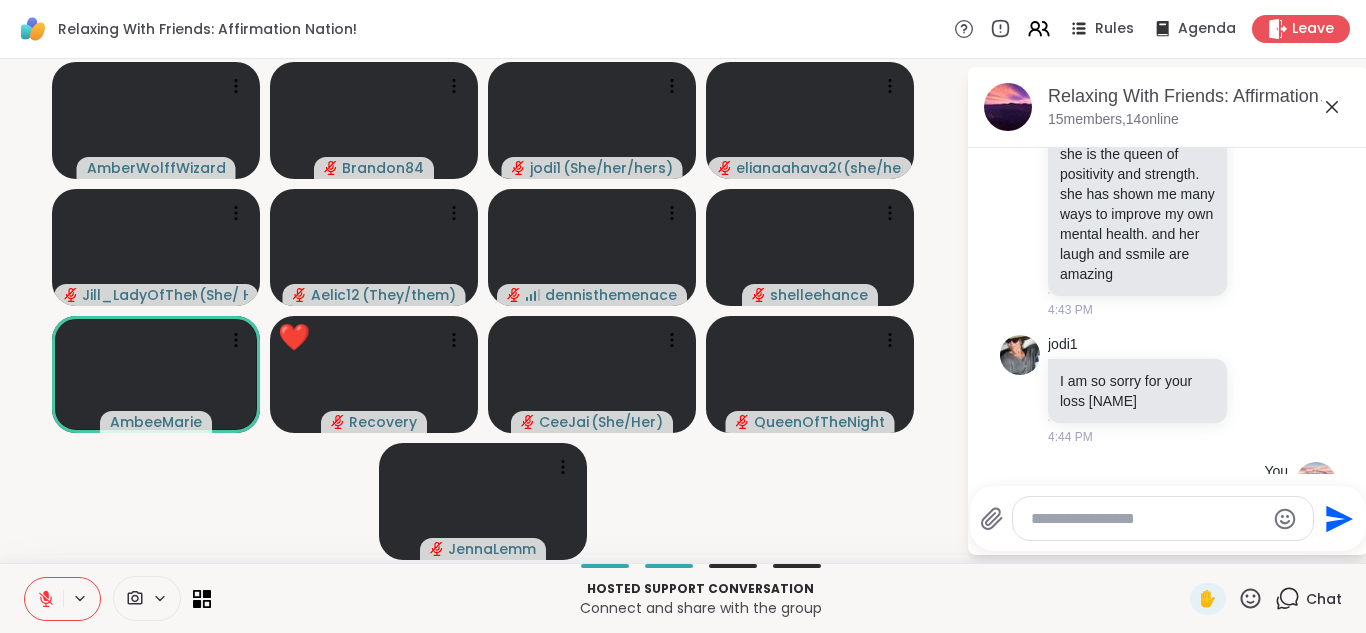 scroll, scrollTop: 214, scrollLeft: 0, axis: vertical 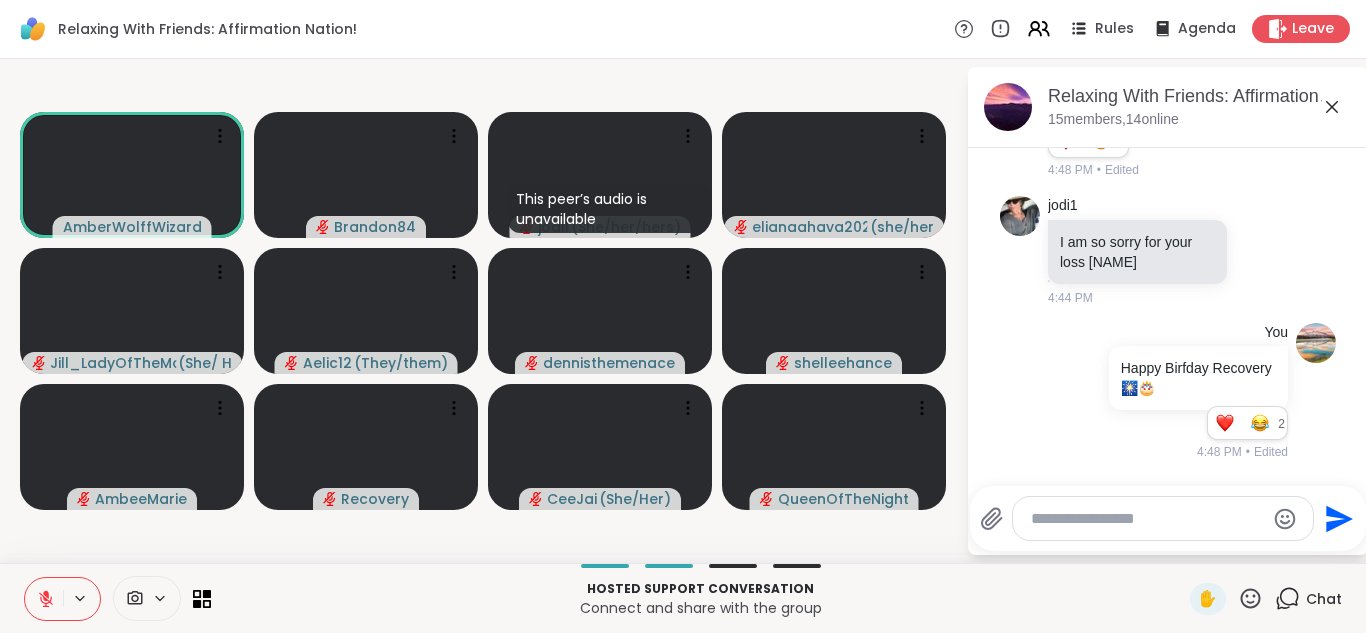 click 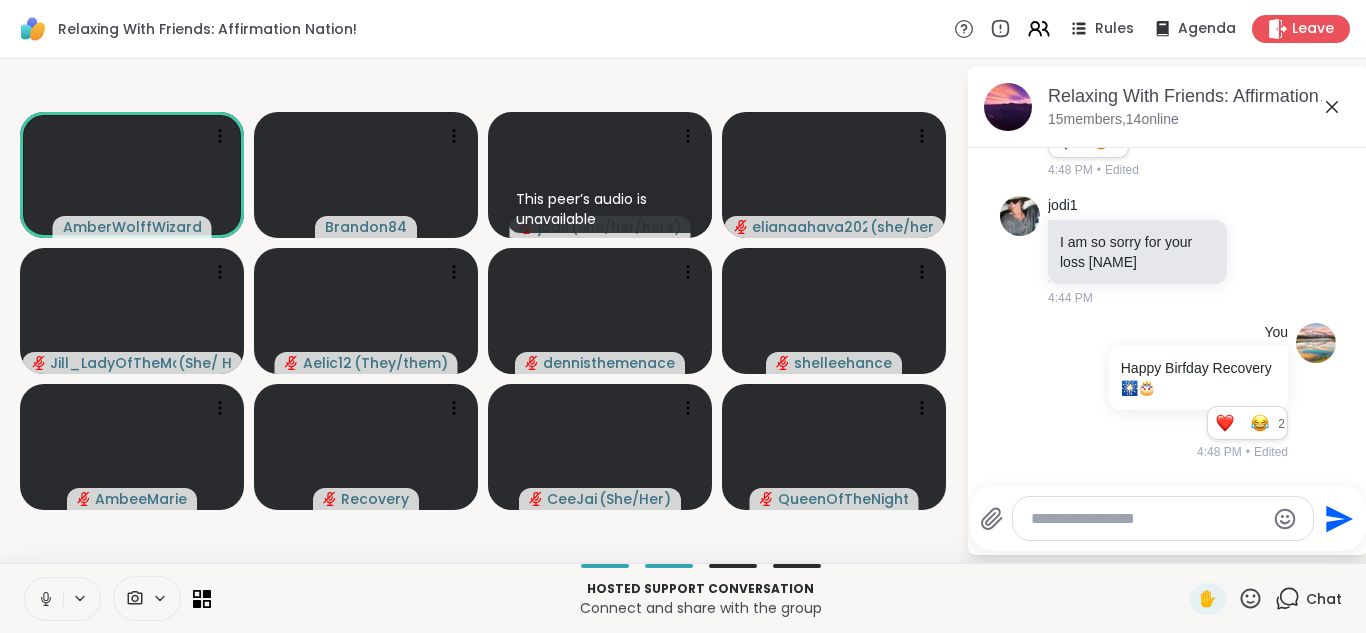 click 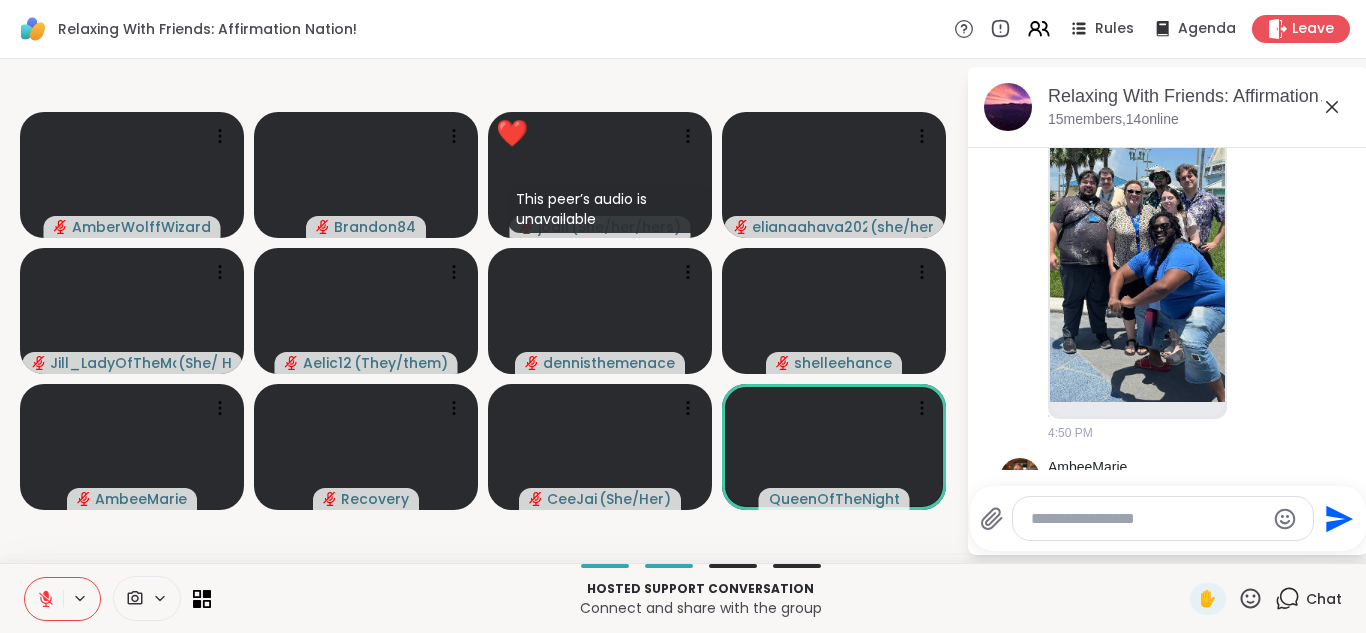 scroll, scrollTop: 1268, scrollLeft: 0, axis: vertical 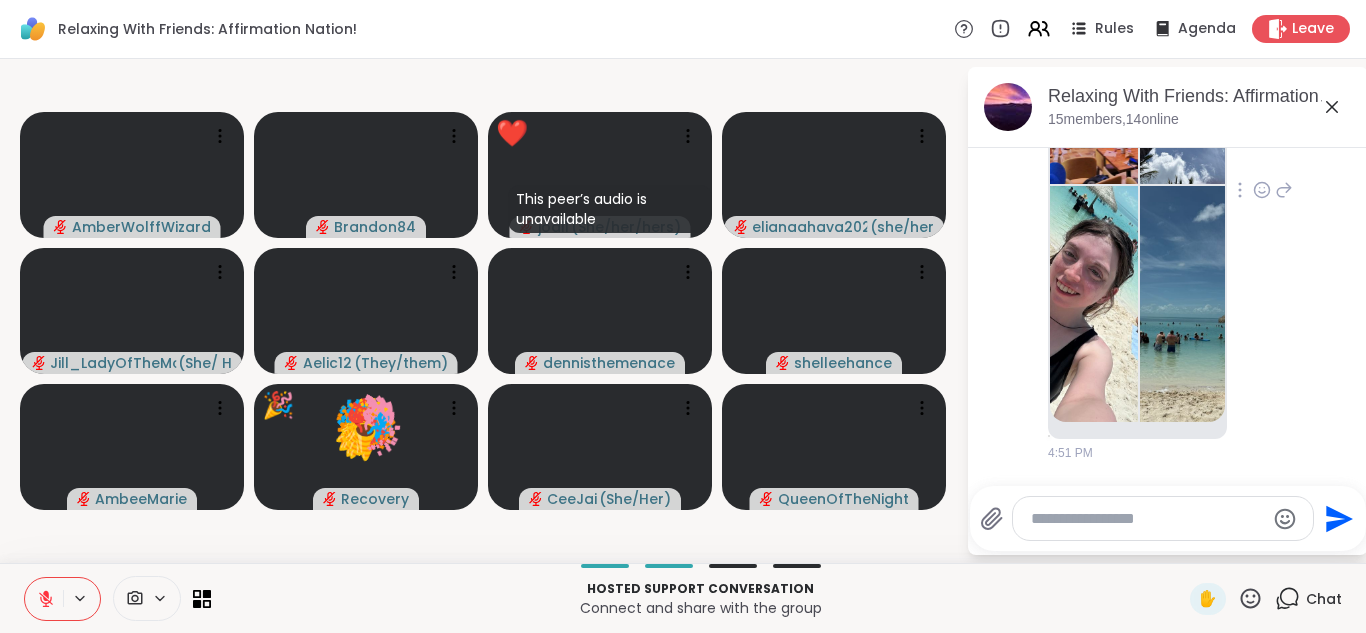 click at bounding box center (1094, 305) 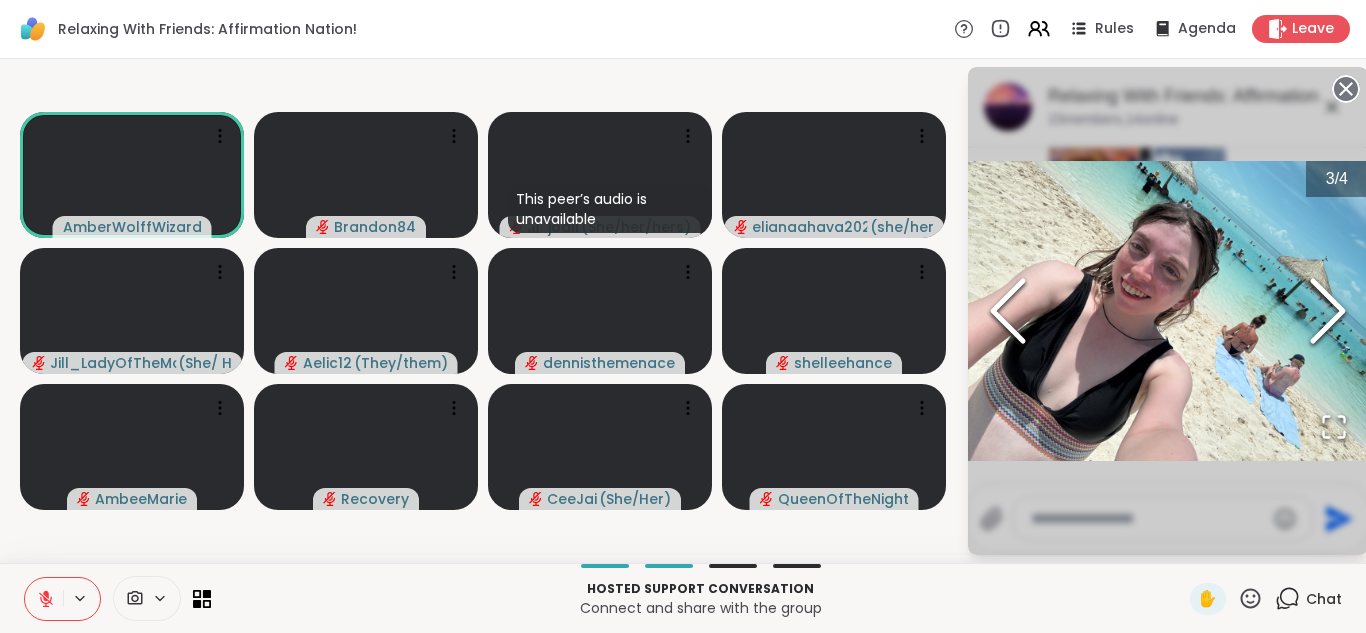 click 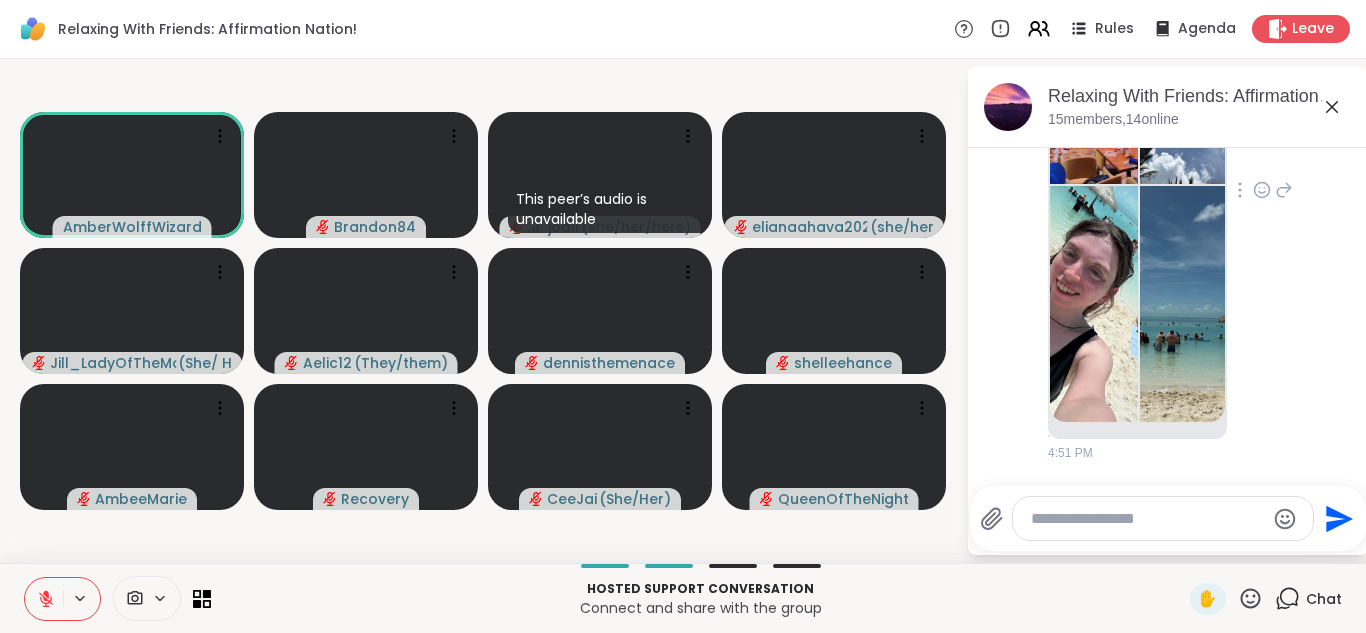 click 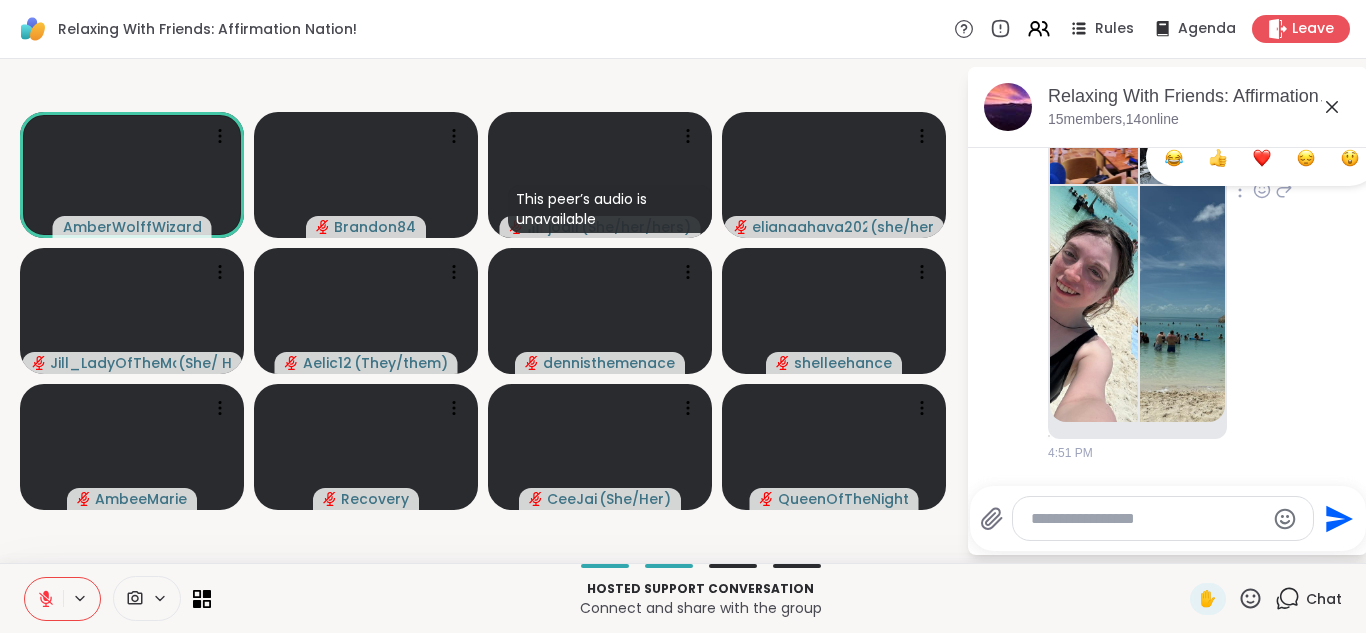 click at bounding box center [1262, 158] 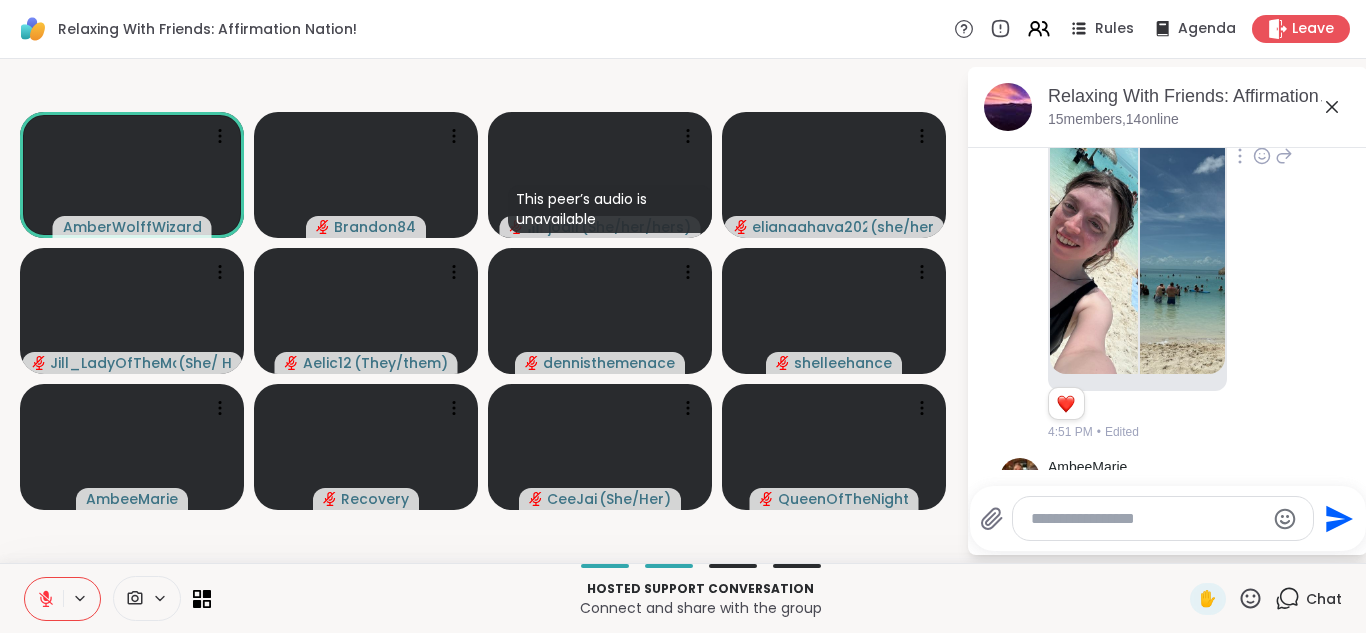 scroll, scrollTop: 1854, scrollLeft: 0, axis: vertical 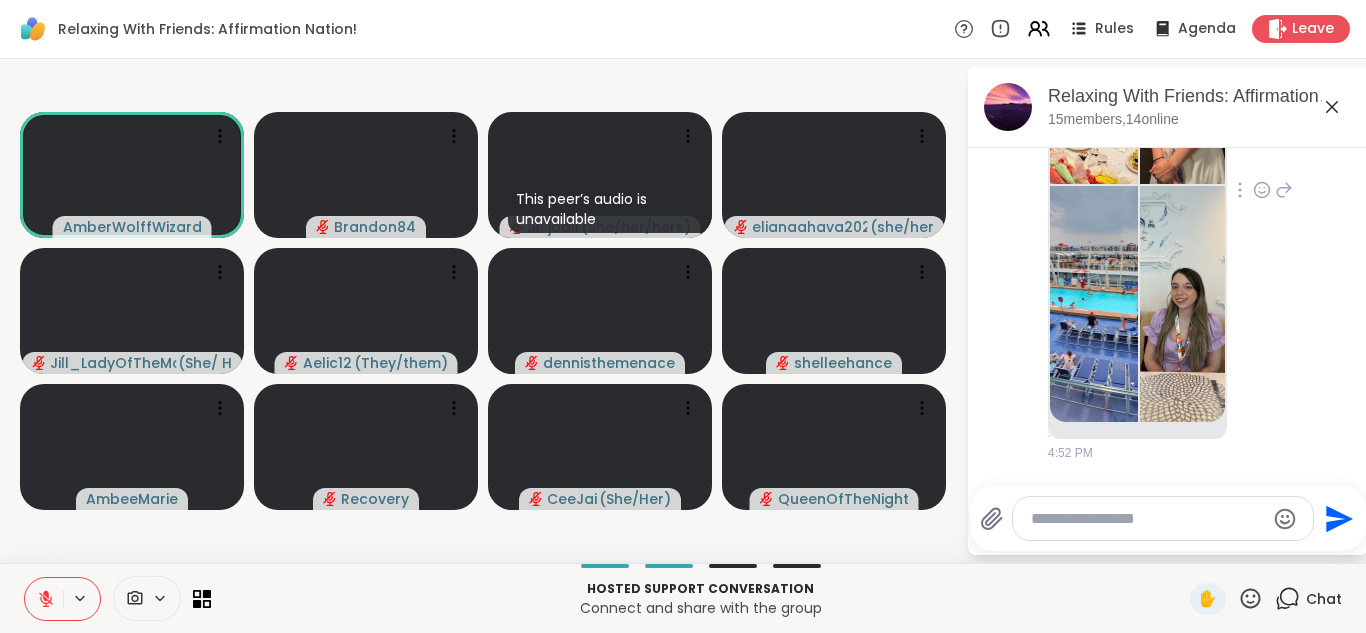 click at bounding box center [1184, 65] 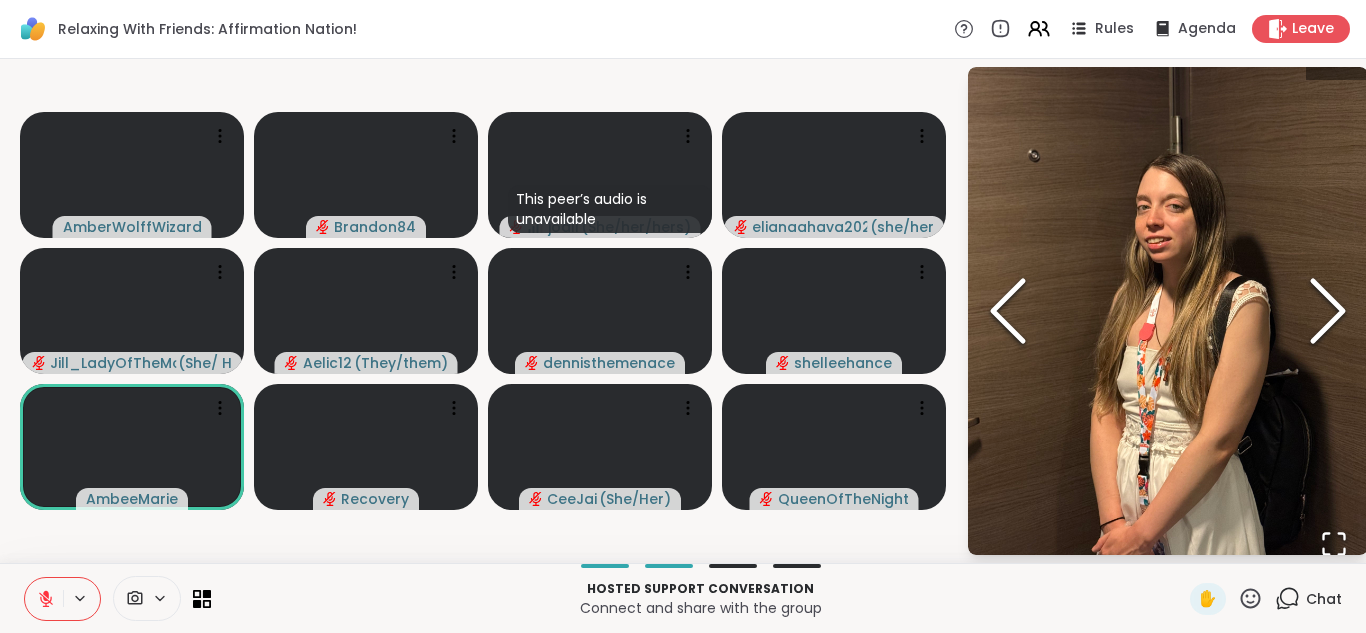 click 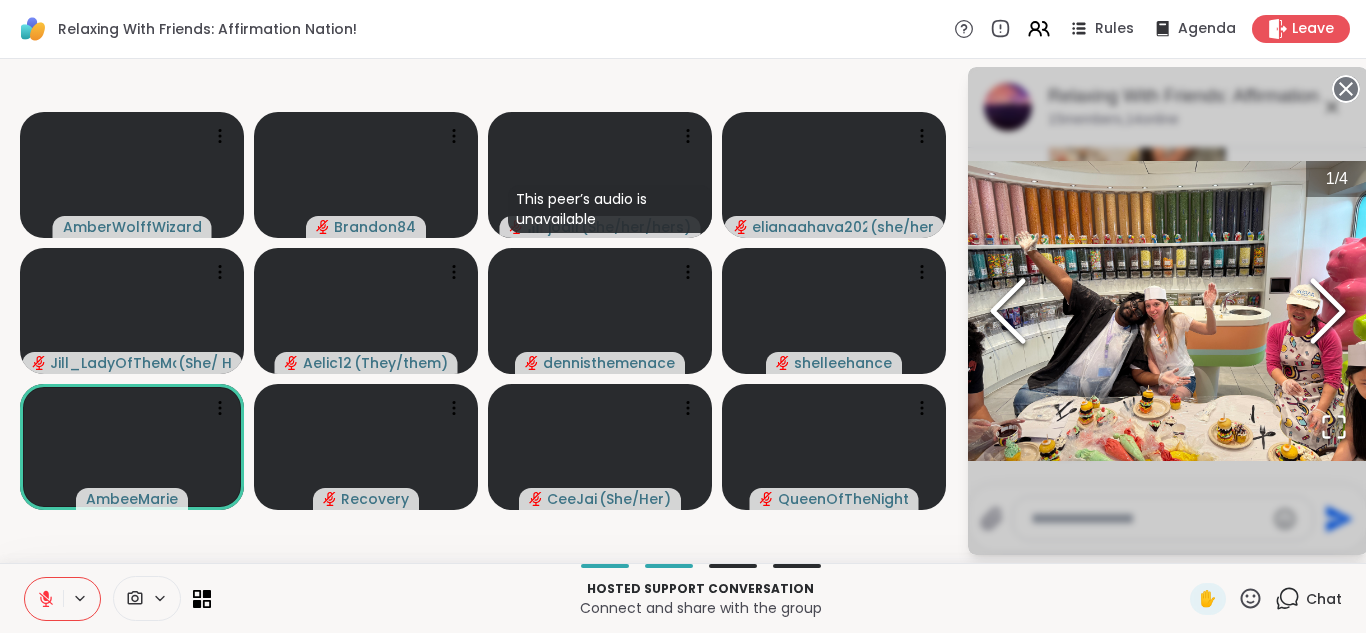 click 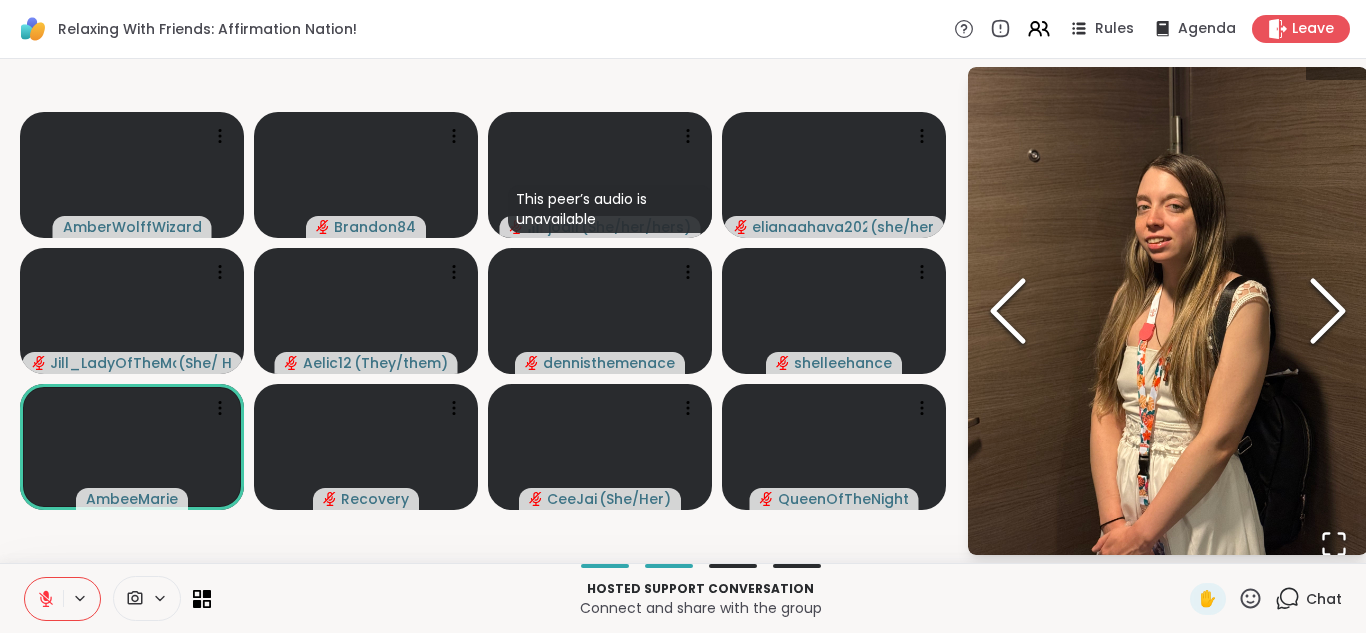 click 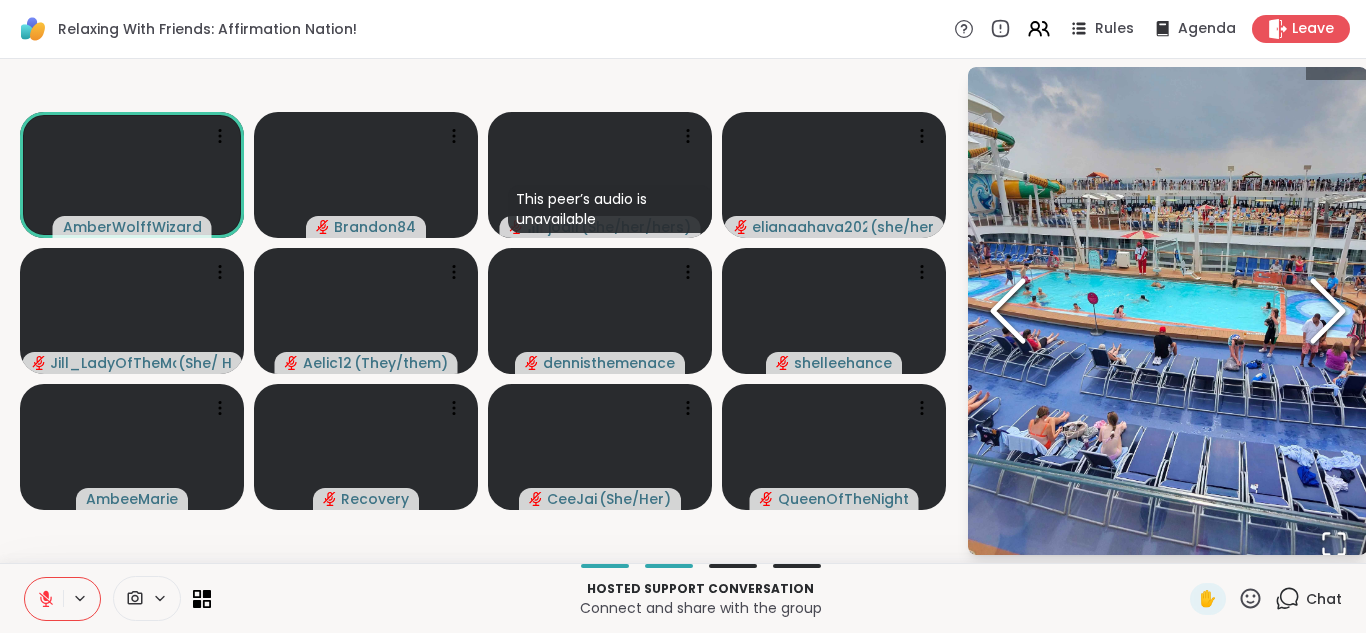 click 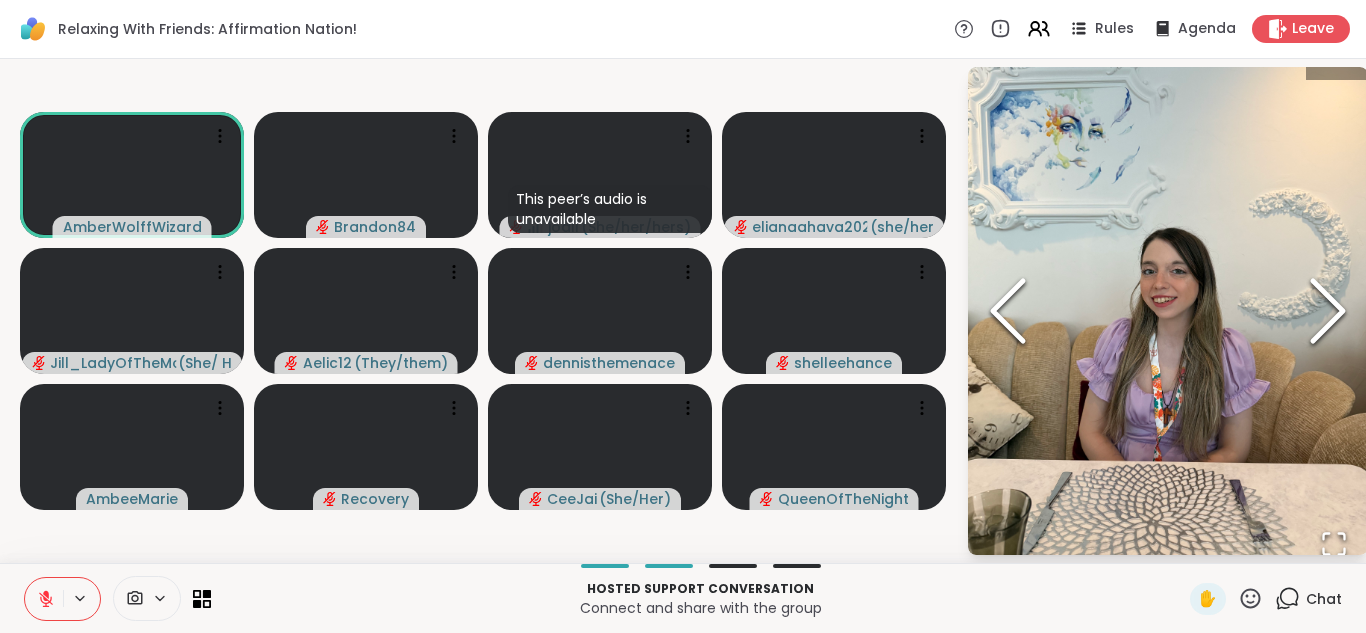 click 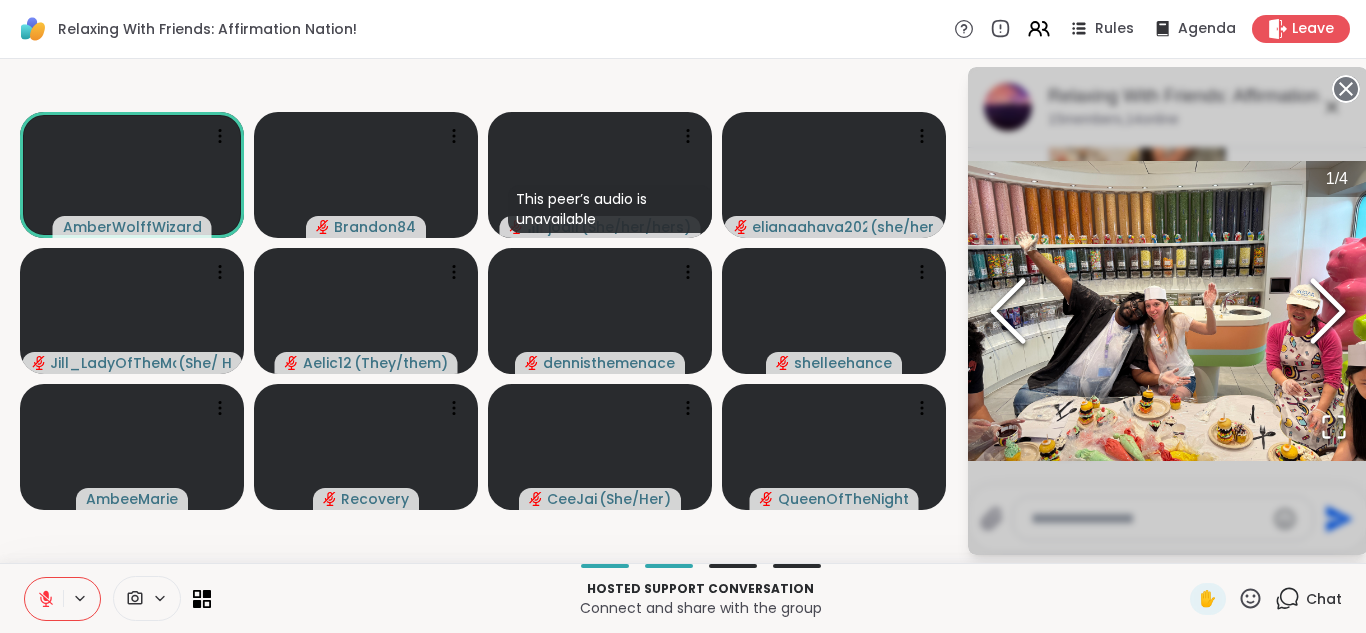 click 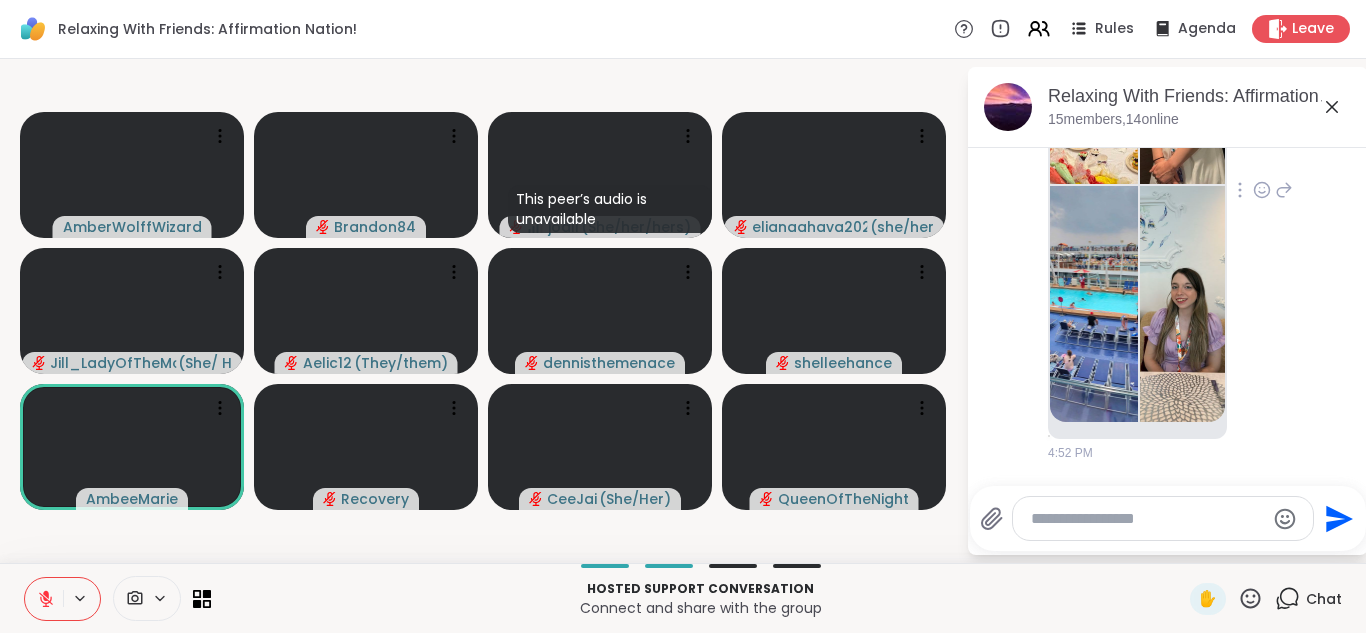 click 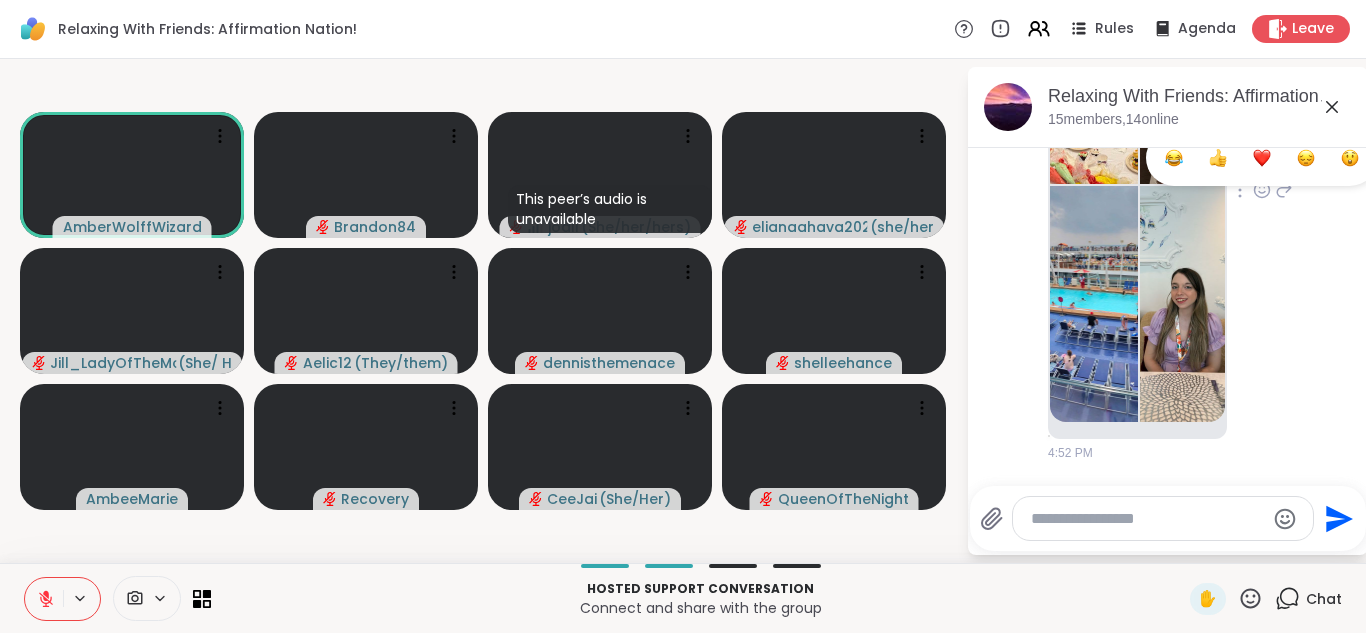 click at bounding box center [1262, 158] 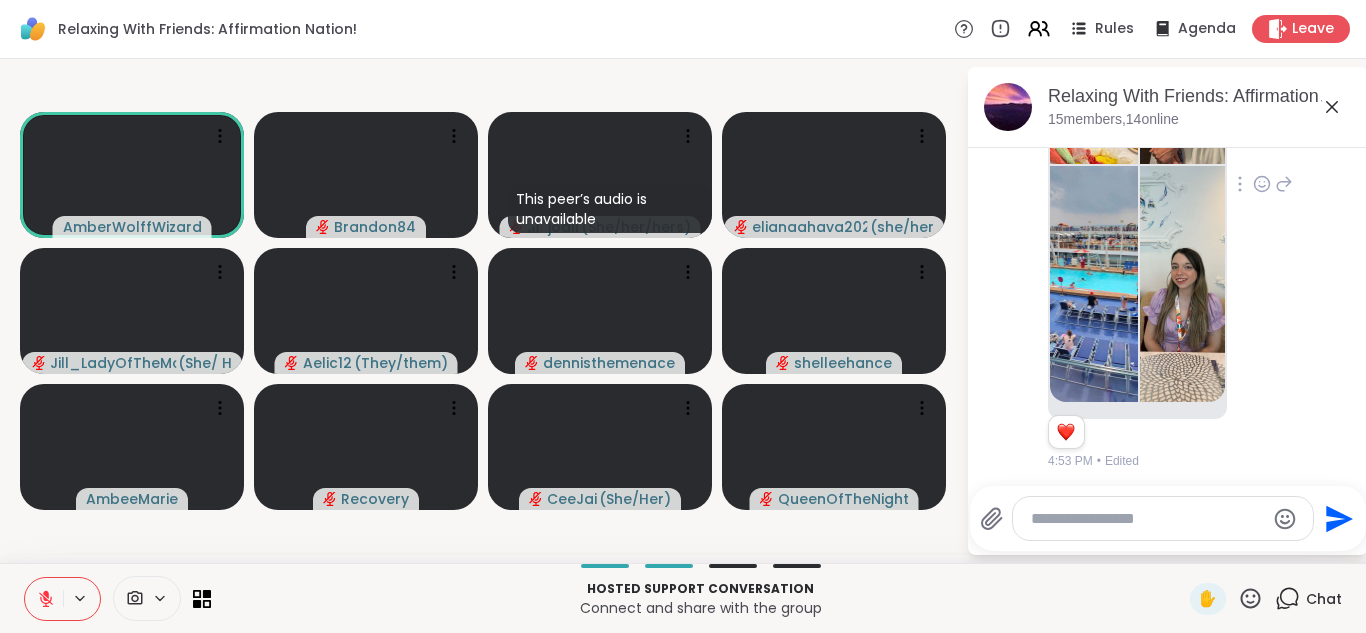 scroll, scrollTop: 1883, scrollLeft: 0, axis: vertical 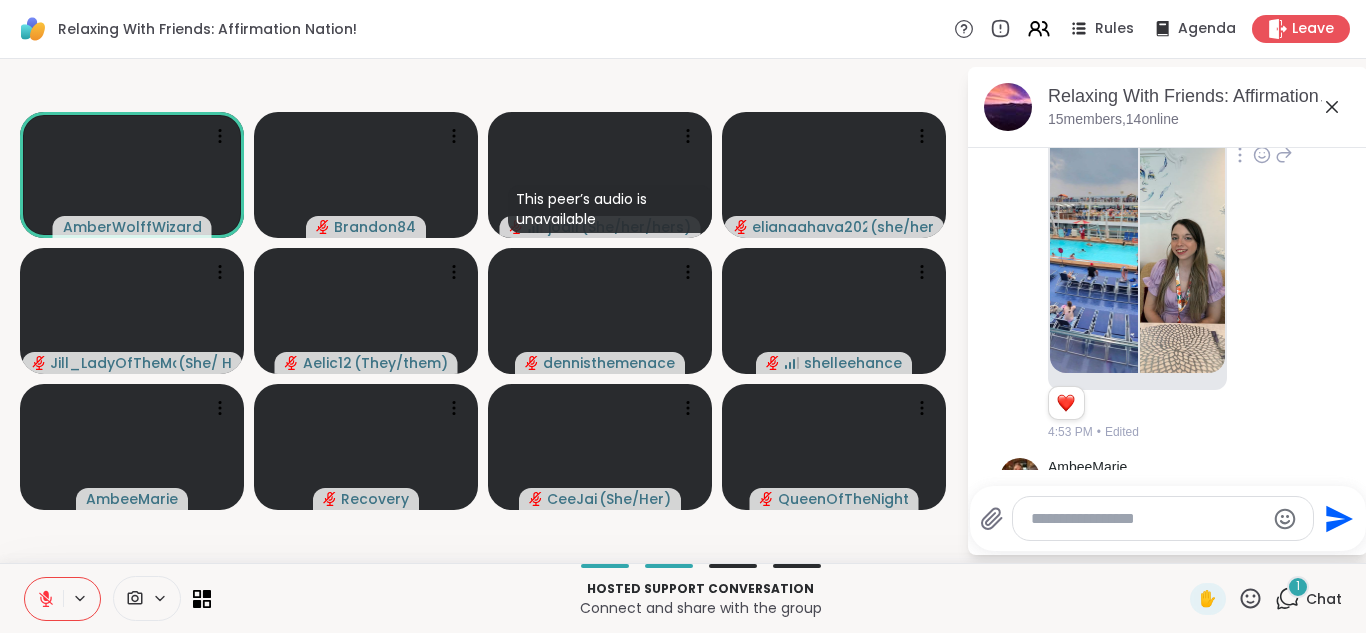 click 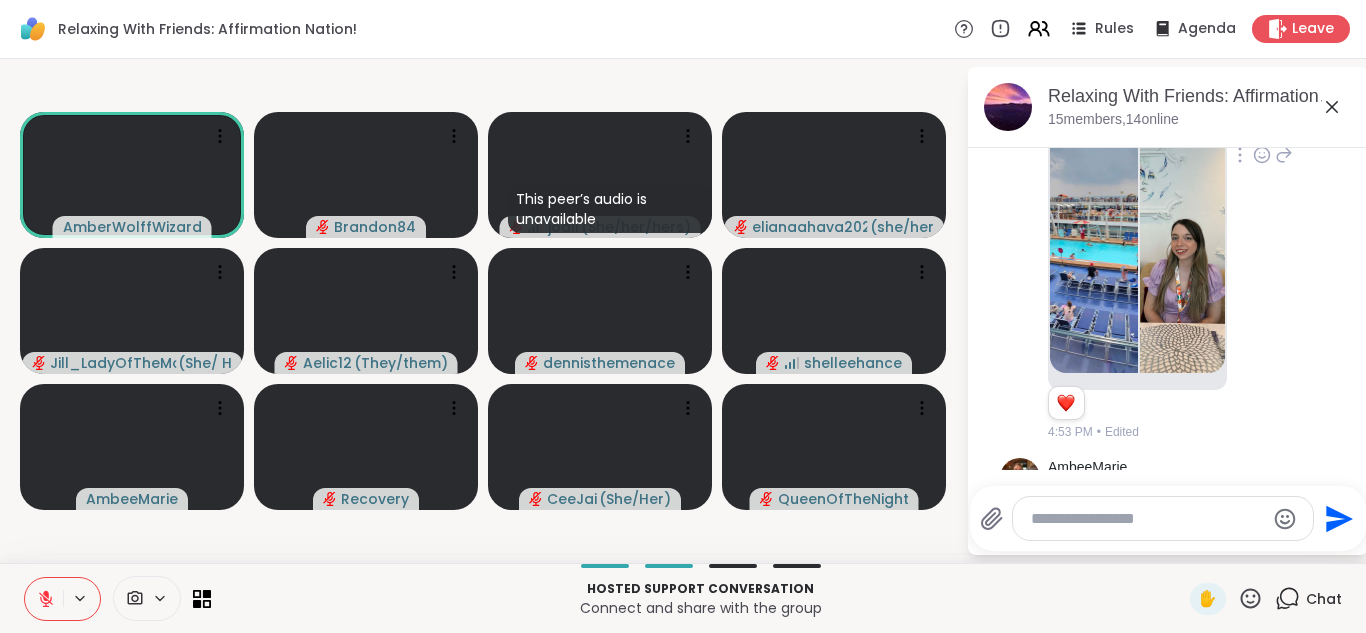 scroll, scrollTop: 2425, scrollLeft: 0, axis: vertical 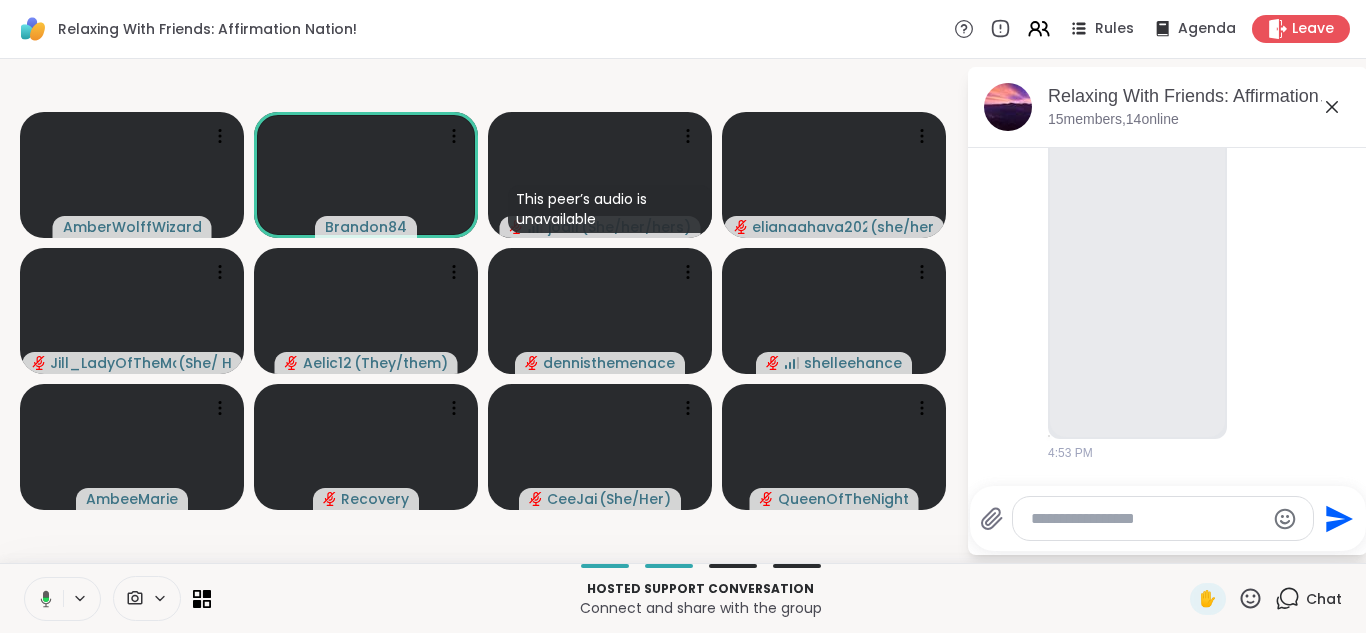 click 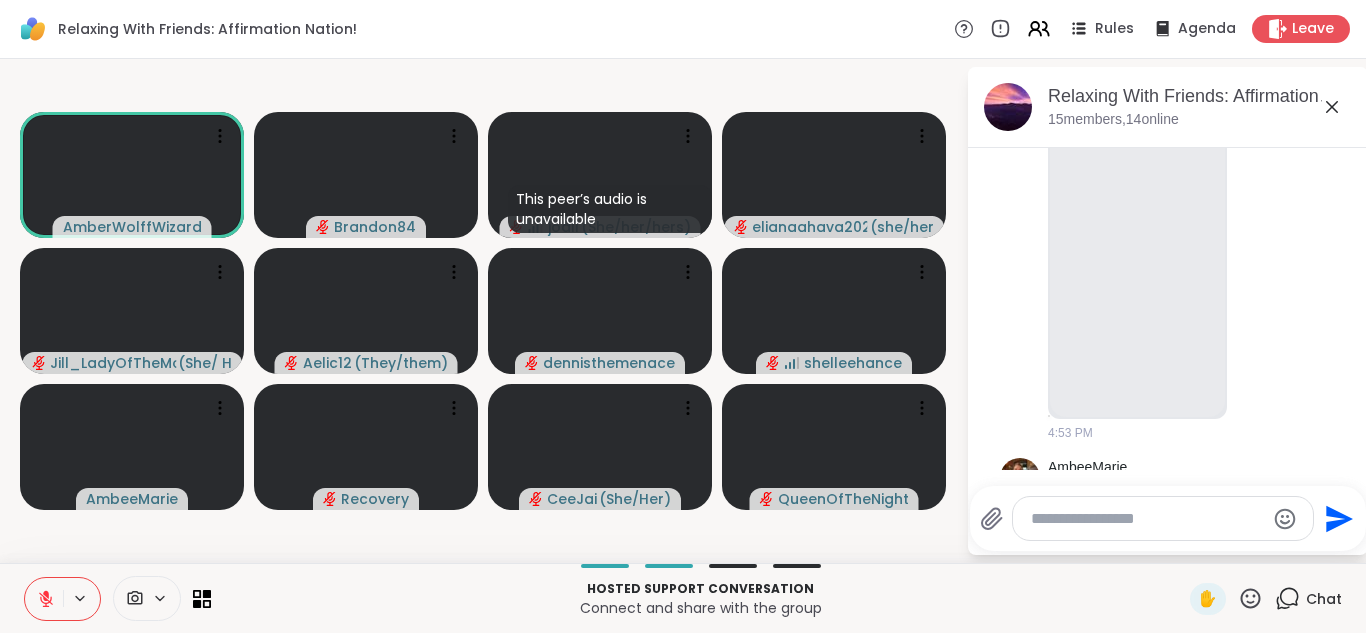 scroll, scrollTop: 2983, scrollLeft: 0, axis: vertical 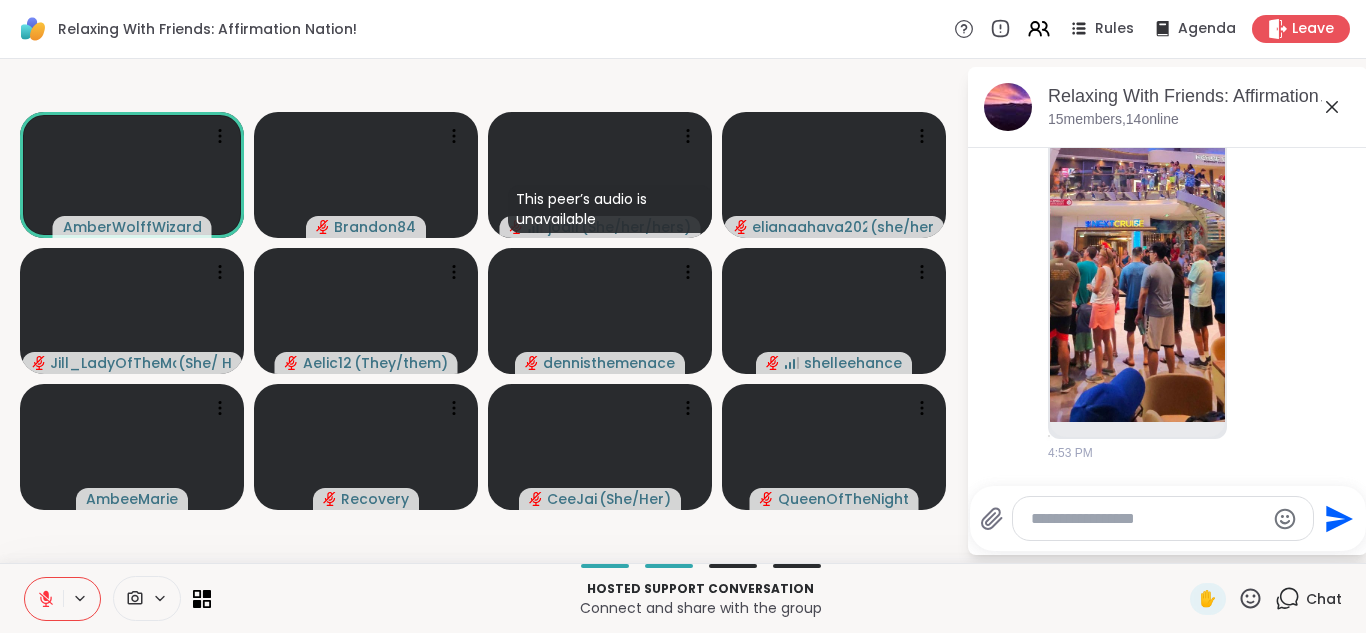 click 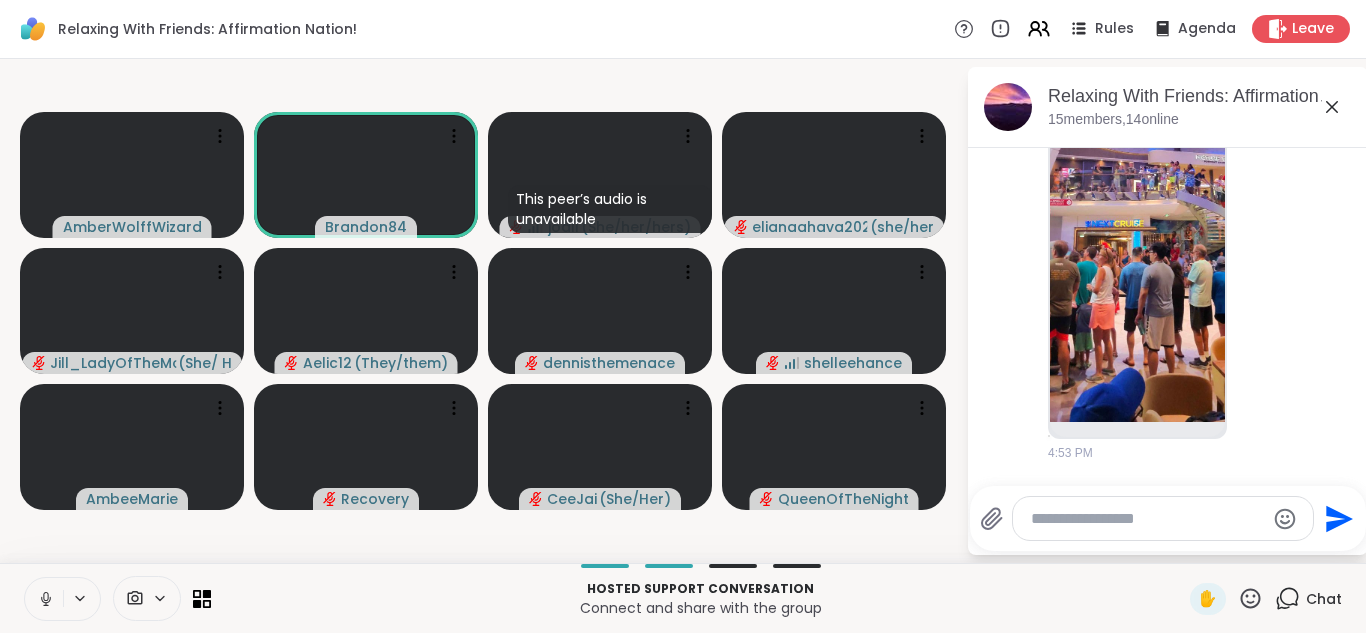 click at bounding box center (44, 599) 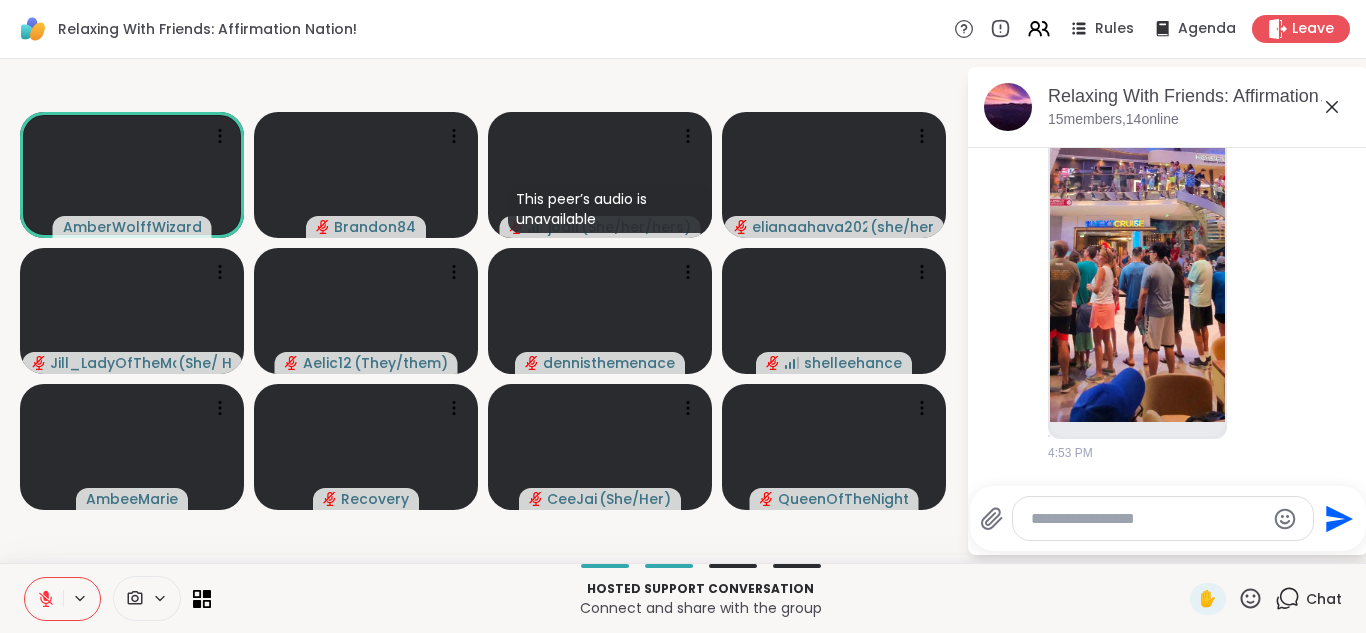 click at bounding box center (44, 599) 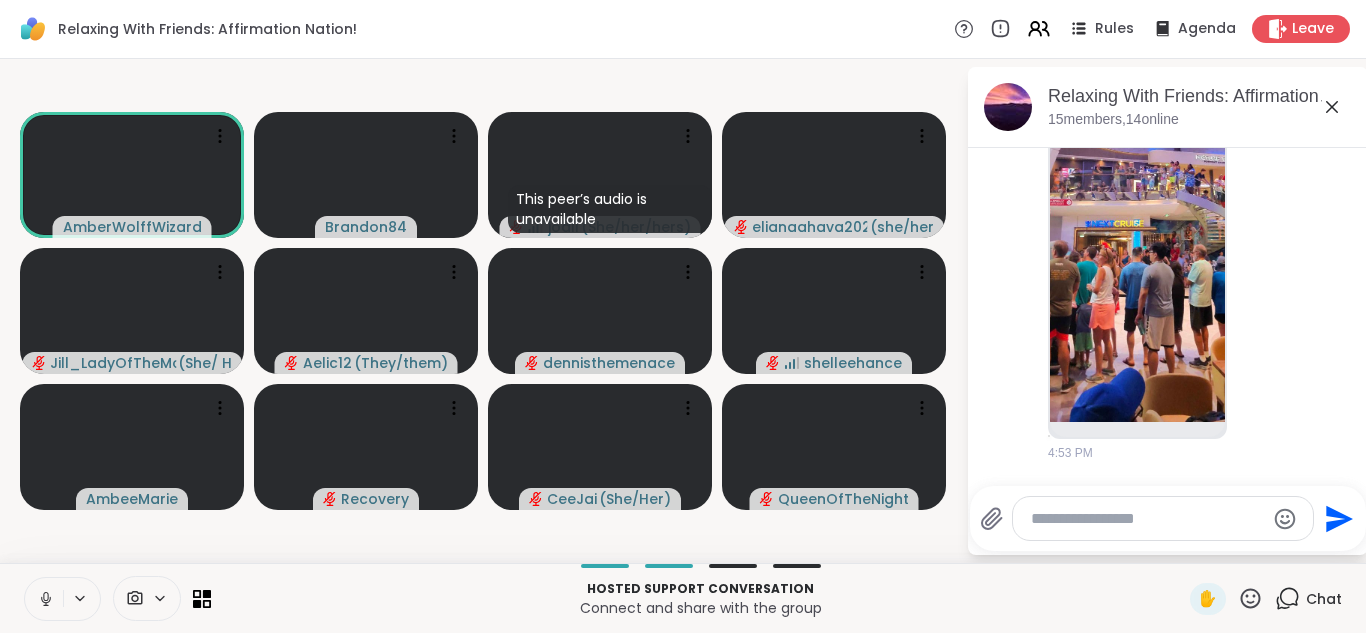 click at bounding box center [44, 599] 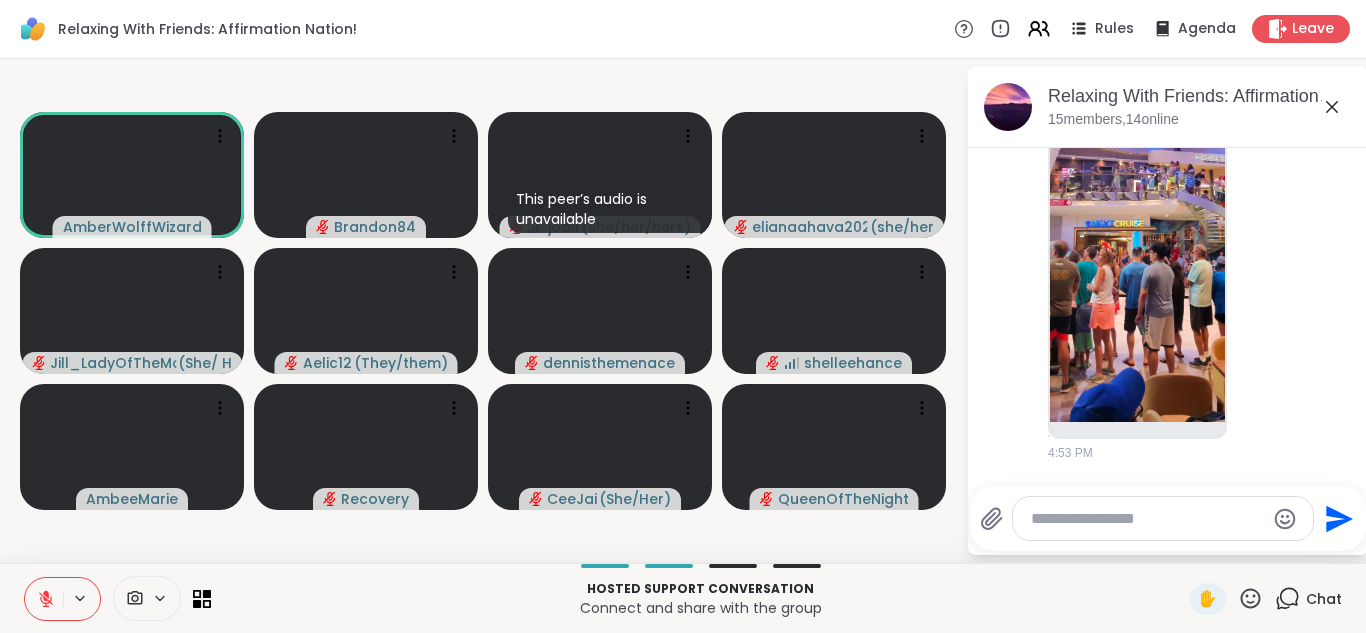 click at bounding box center [44, 599] 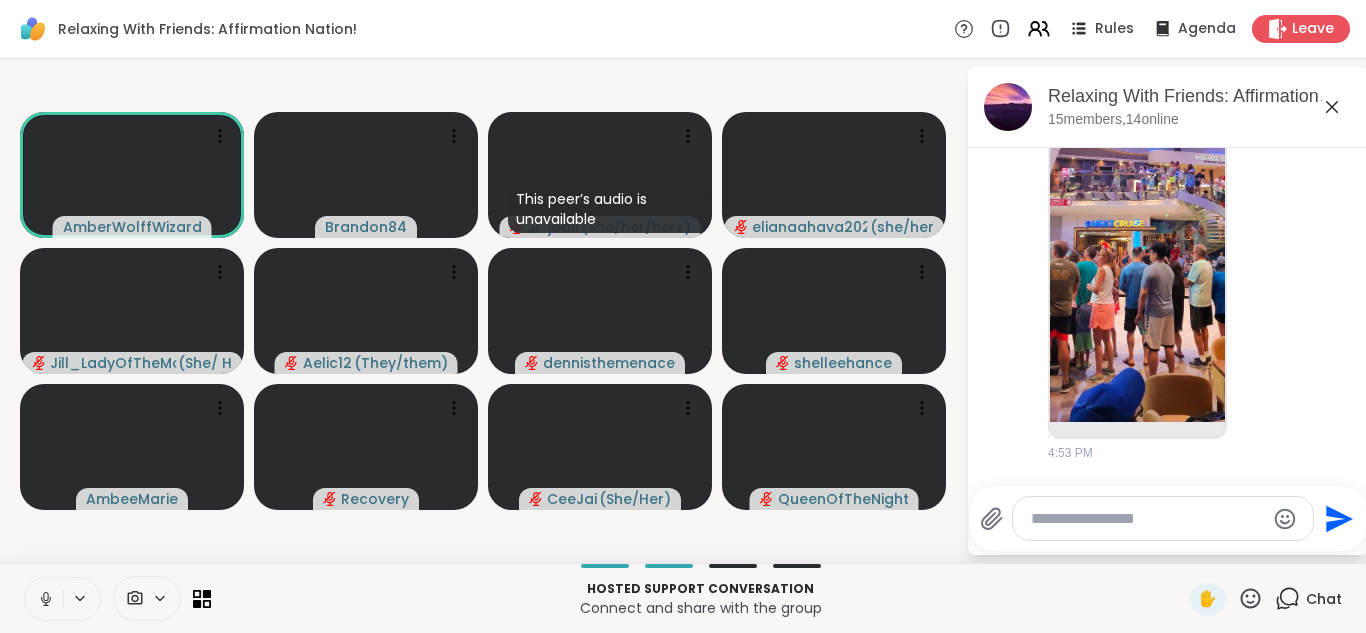 click at bounding box center (44, 599) 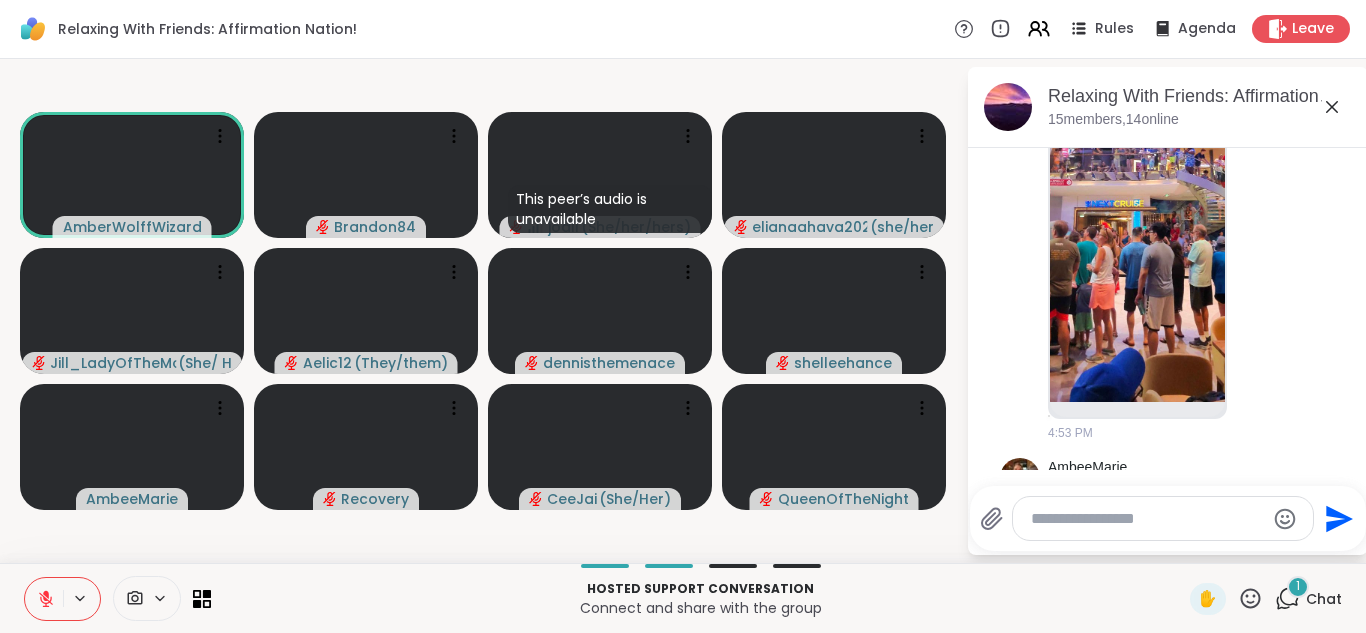 click at bounding box center (44, 599) 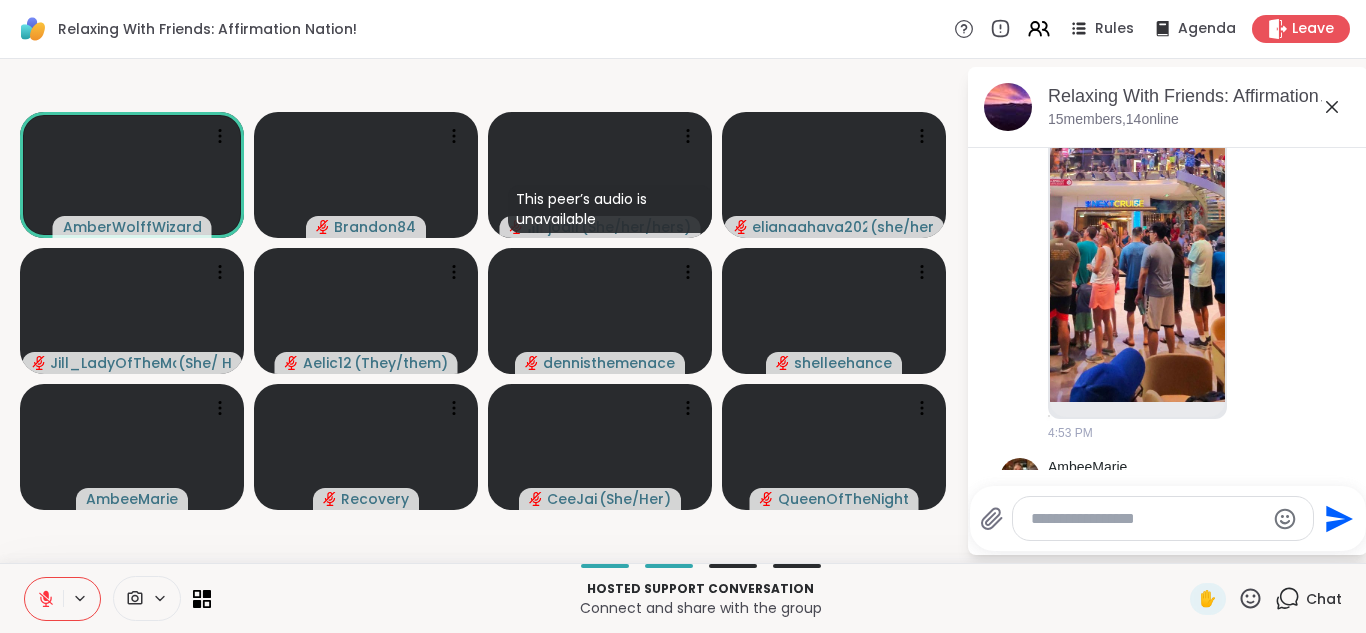 scroll, scrollTop: 3540, scrollLeft: 0, axis: vertical 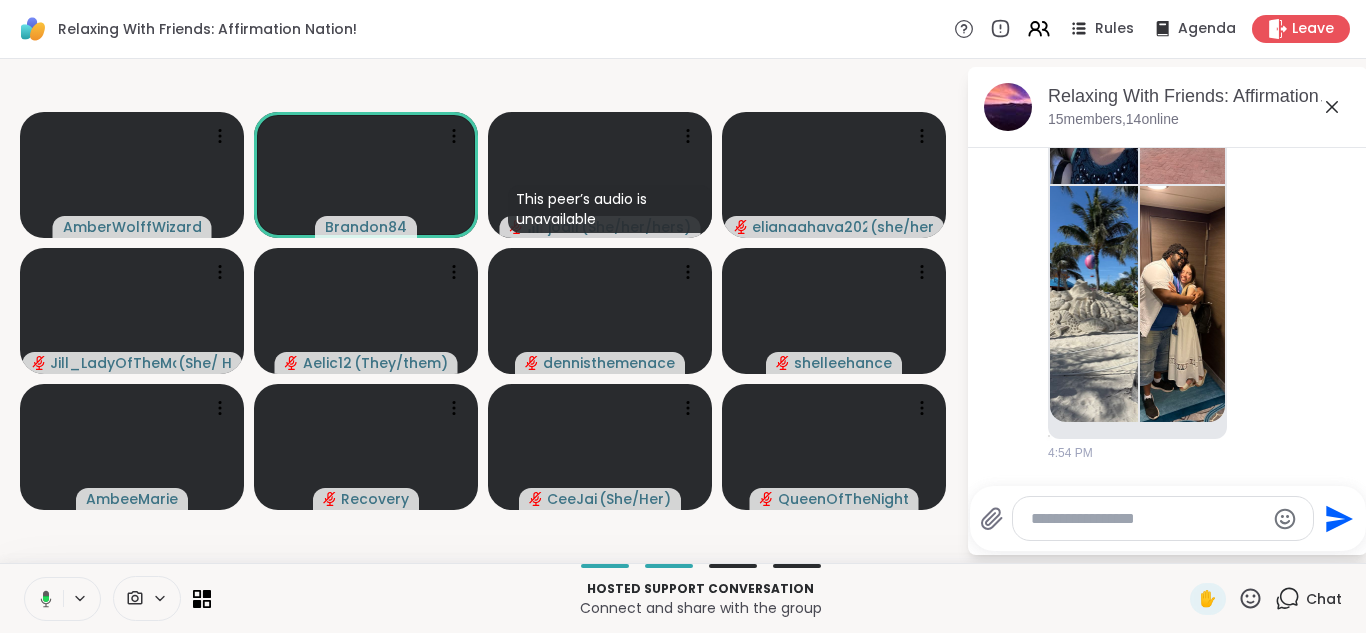 click at bounding box center [42, 599] 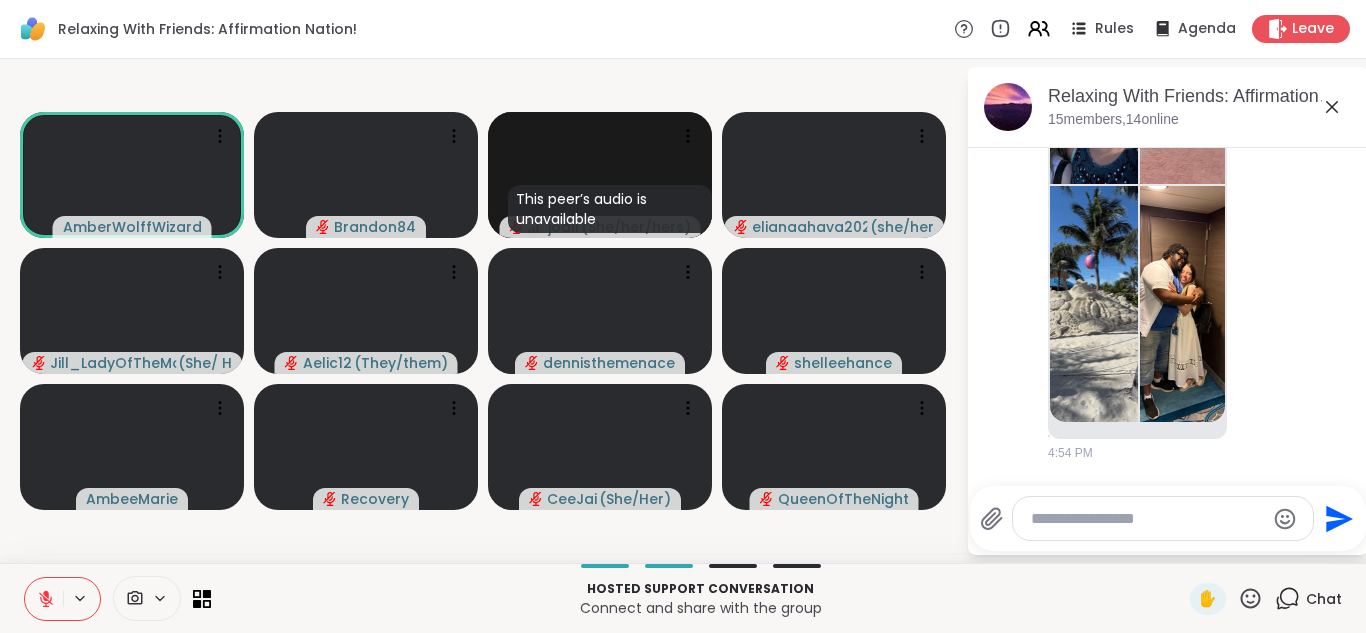 click at bounding box center [44, 599] 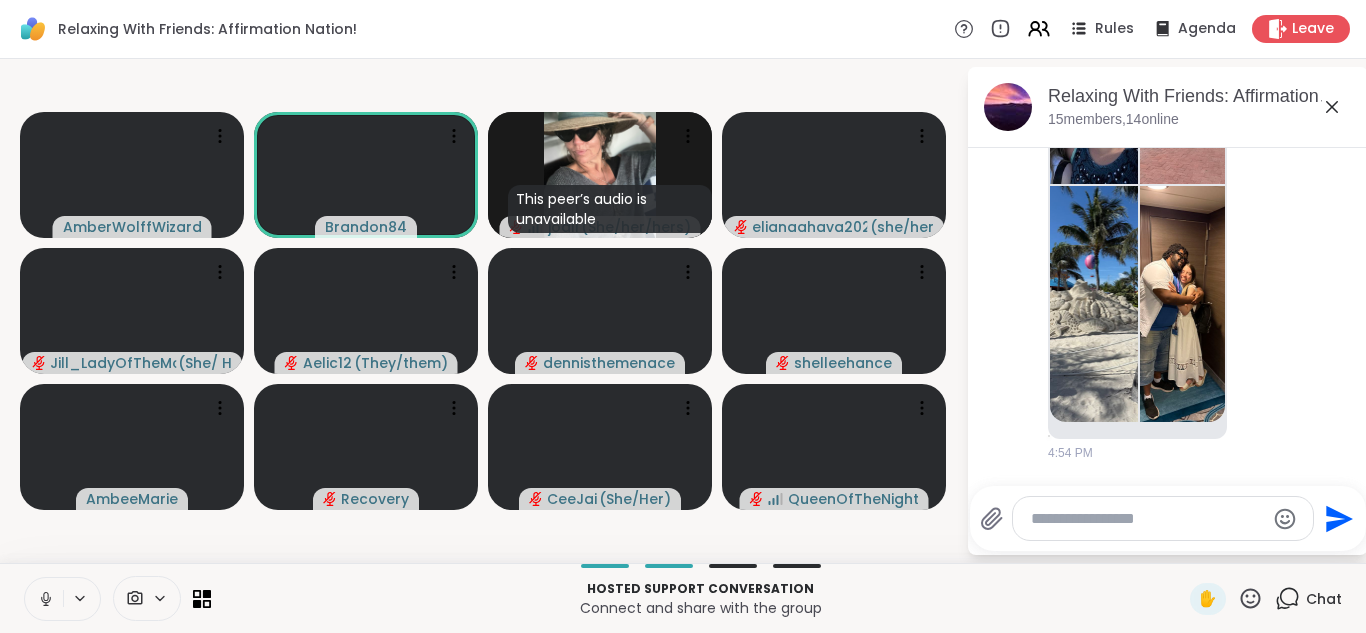 click at bounding box center (44, 599) 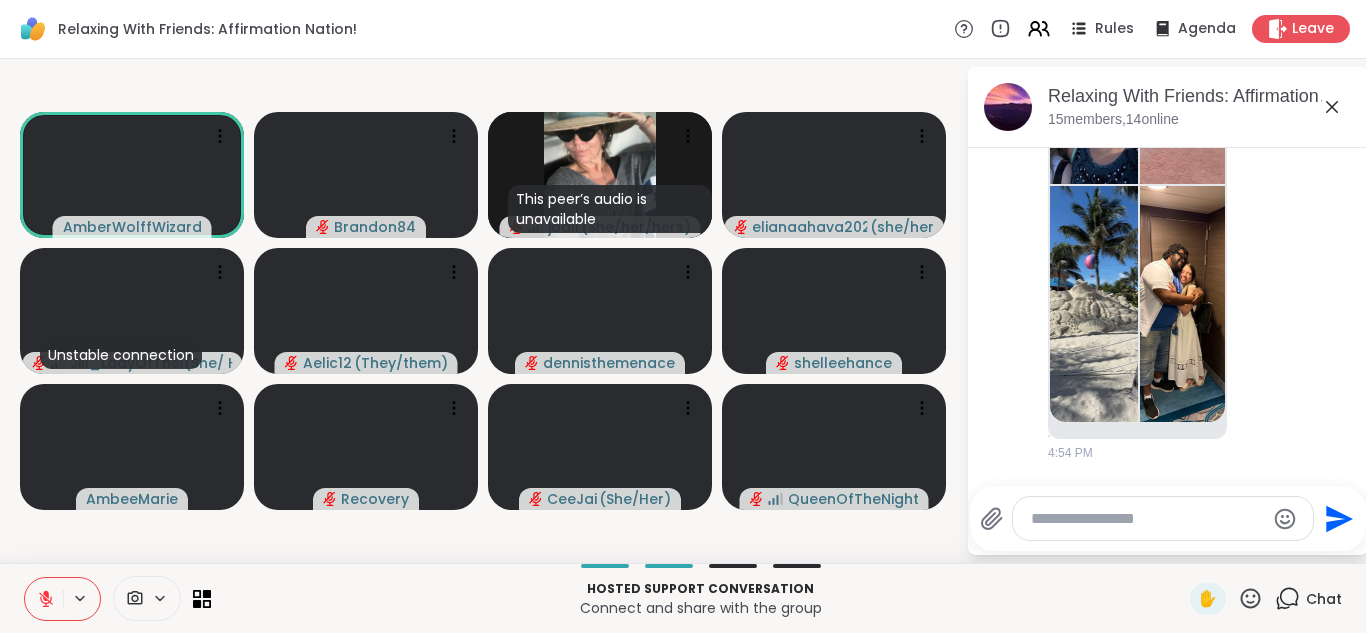 click at bounding box center [44, 599] 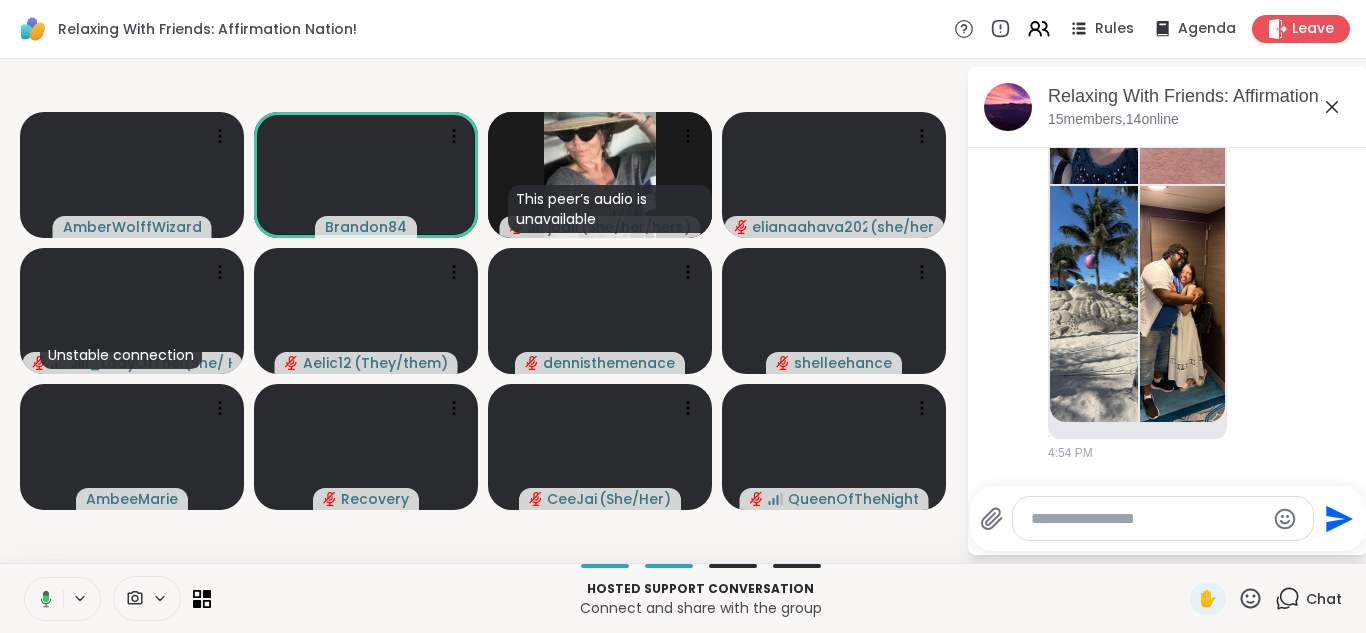click at bounding box center [42, 599] 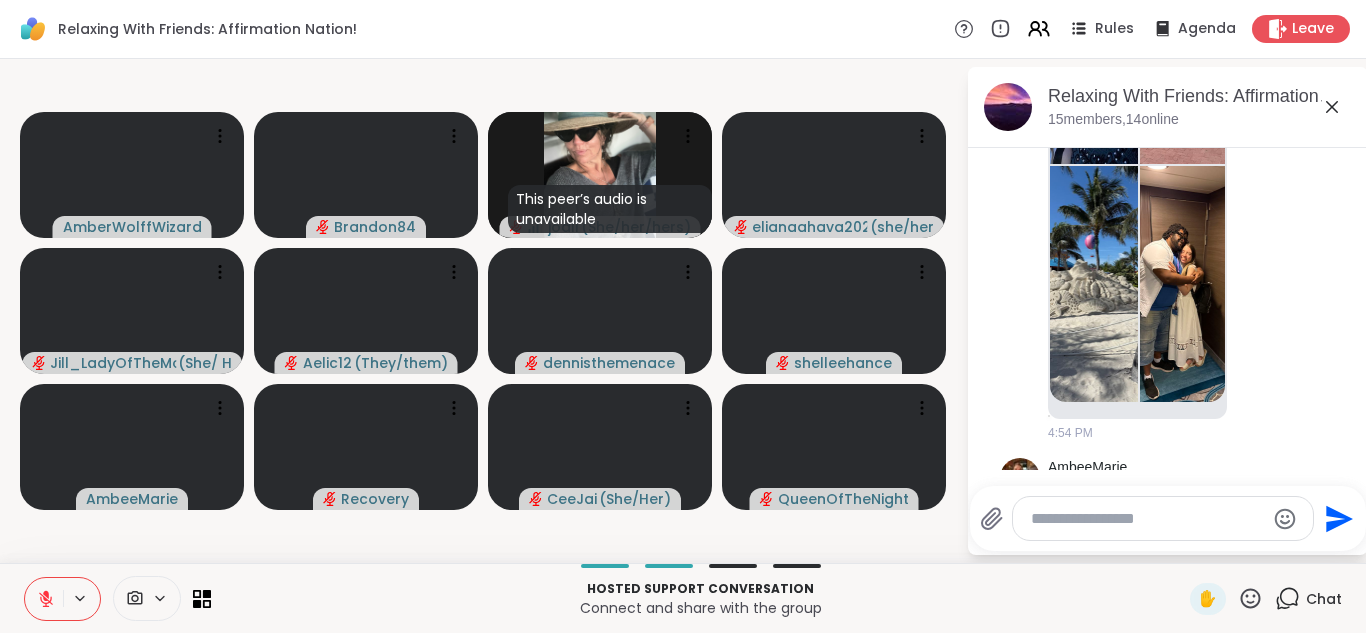scroll, scrollTop: 4098, scrollLeft: 0, axis: vertical 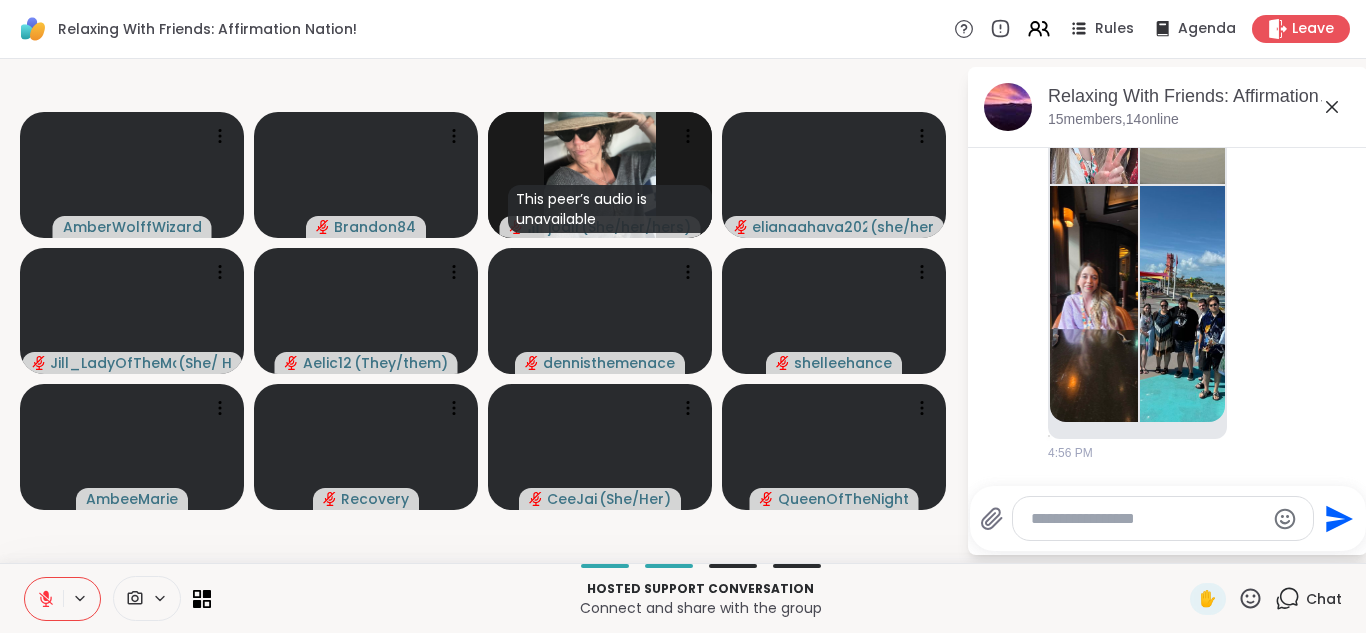 click at bounding box center (44, 599) 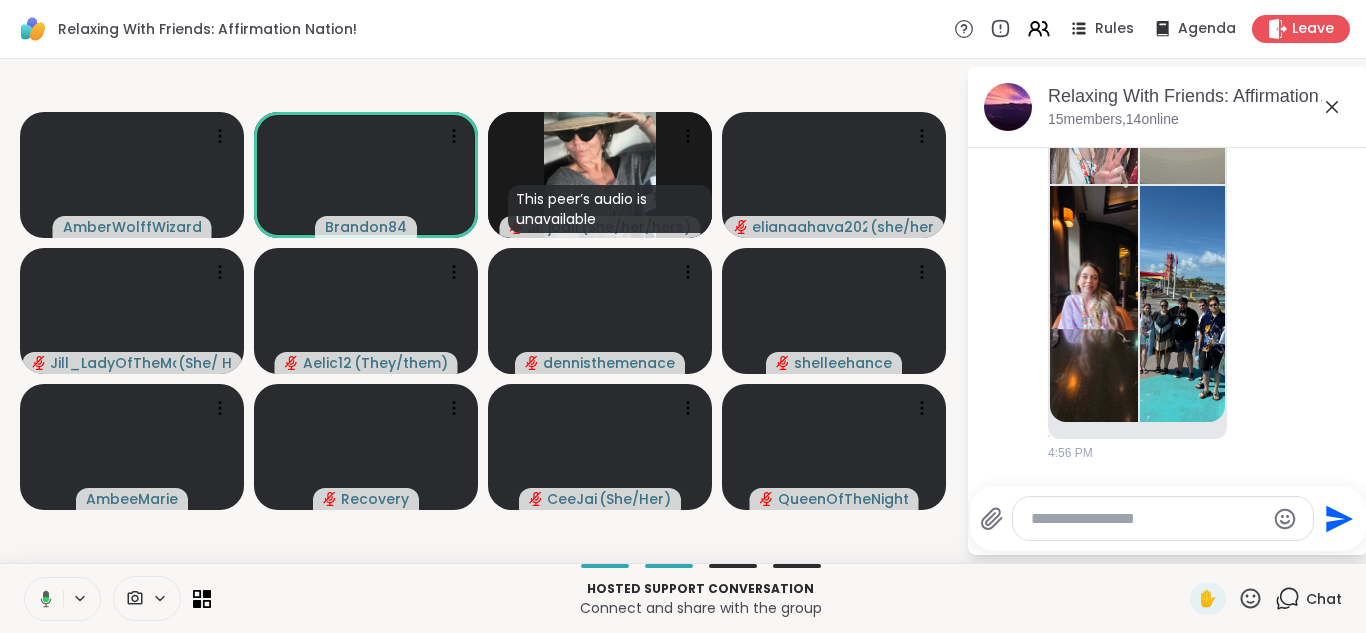 click at bounding box center [42, 599] 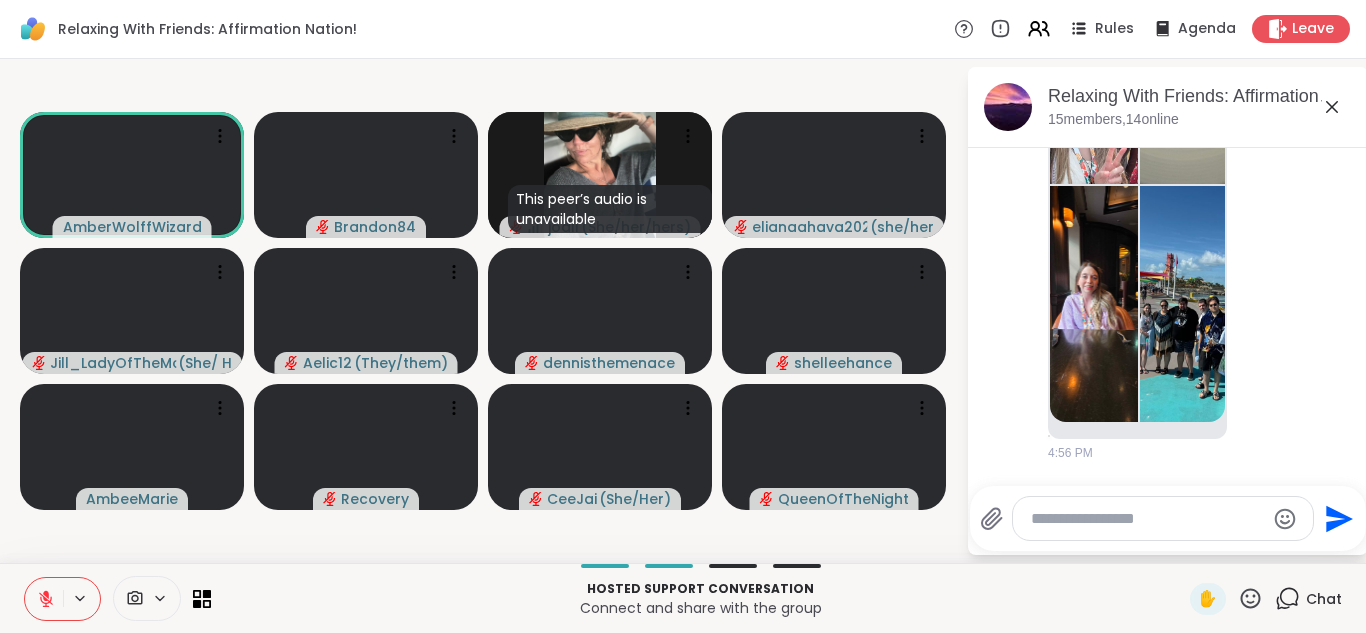 click at bounding box center (44, 599) 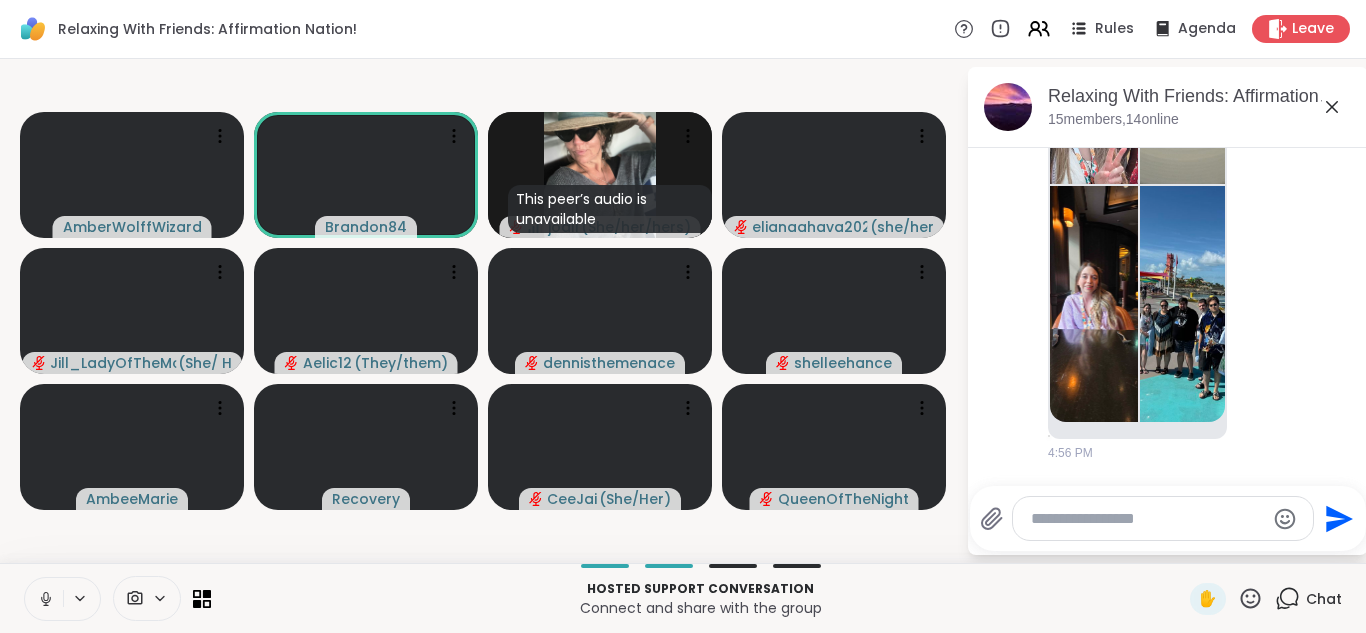 click at bounding box center (44, 599) 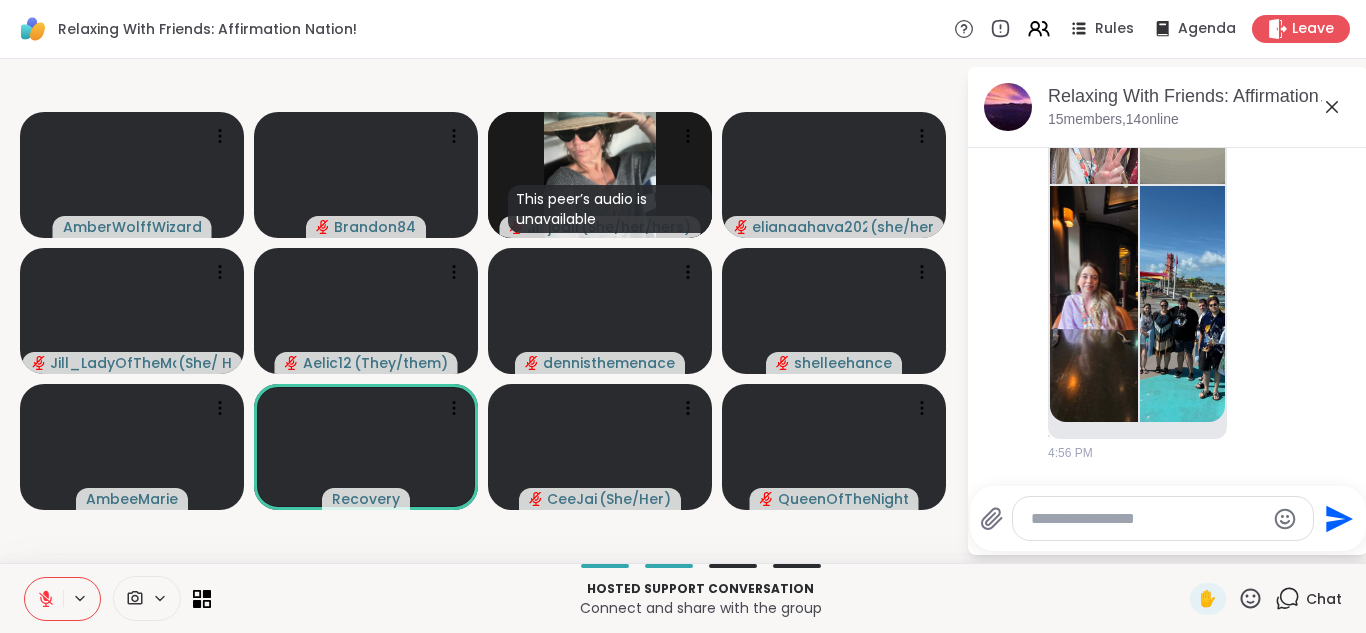 click at bounding box center [44, 599] 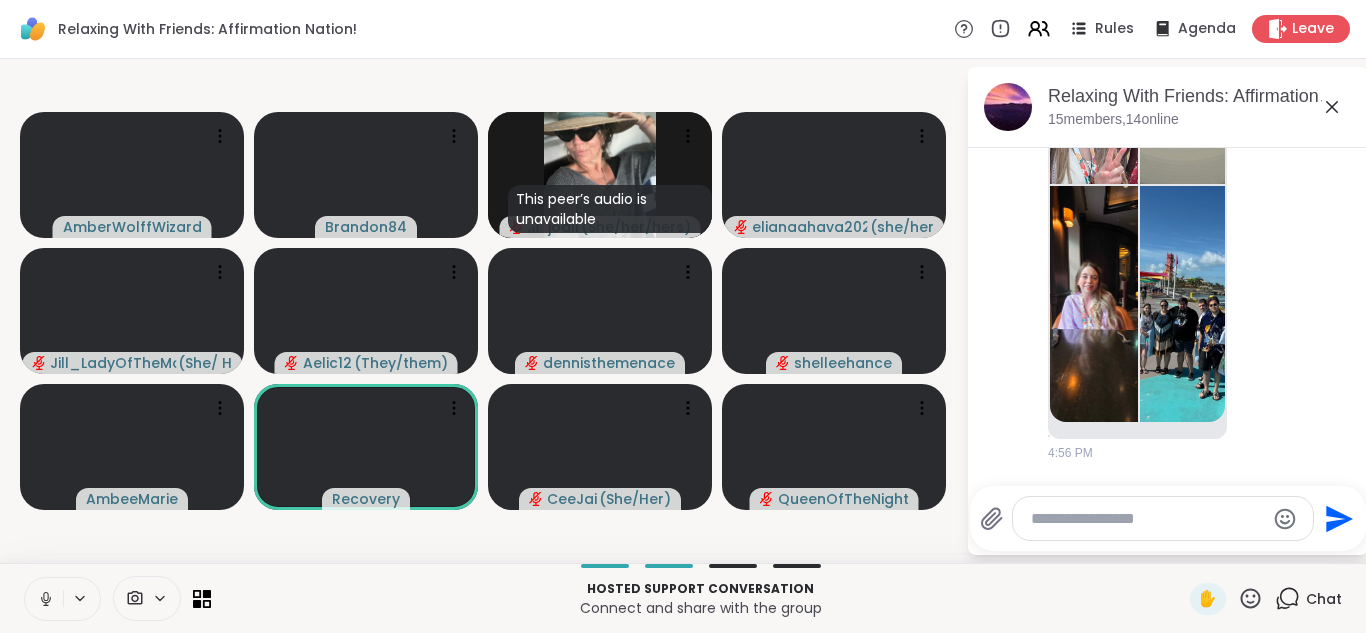 click at bounding box center (44, 599) 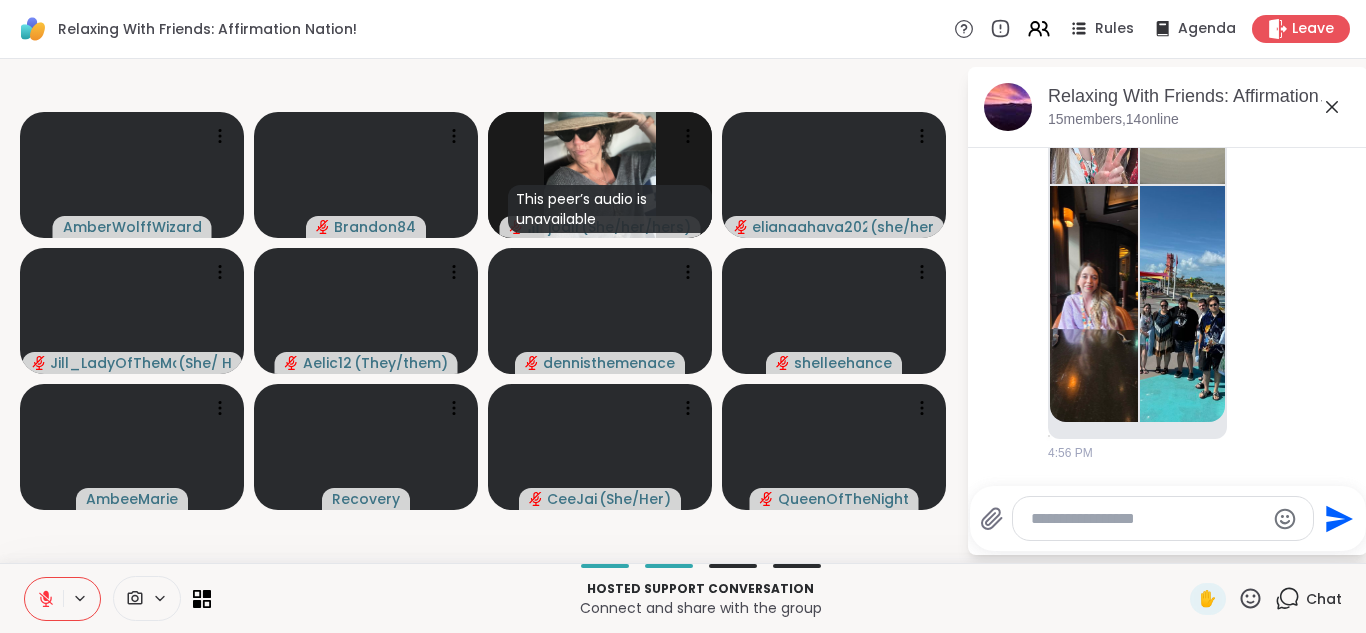 click at bounding box center [44, 599] 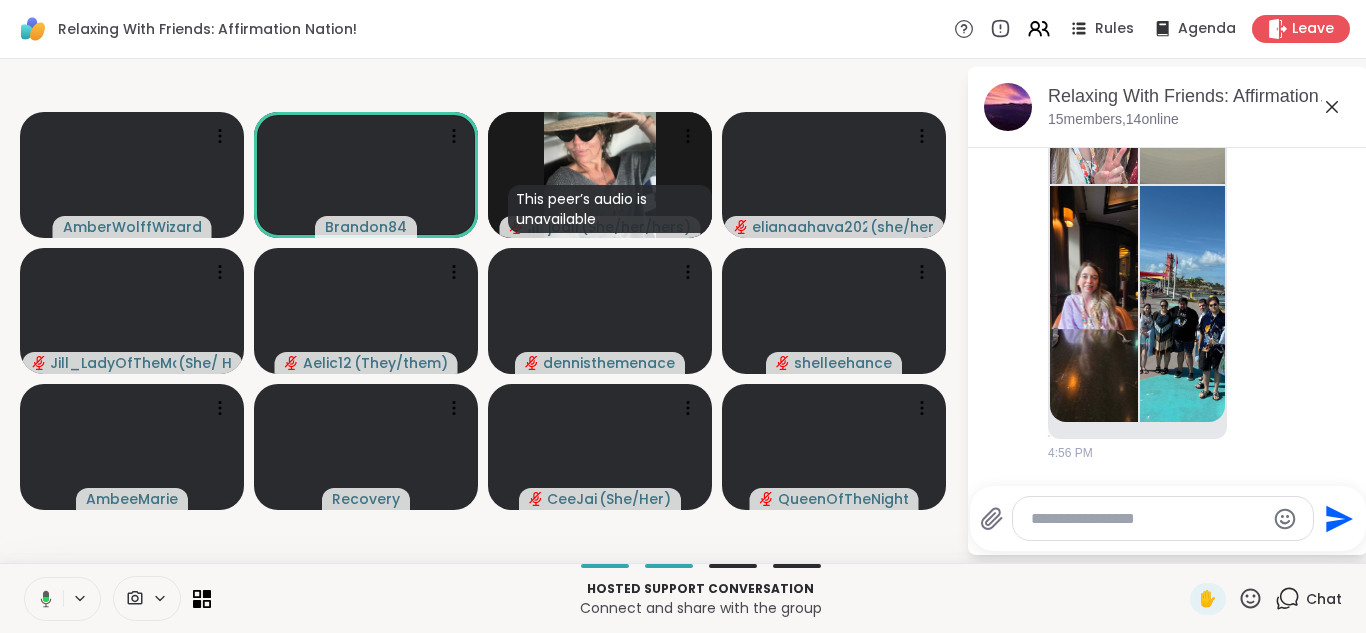 click at bounding box center [42, 599] 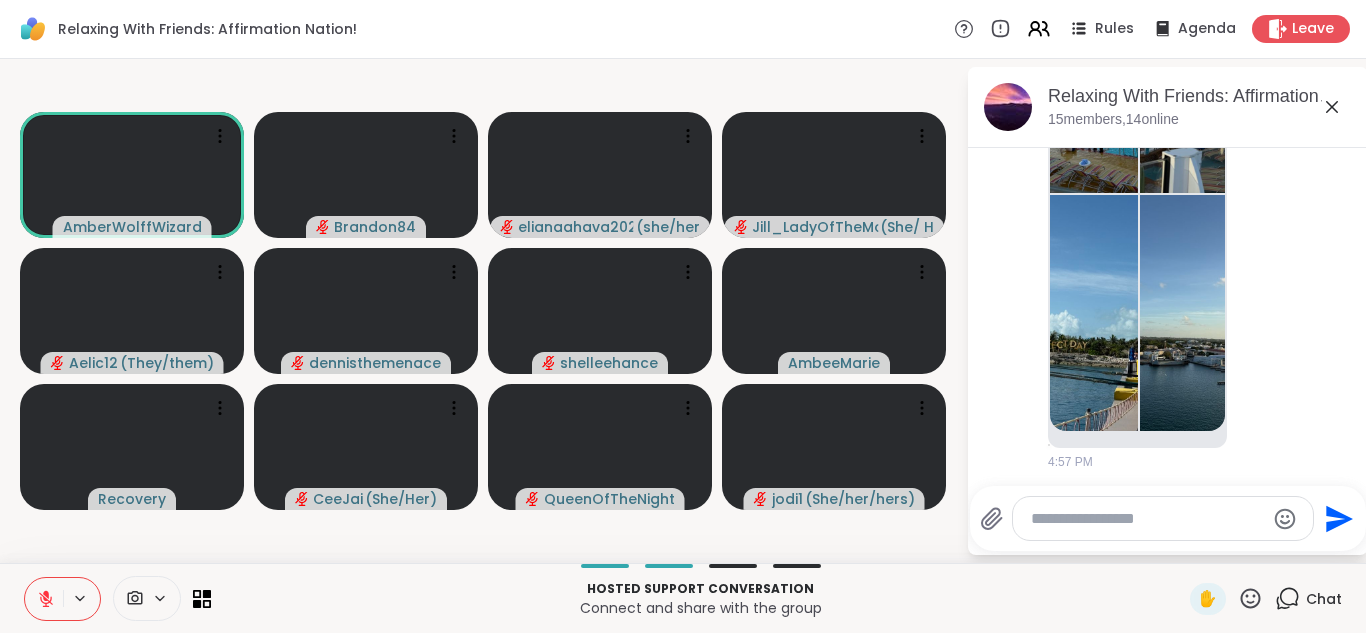 scroll, scrollTop: 4713, scrollLeft: 0, axis: vertical 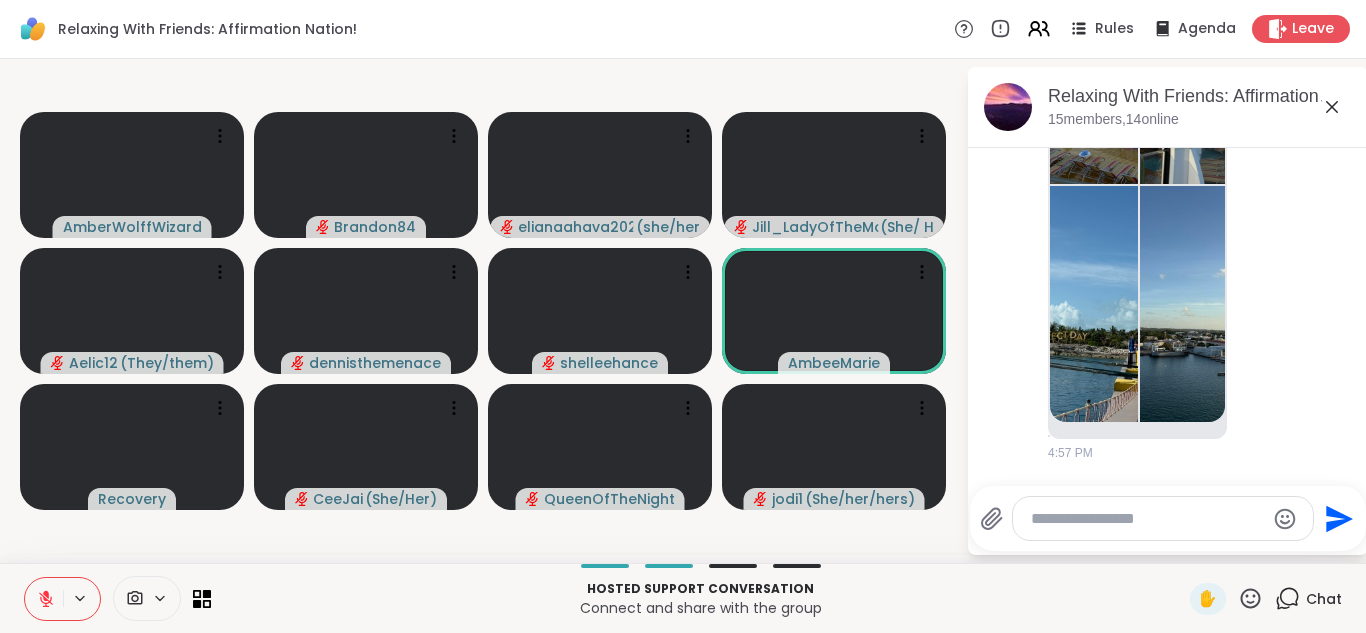 click 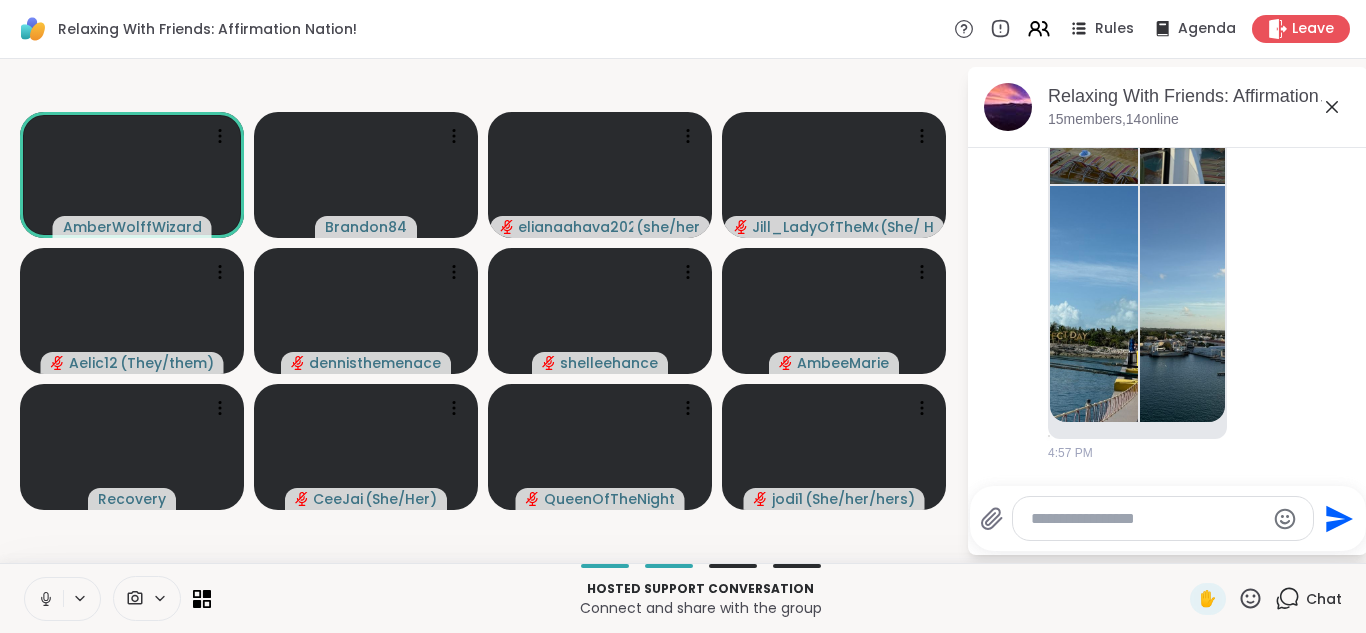click at bounding box center [44, 599] 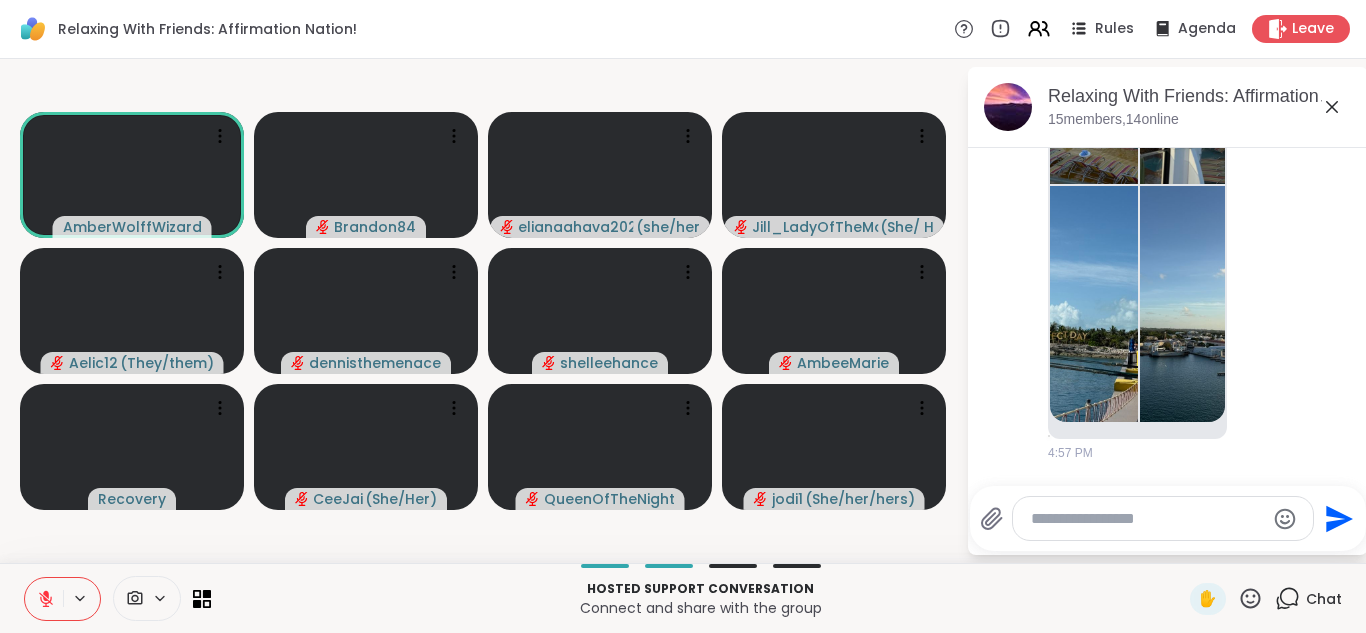 click at bounding box center (44, 599) 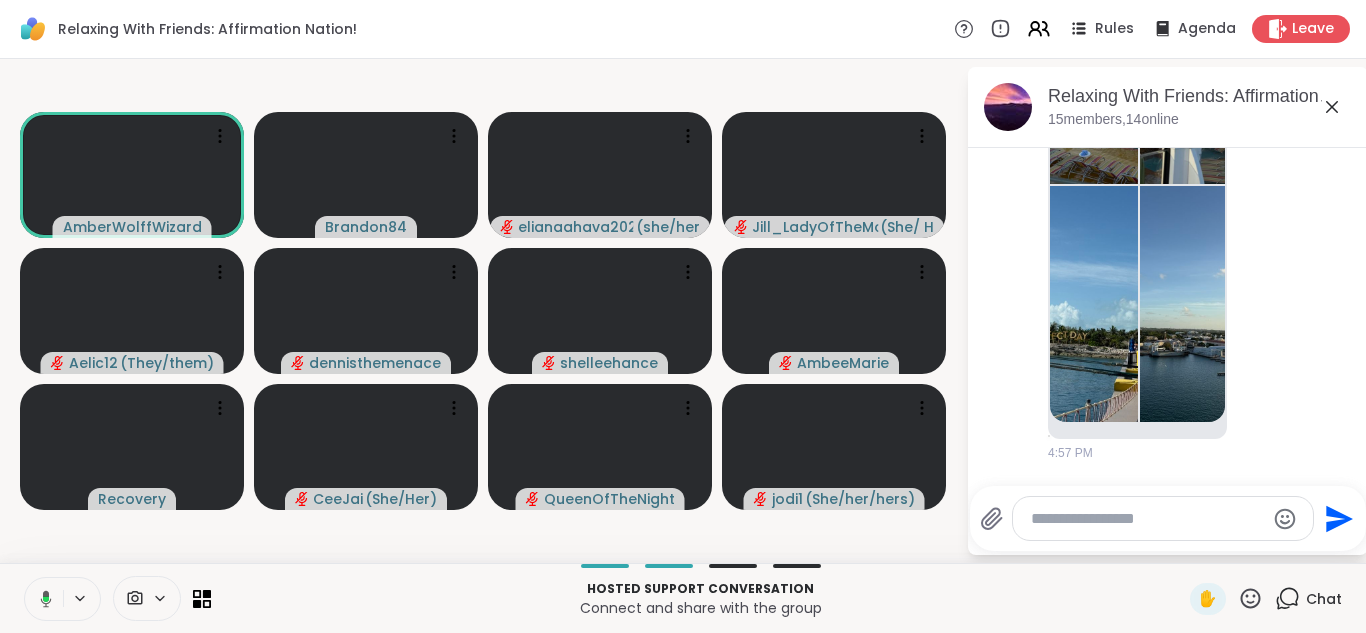 click at bounding box center [42, 599] 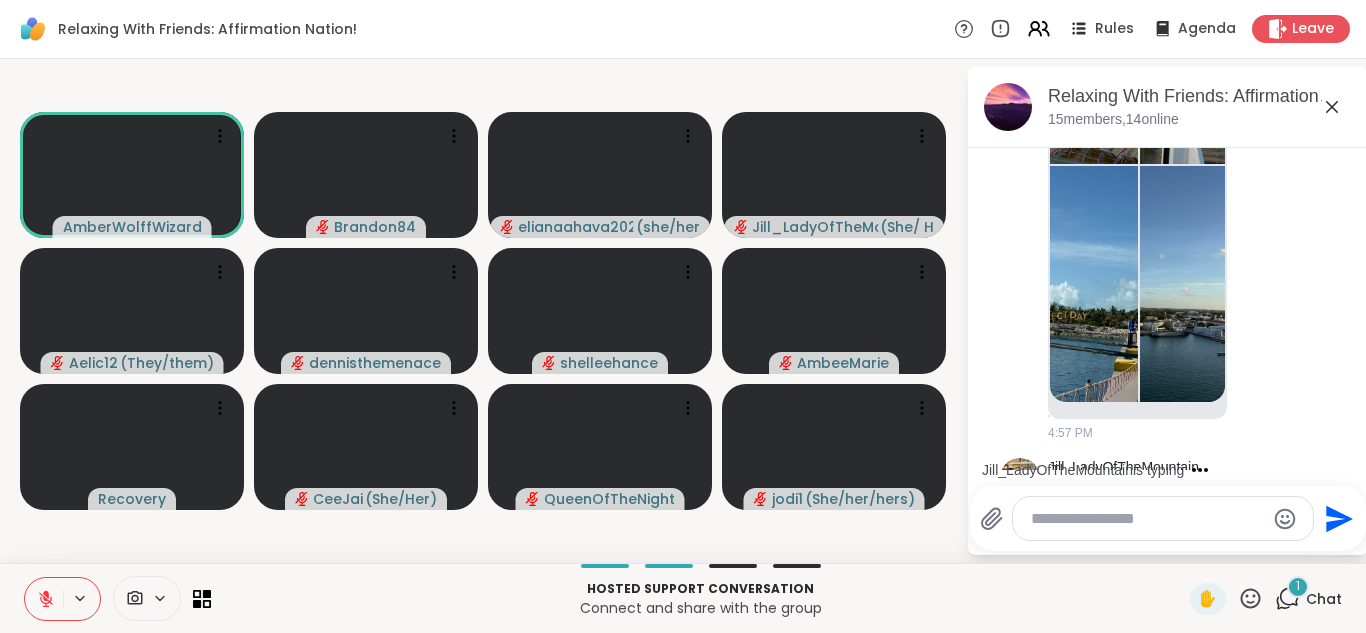 scroll, scrollTop: 4819, scrollLeft: 0, axis: vertical 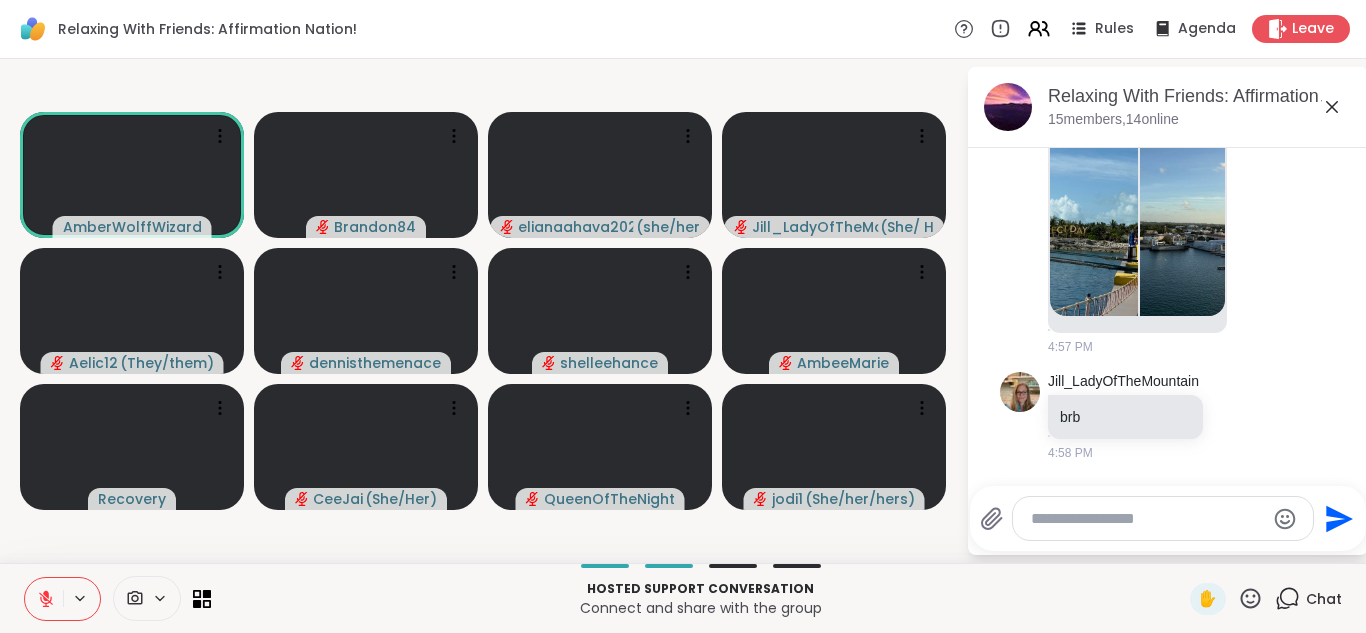 click at bounding box center [147, 598] 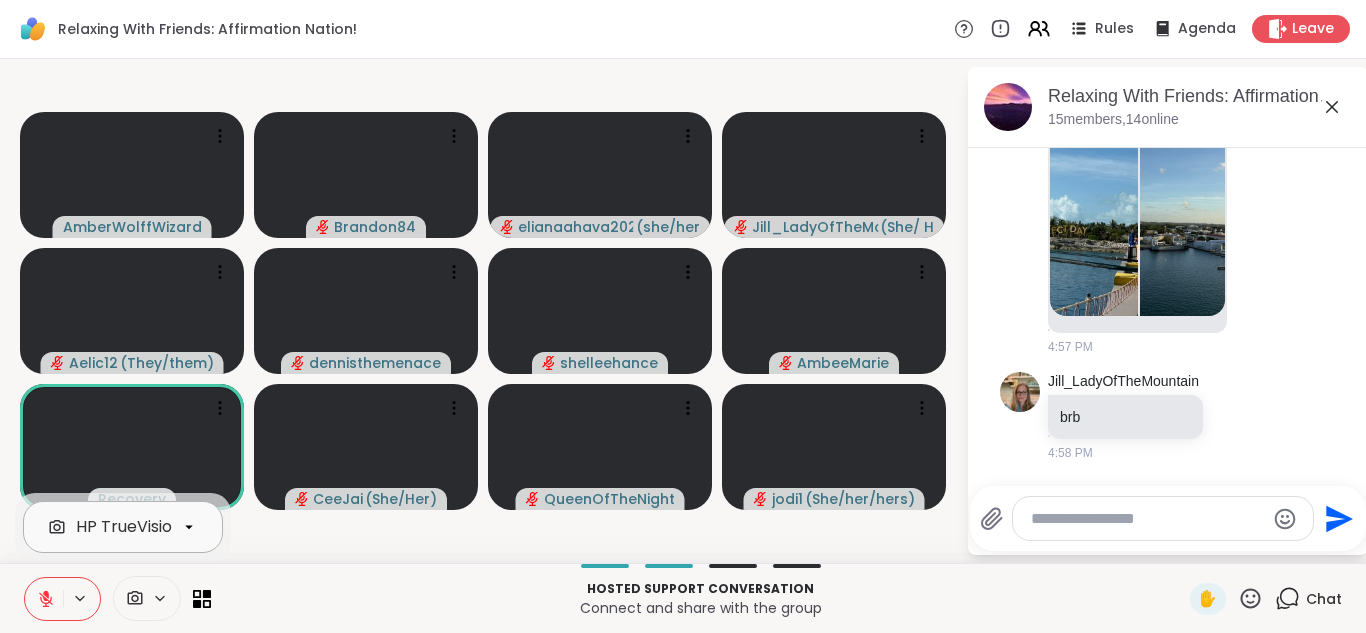 click 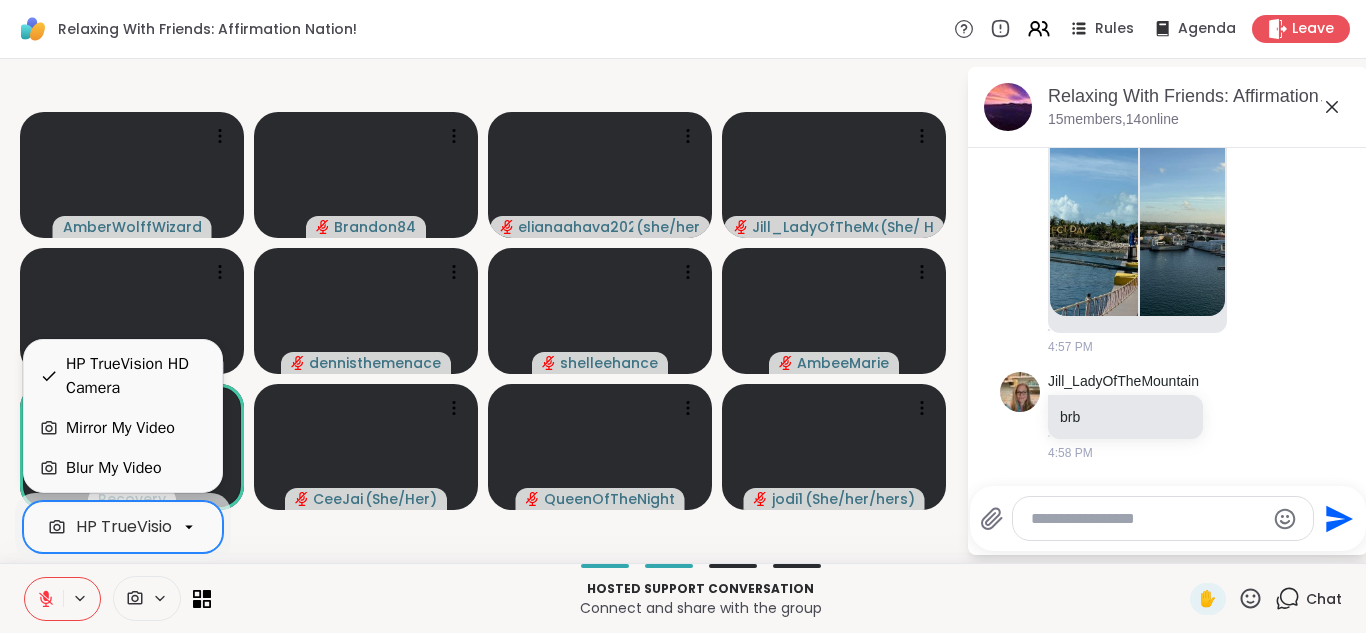 scroll, scrollTop: 0, scrollLeft: 0, axis: both 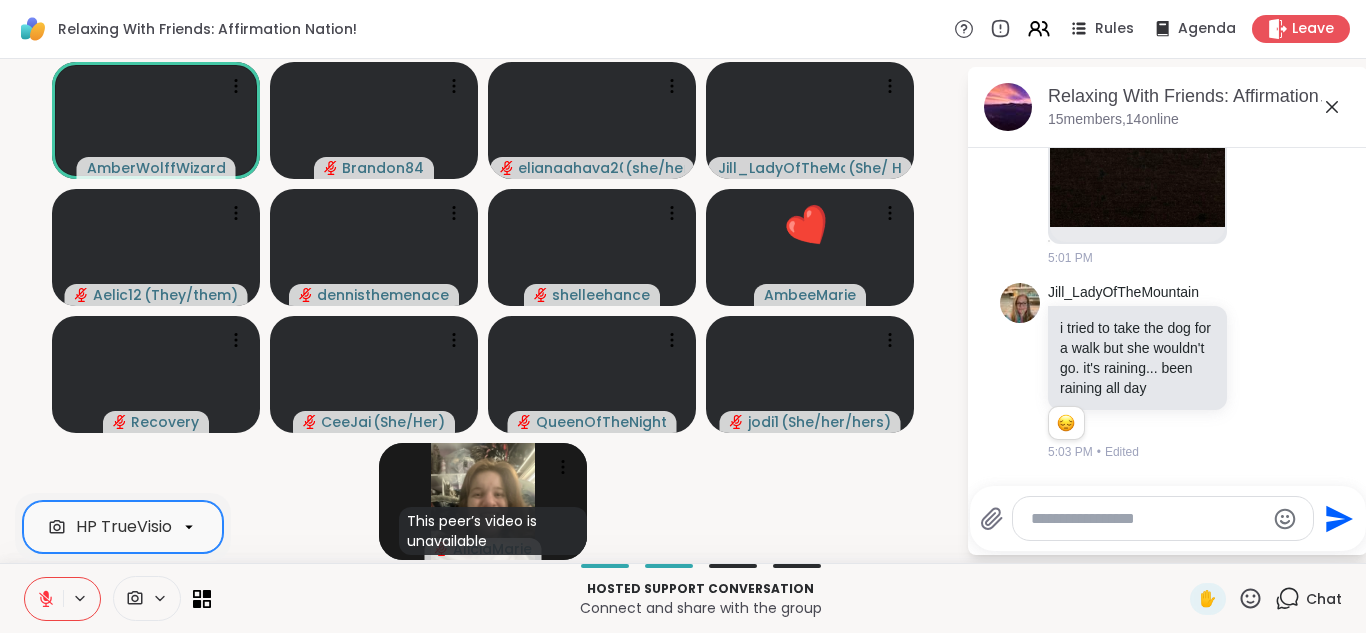 click 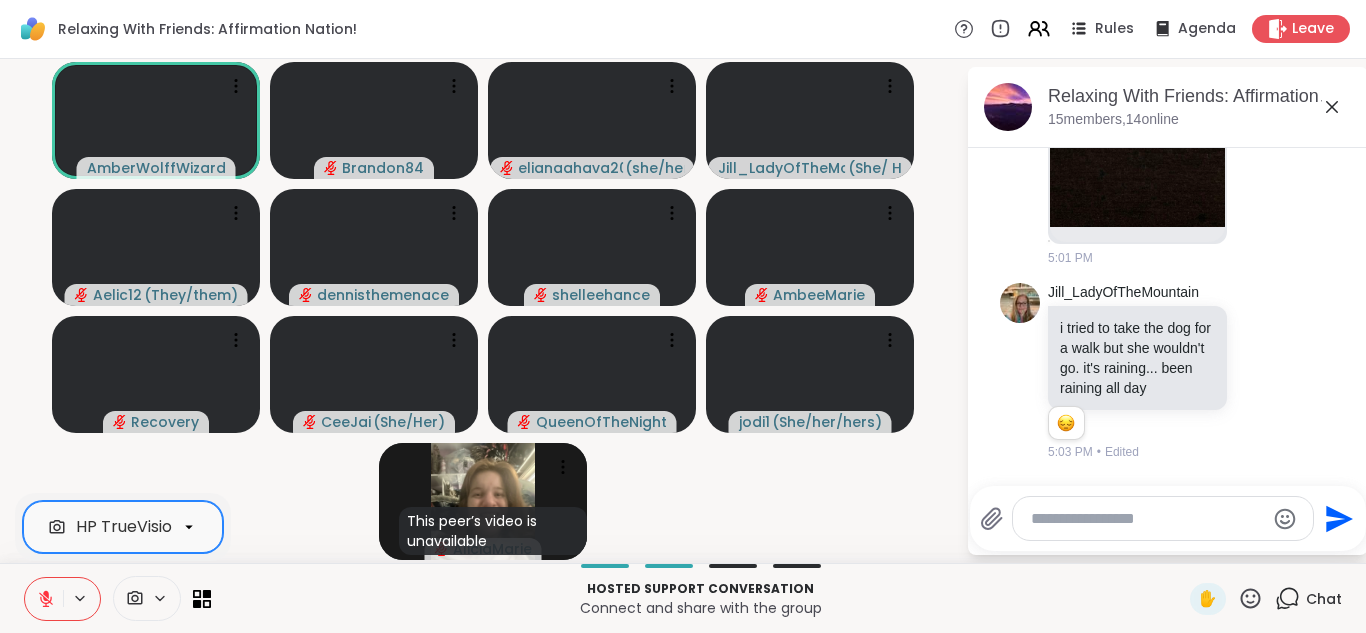click 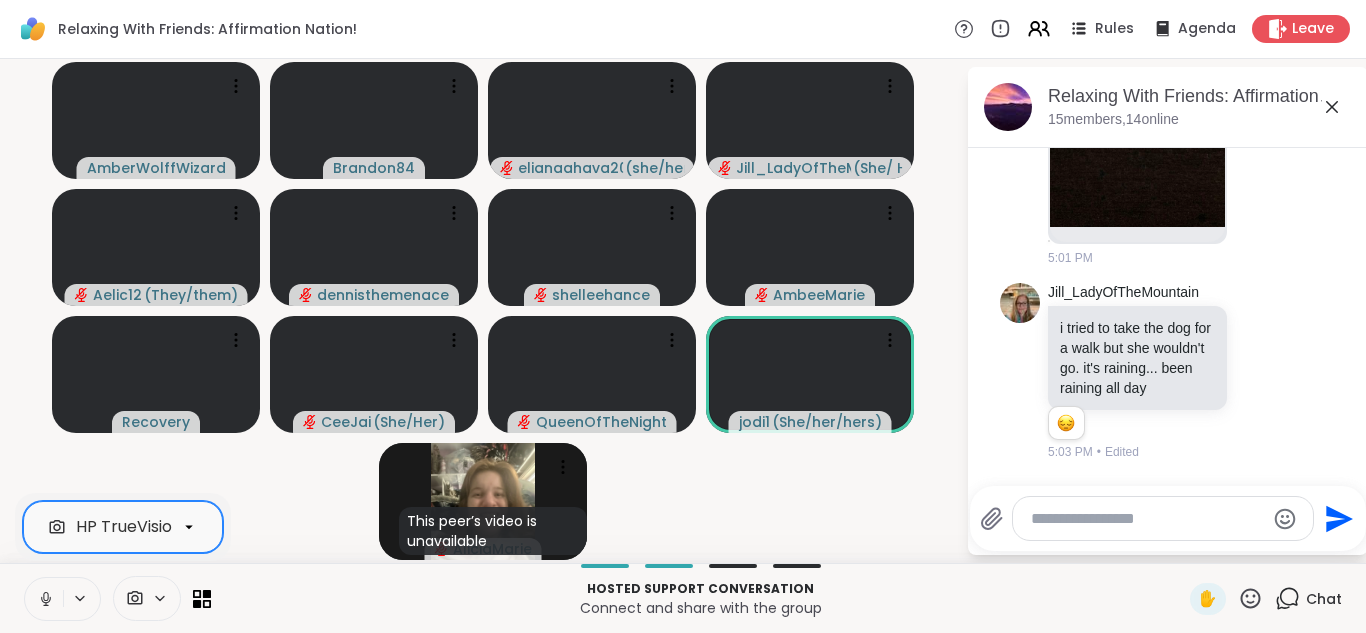 click at bounding box center (44, 599) 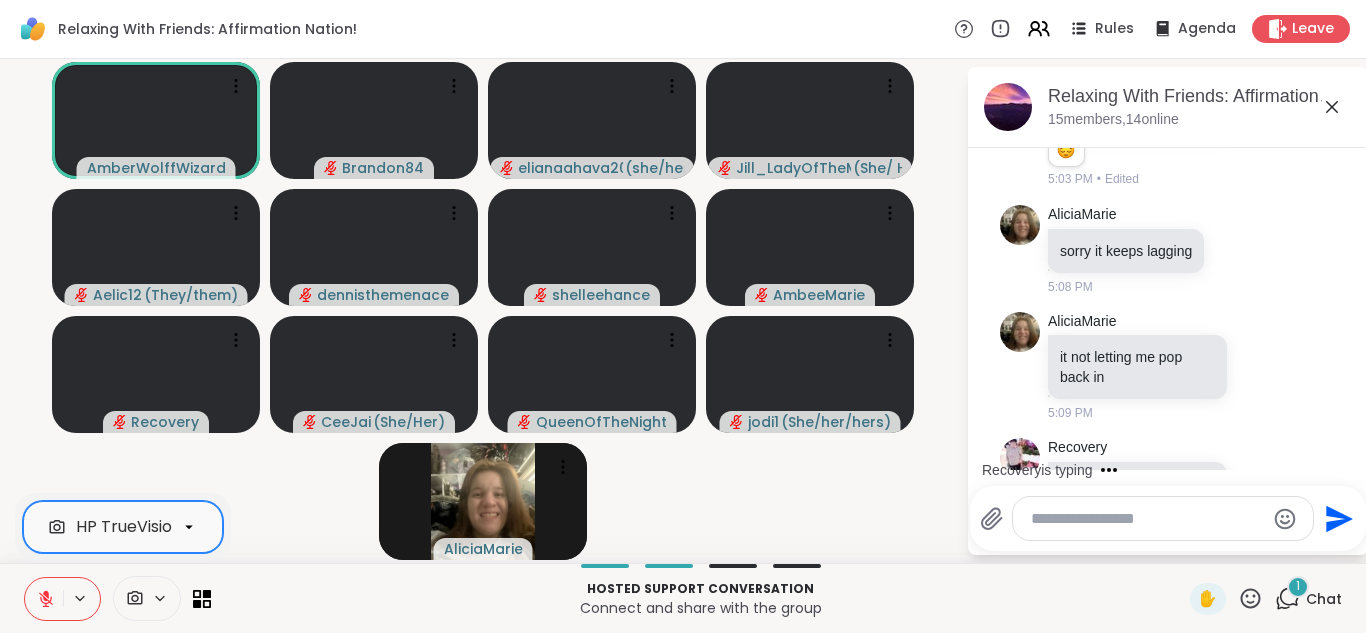 scroll, scrollTop: 5952, scrollLeft: 0, axis: vertical 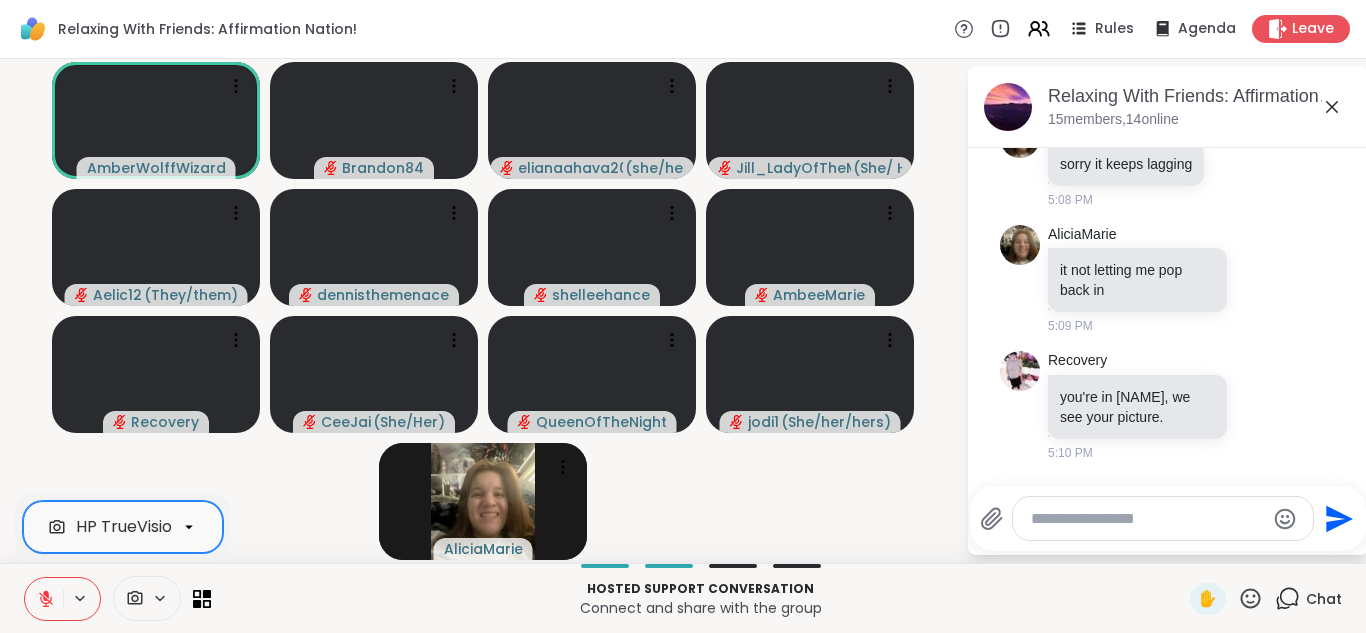 click at bounding box center (44, 599) 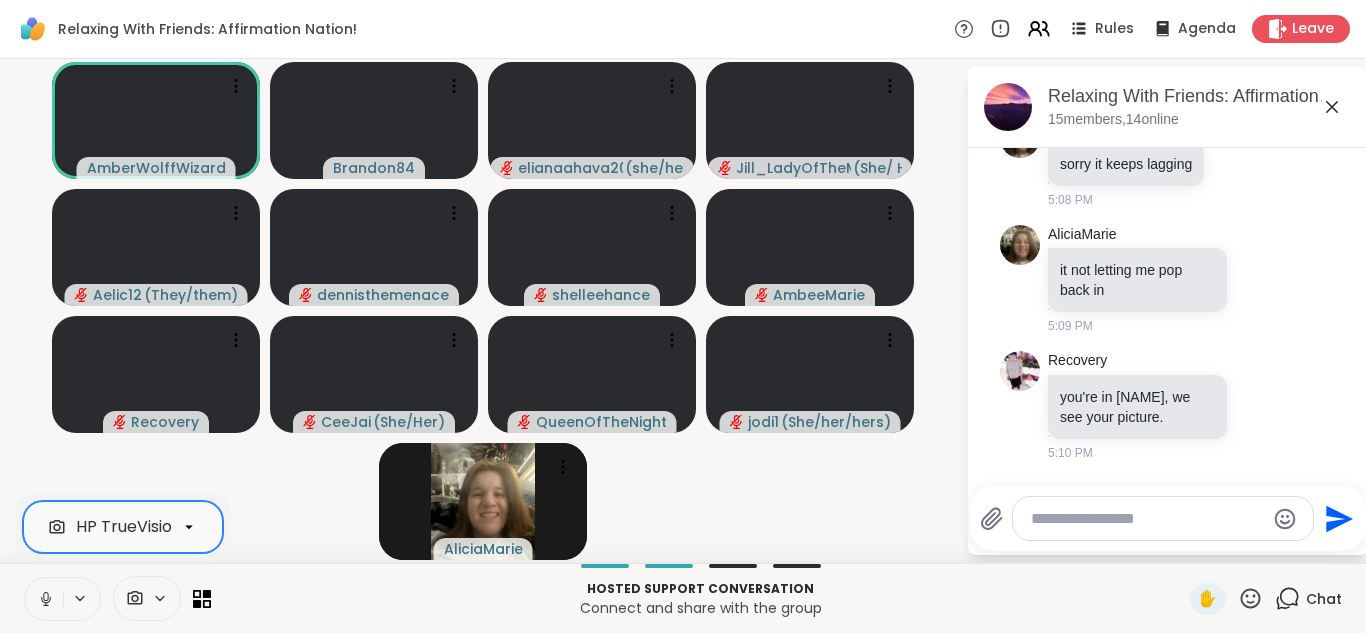 click at bounding box center [44, 599] 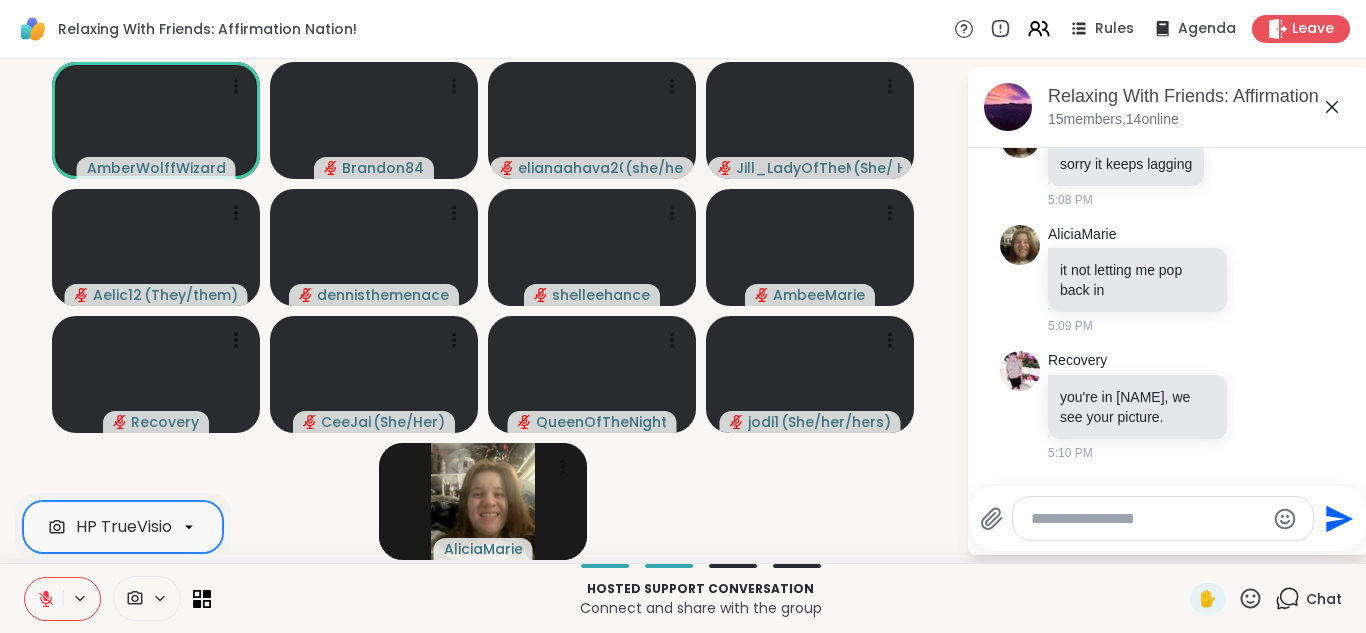 click at bounding box center (44, 599) 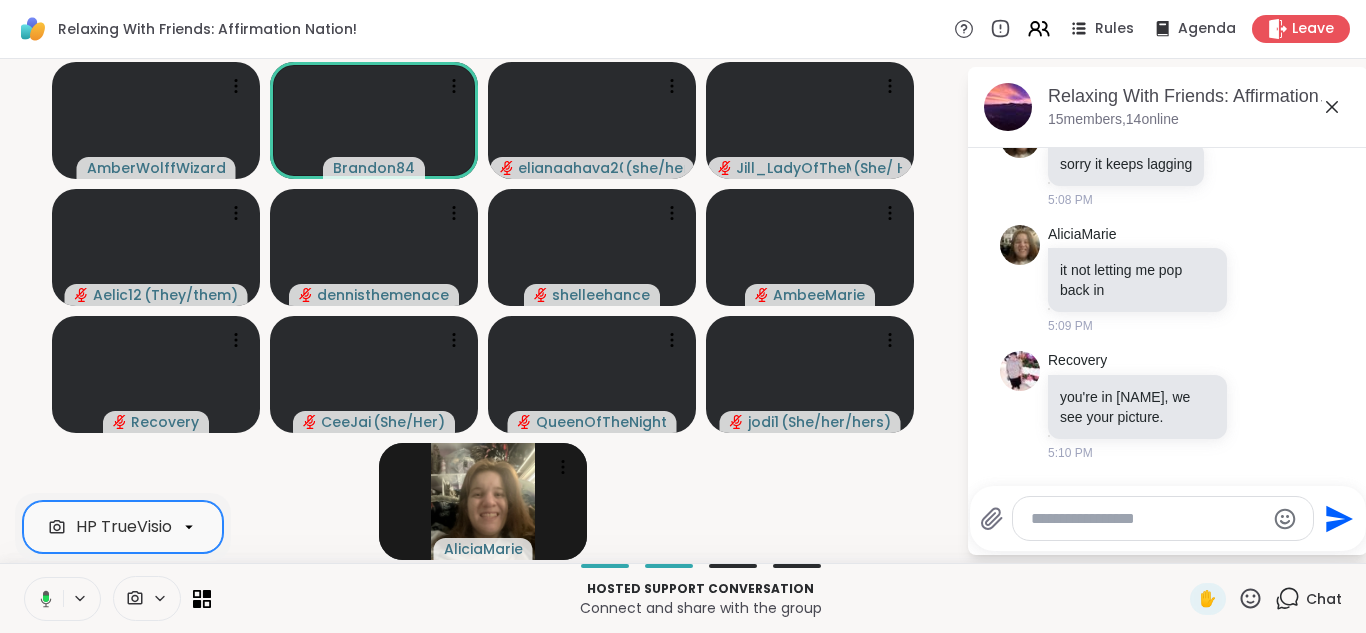 click at bounding box center [42, 599] 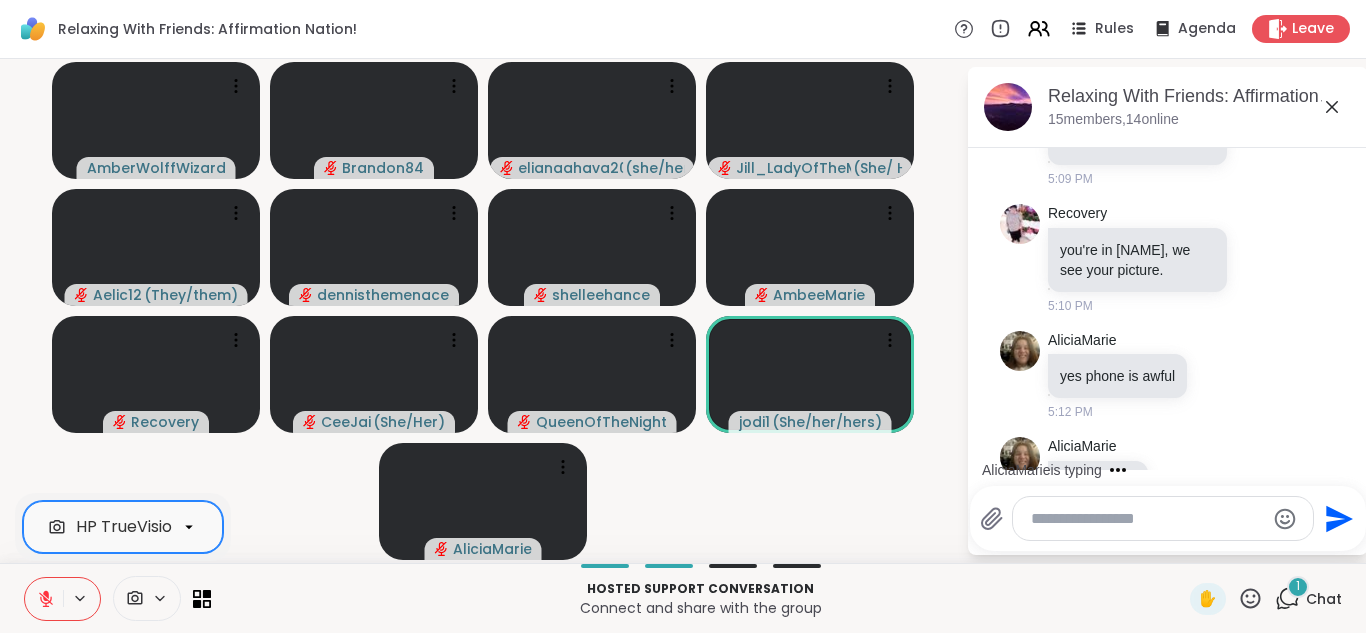 scroll, scrollTop: 6165, scrollLeft: 0, axis: vertical 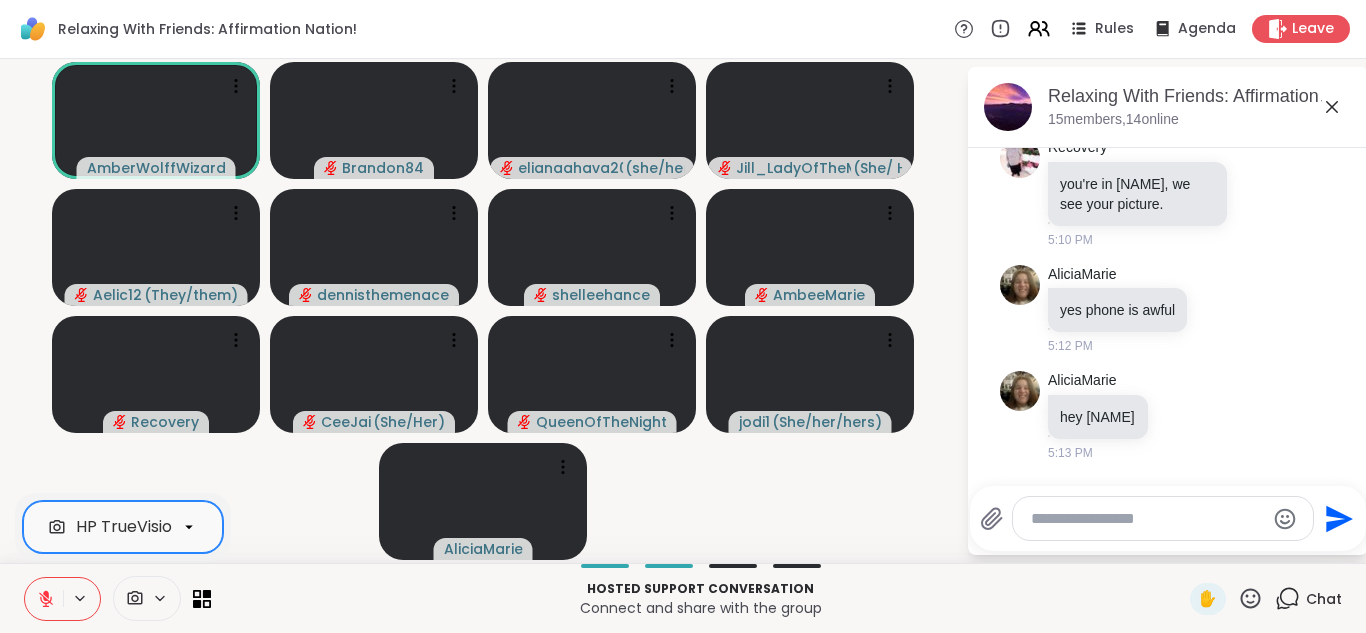 click 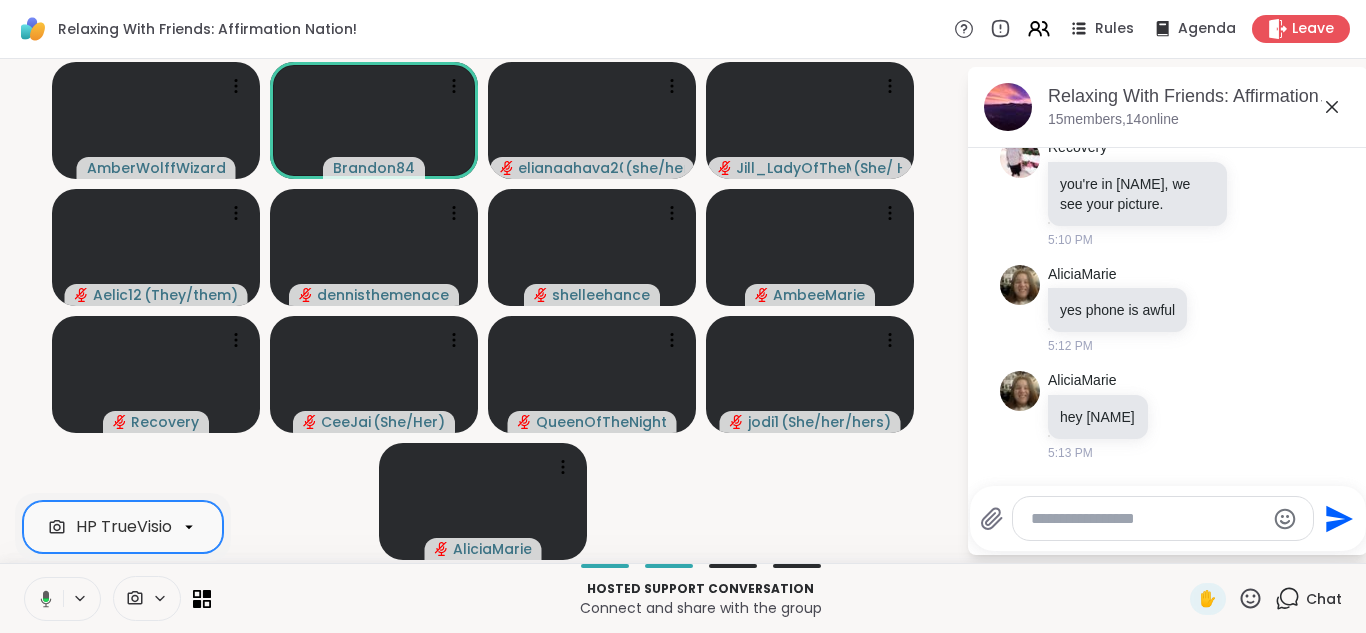 click 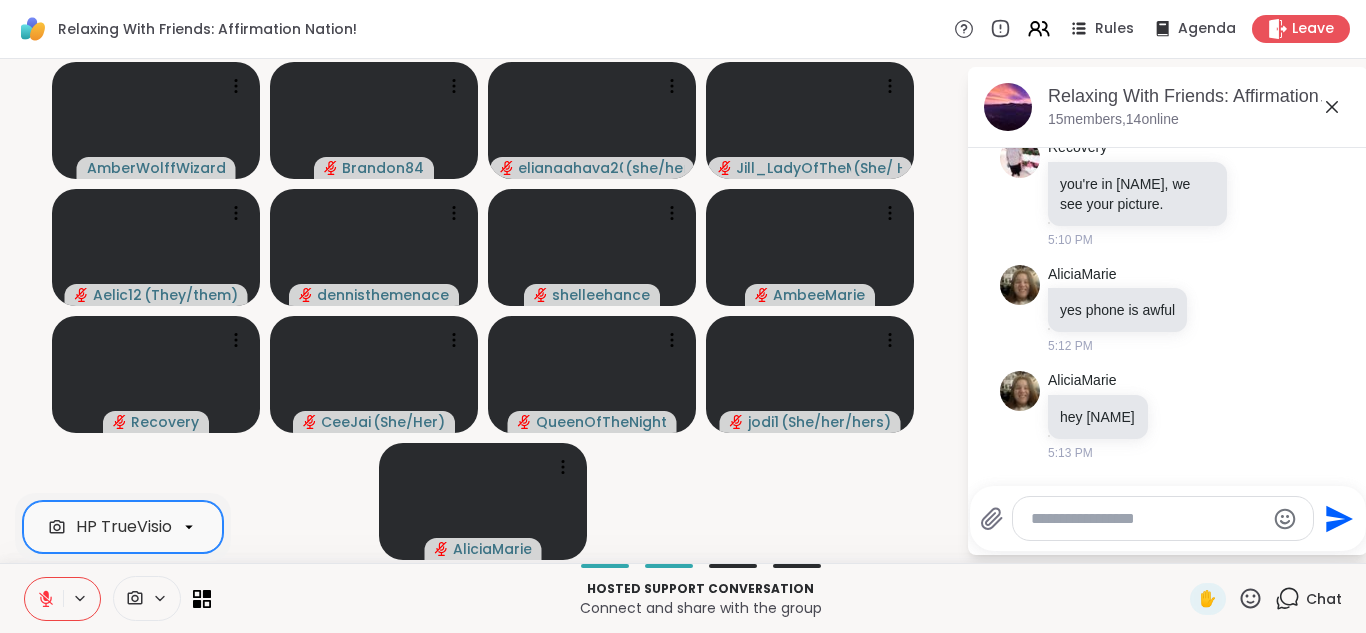 click at bounding box center (1147, 519) 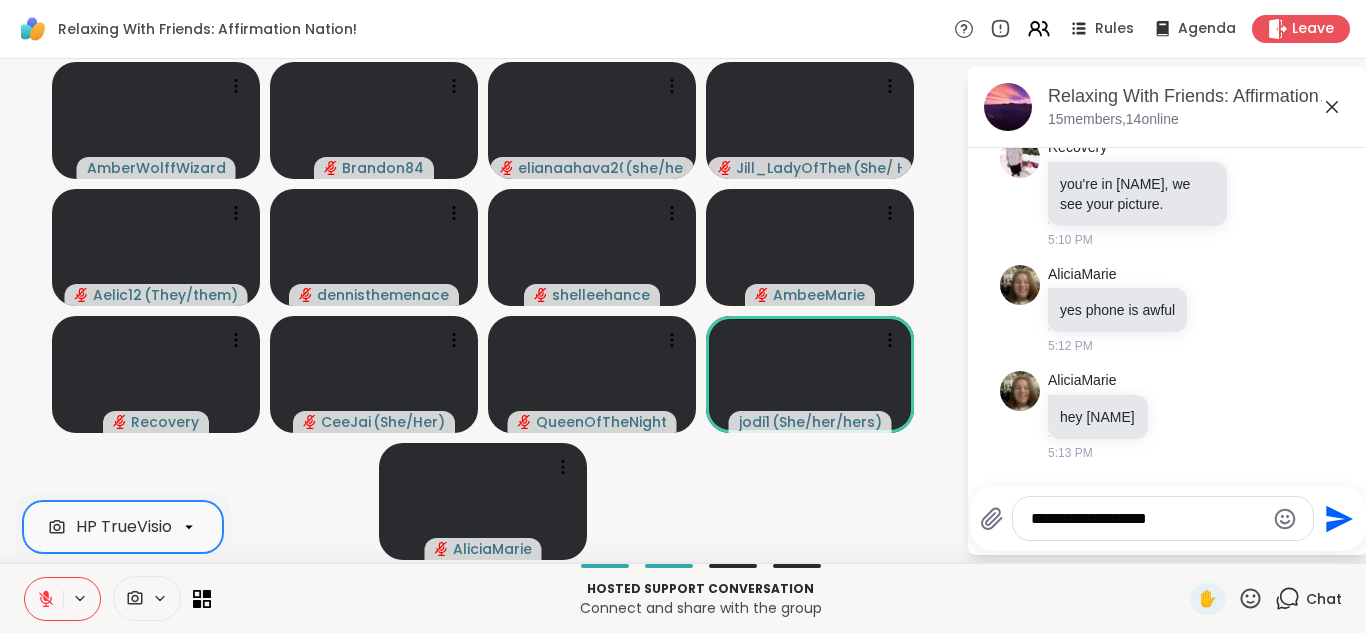 click 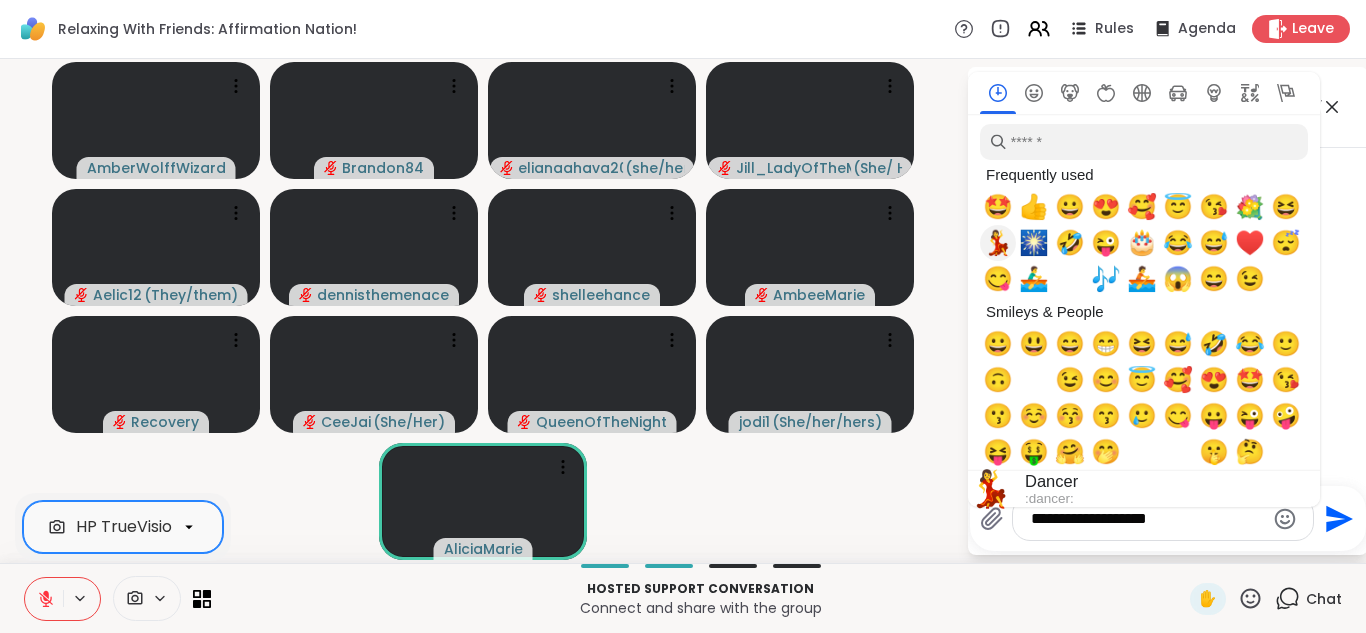 click on "🎆" at bounding box center [1034, 243] 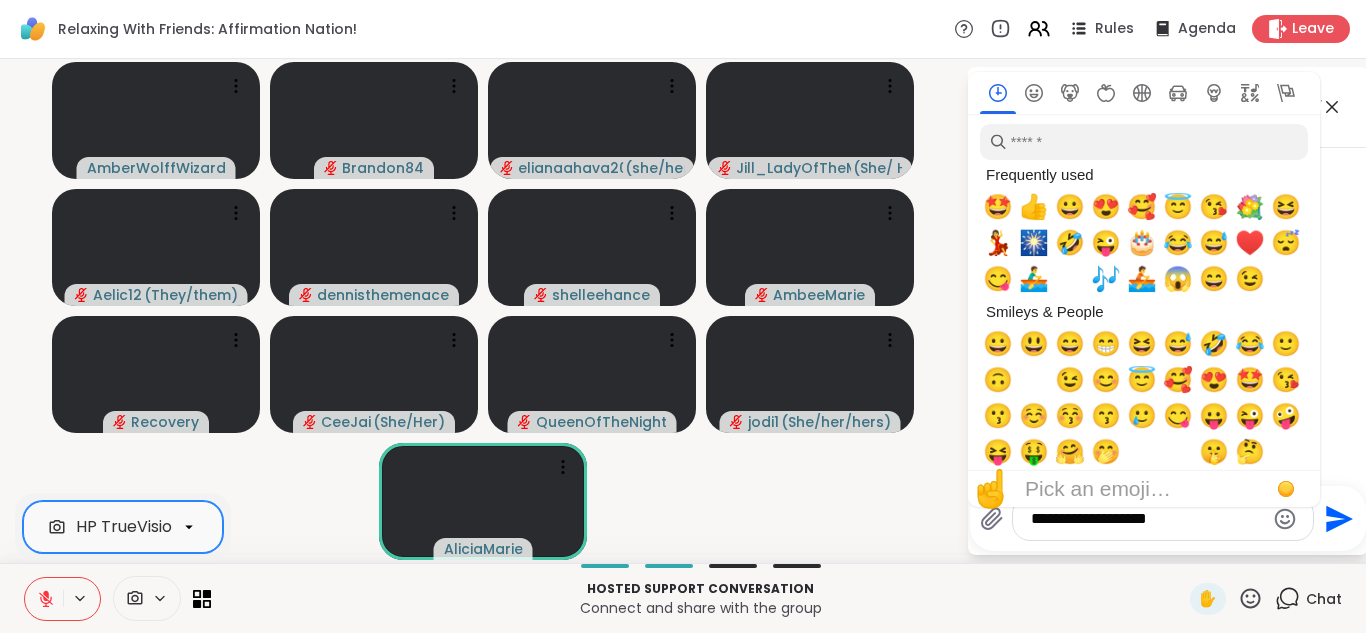 type on "**********" 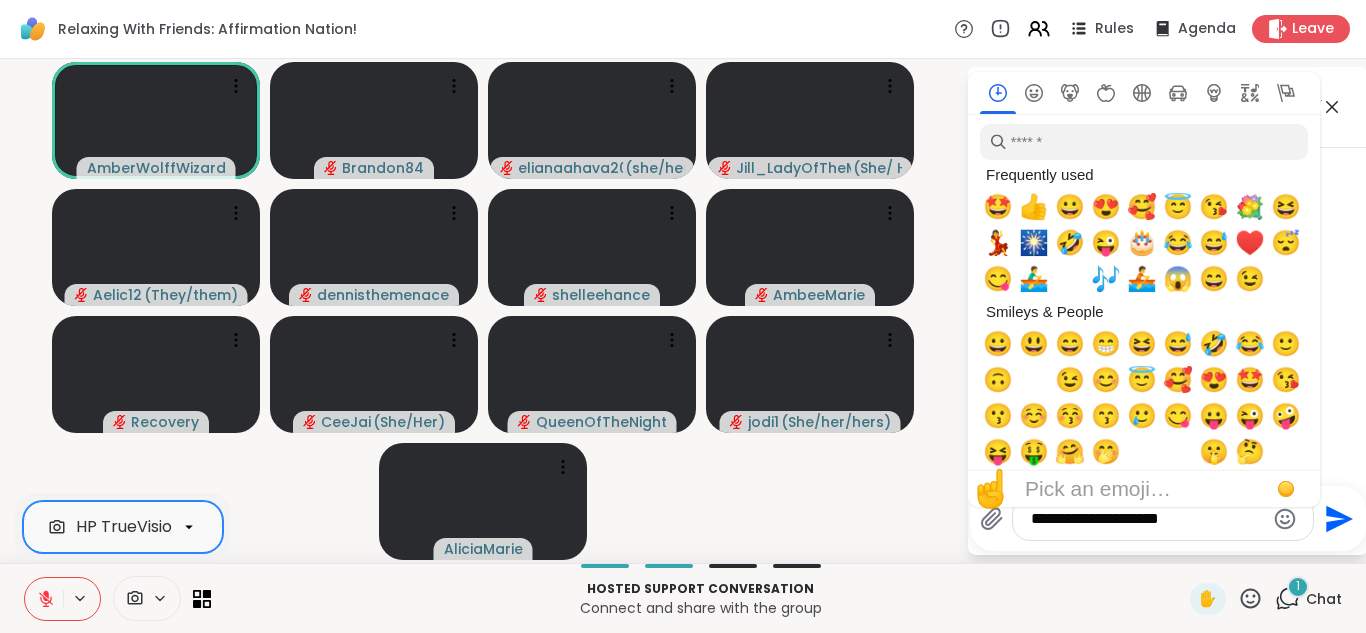 click on "Send" 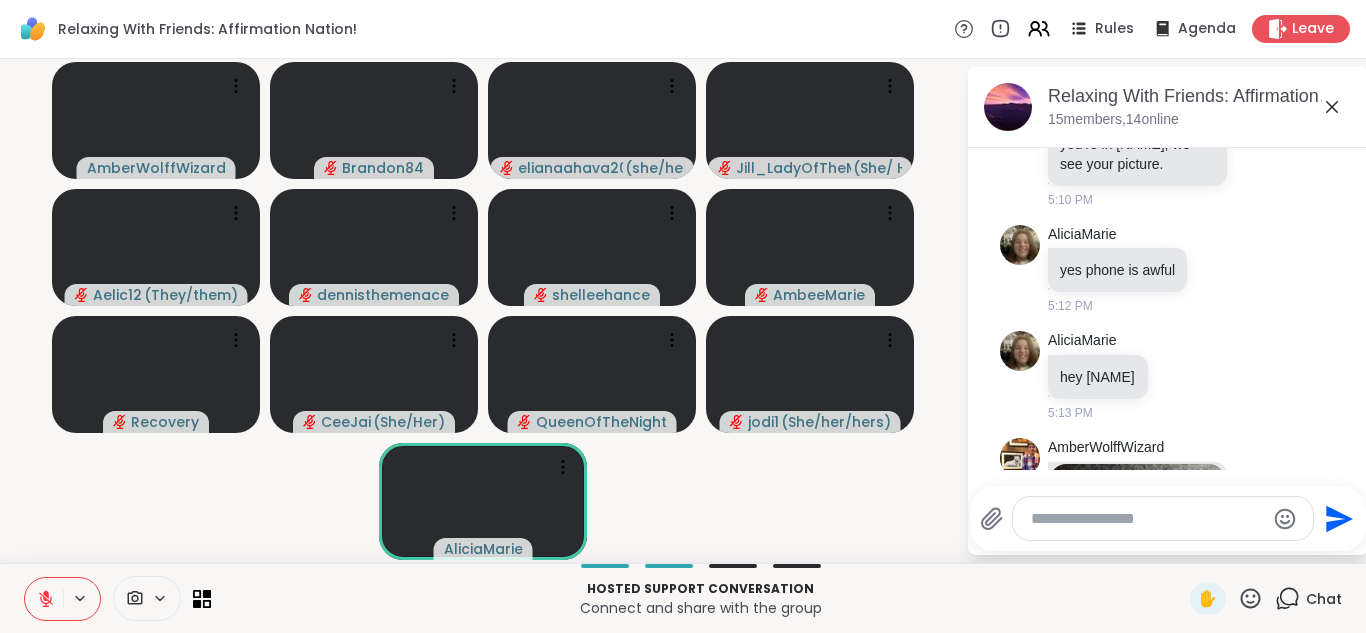 scroll, scrollTop: 6849, scrollLeft: 0, axis: vertical 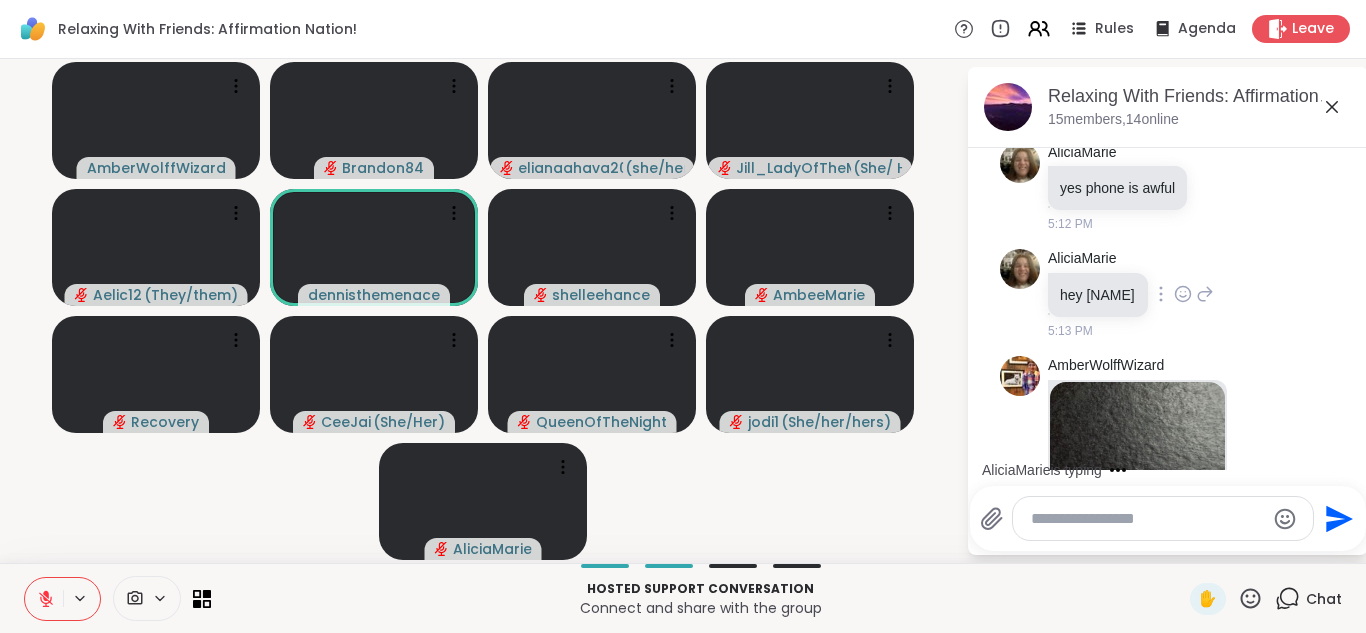 click 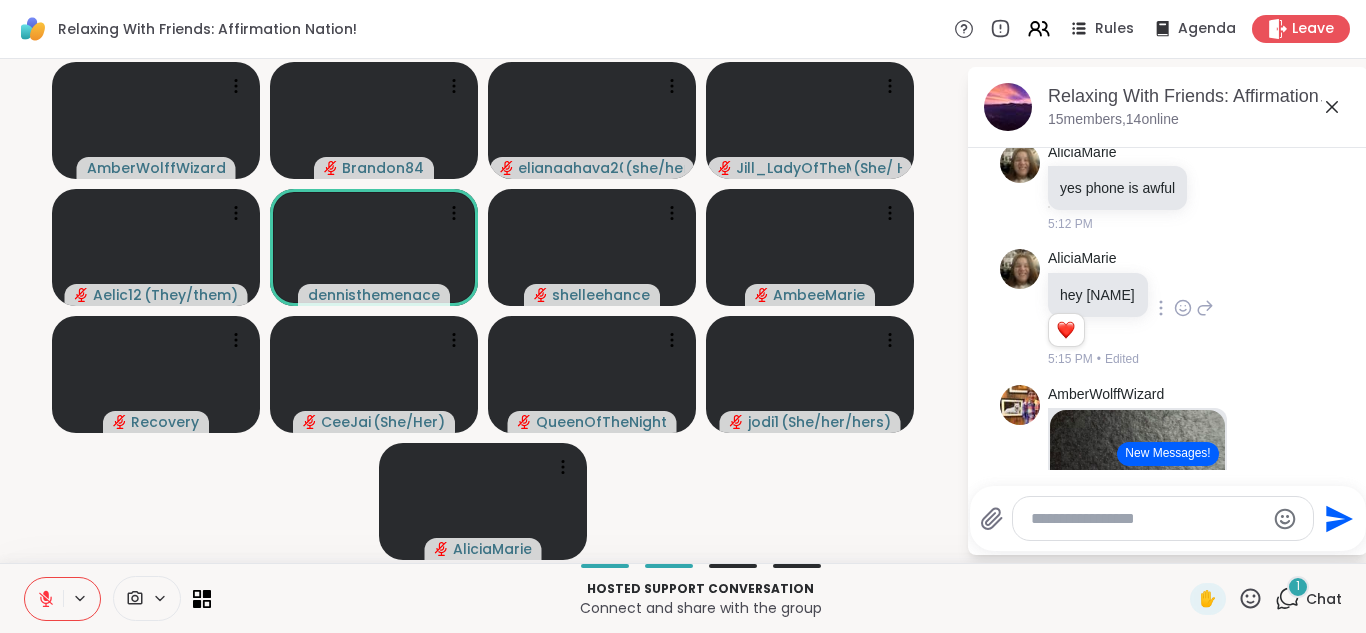 click on "New Messages!" at bounding box center (1167, 454) 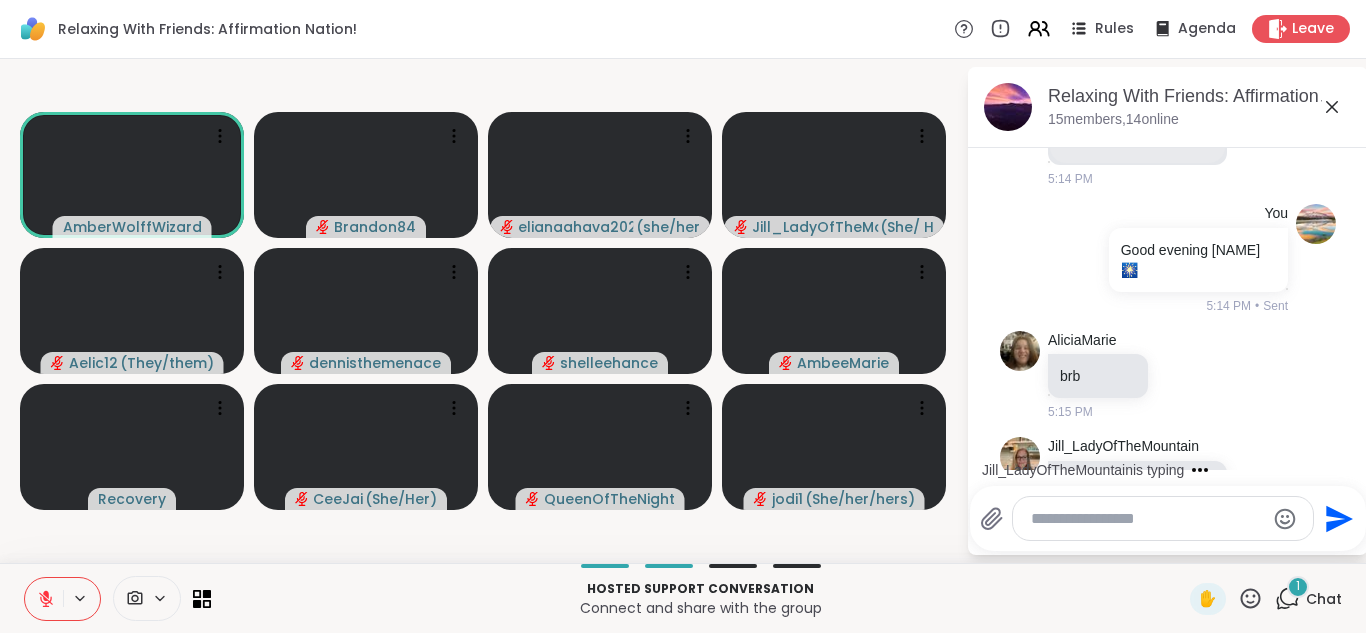 scroll, scrollTop: 7131, scrollLeft: 0, axis: vertical 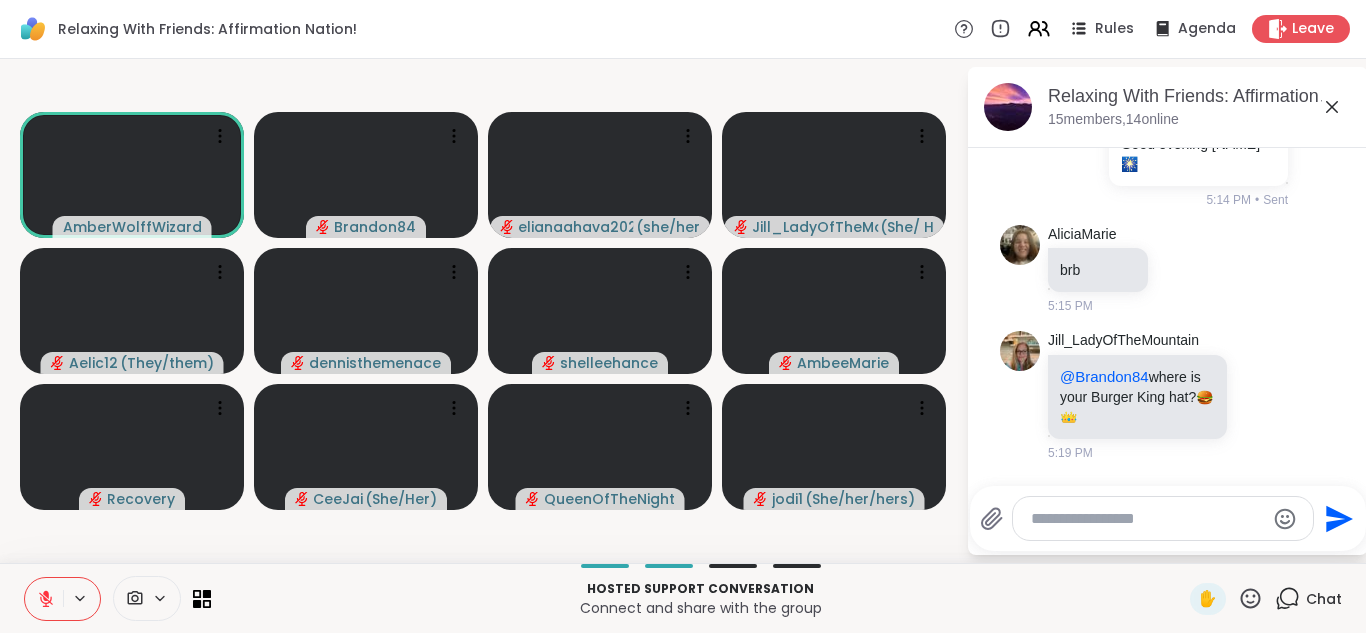 click at bounding box center [1147, 519] 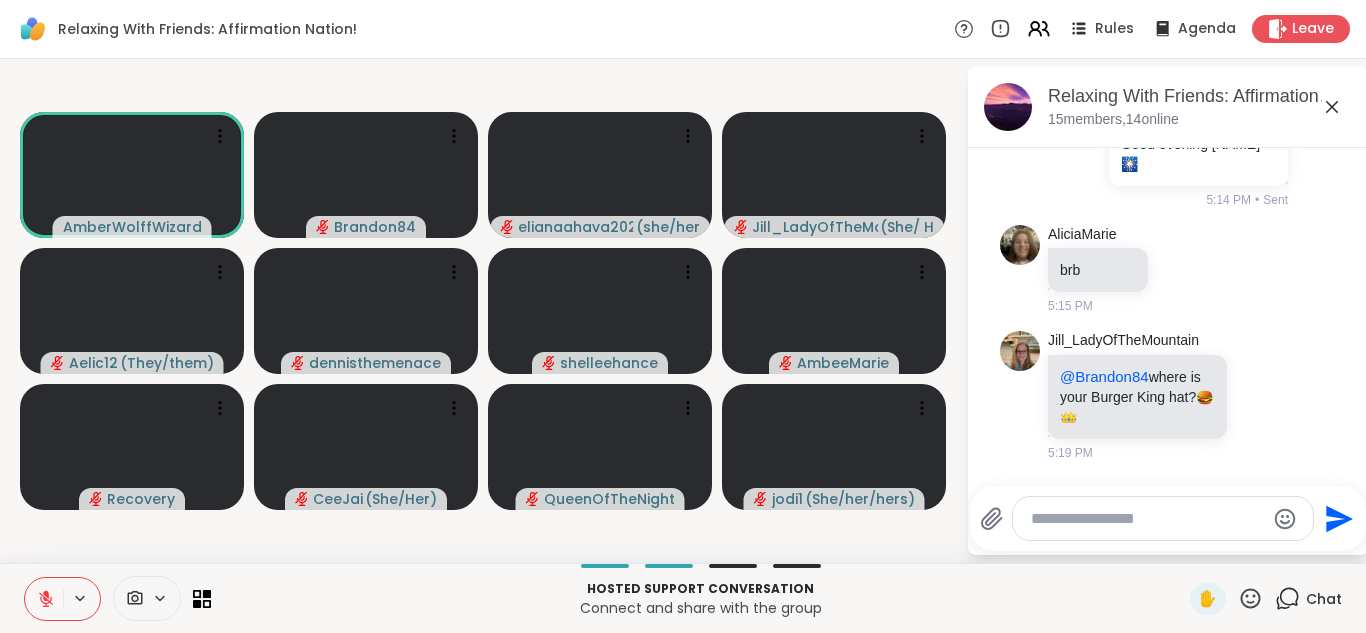 click at bounding box center (1147, 519) 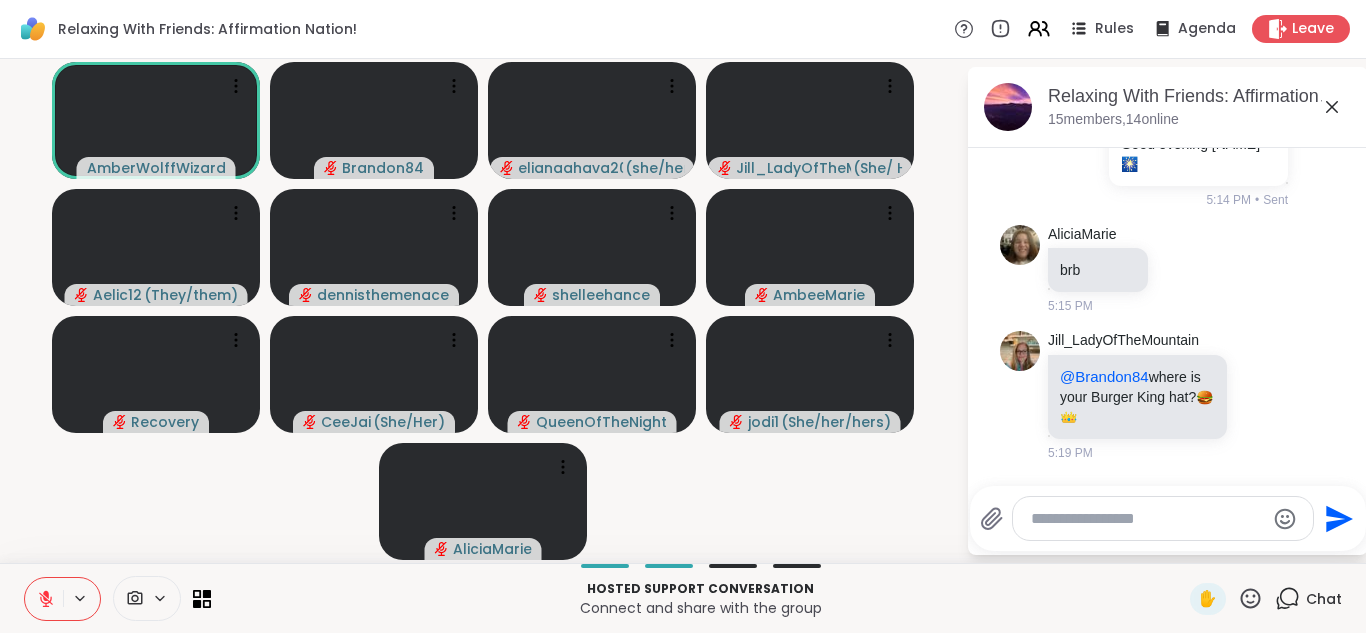 click 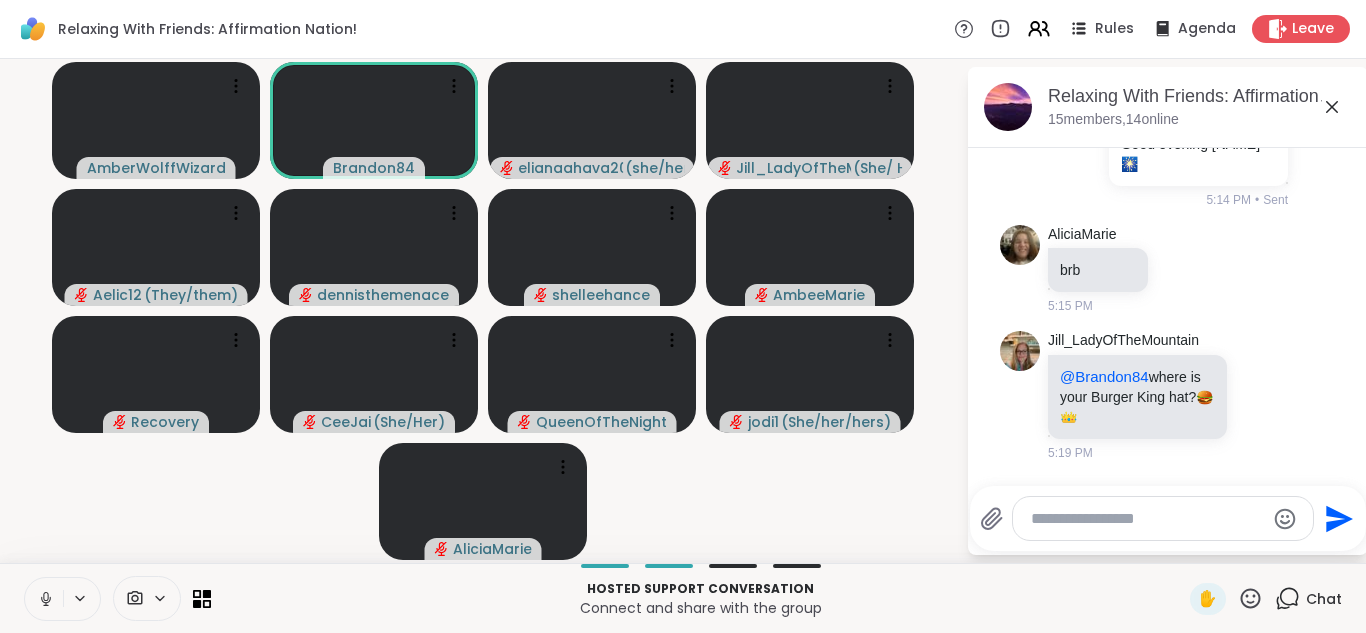 click at bounding box center (44, 599) 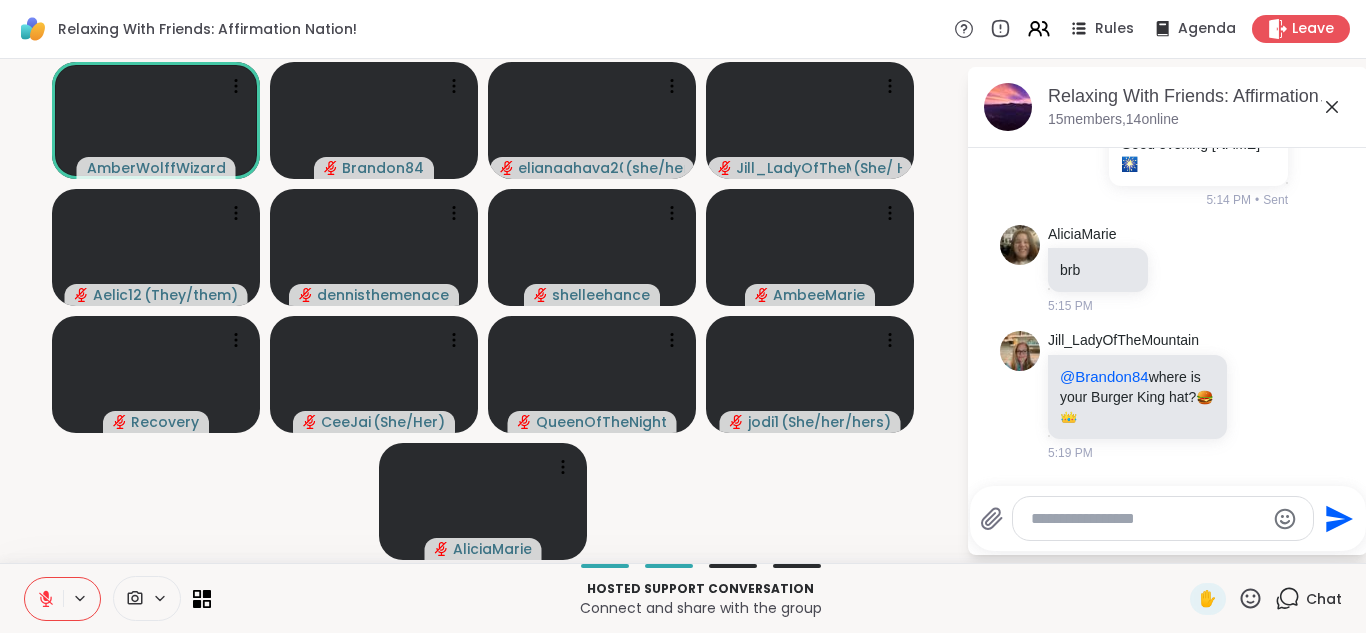 click at bounding box center [1147, 519] 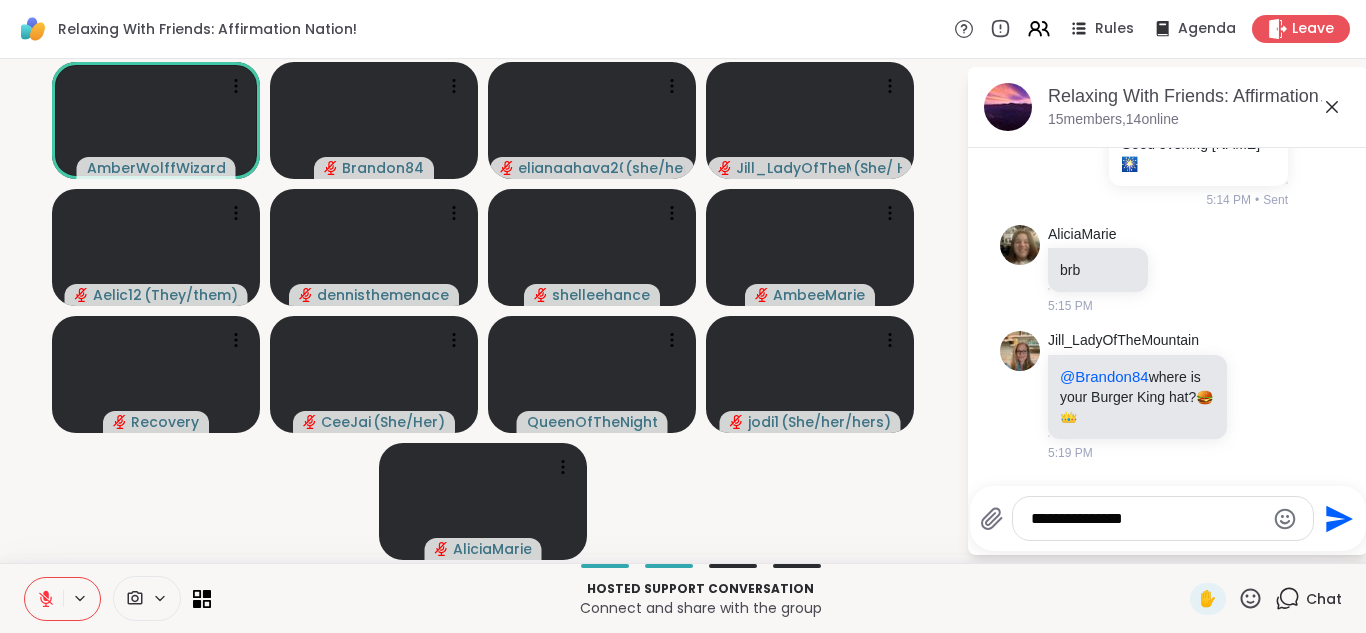 type on "**********" 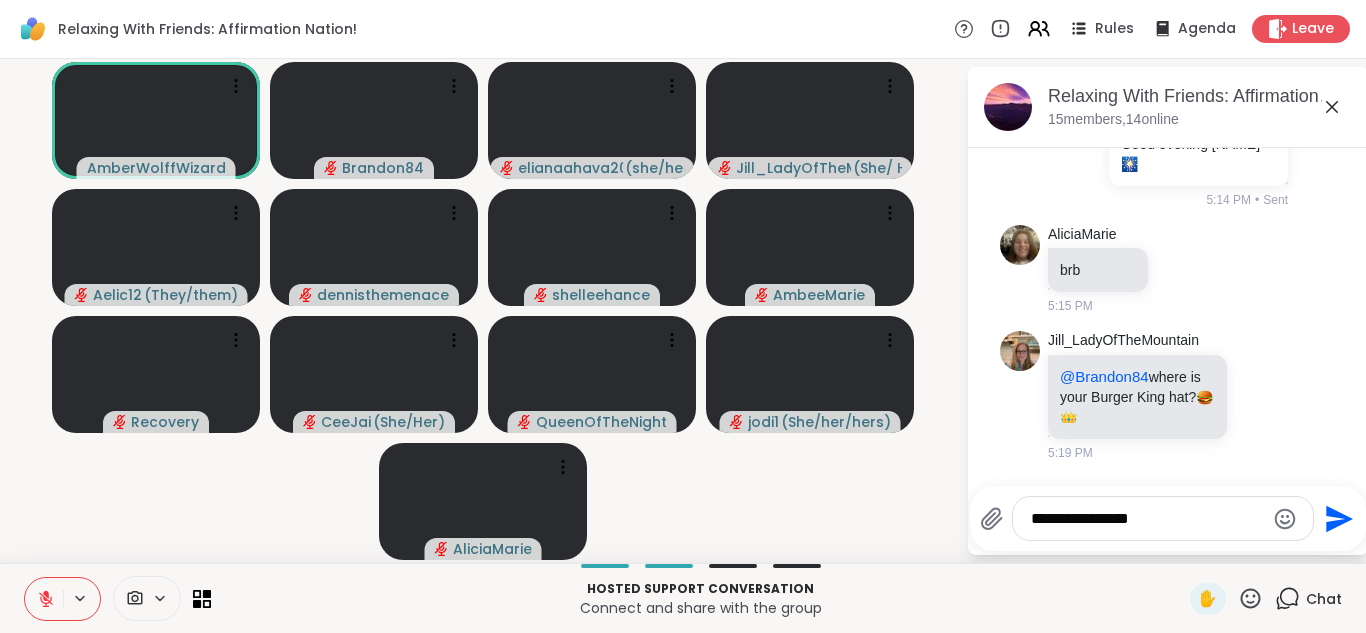 type 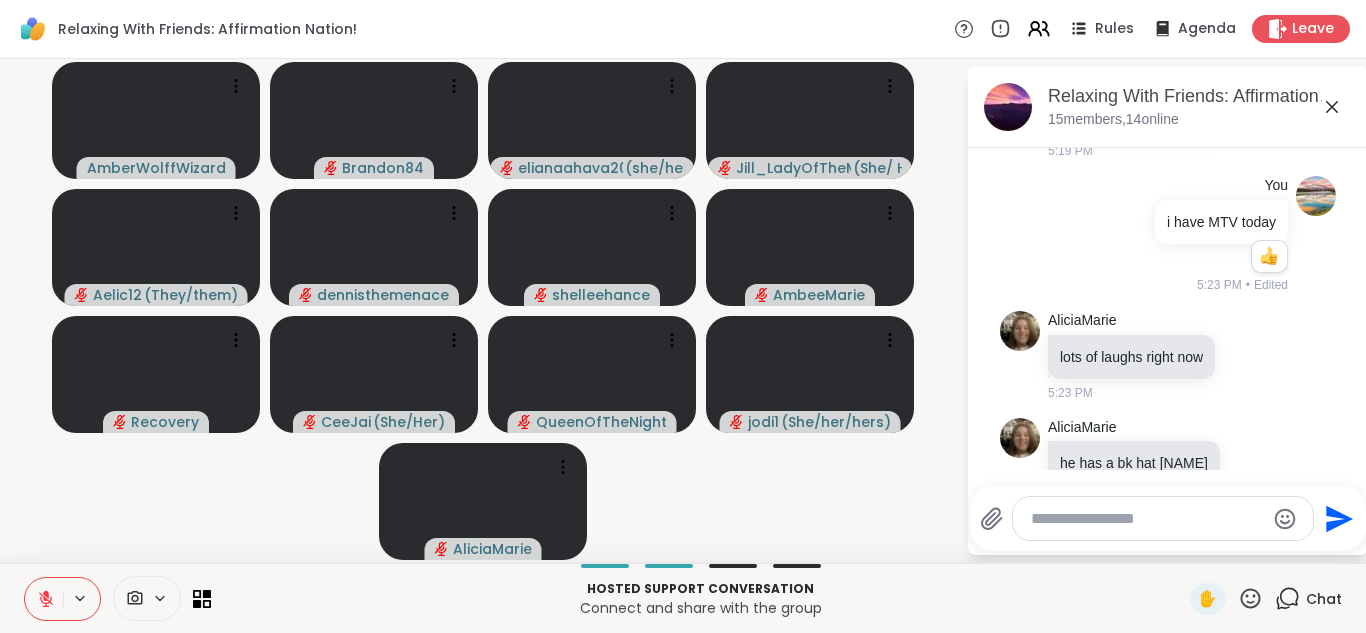 scroll, scrollTop: 7520, scrollLeft: 0, axis: vertical 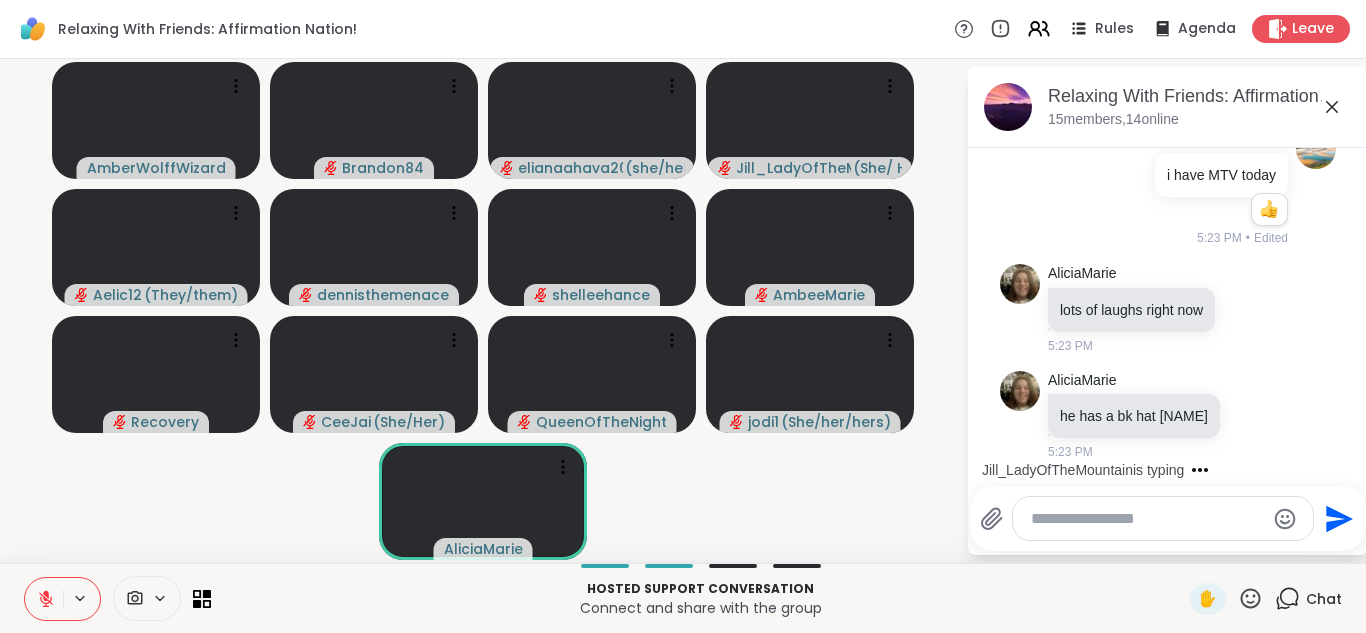click 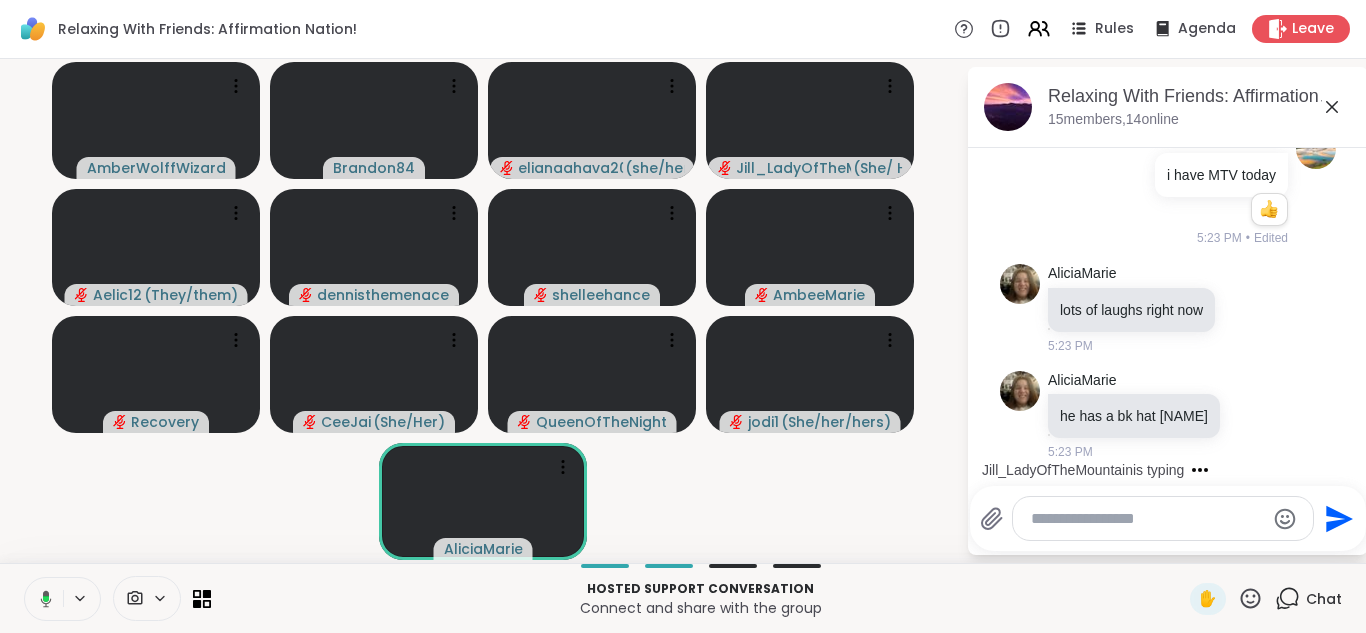 click at bounding box center [42, 599] 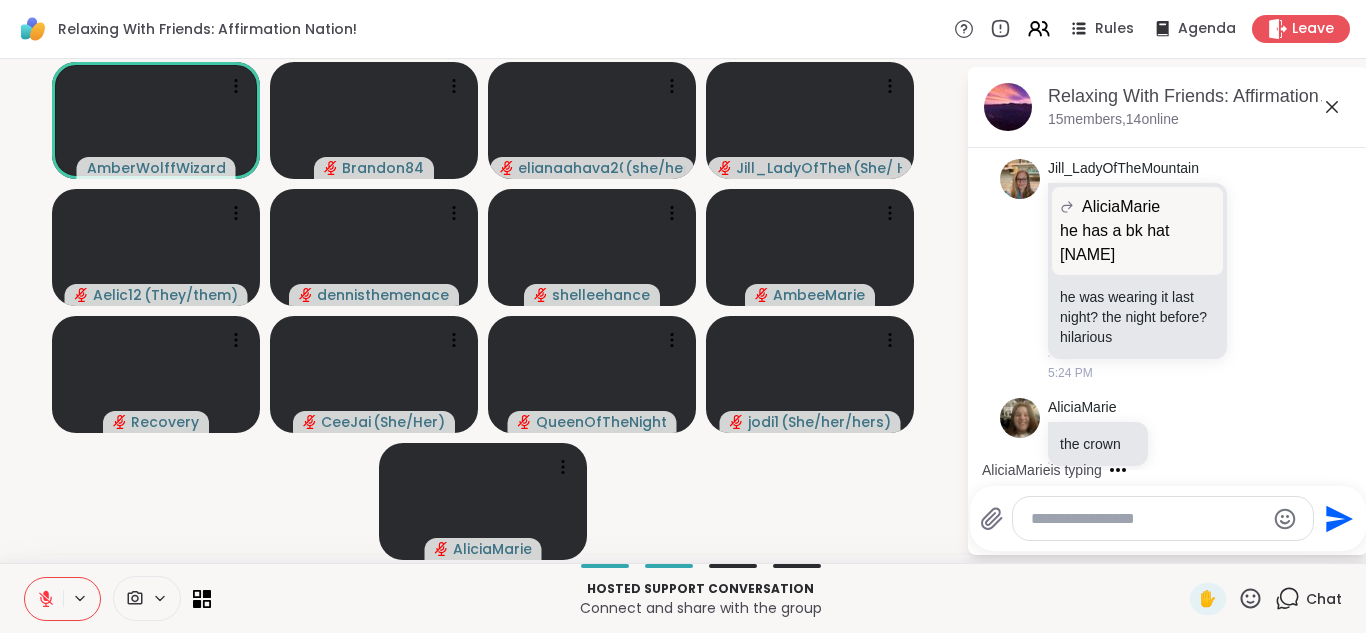 scroll, scrollTop: 7865, scrollLeft: 0, axis: vertical 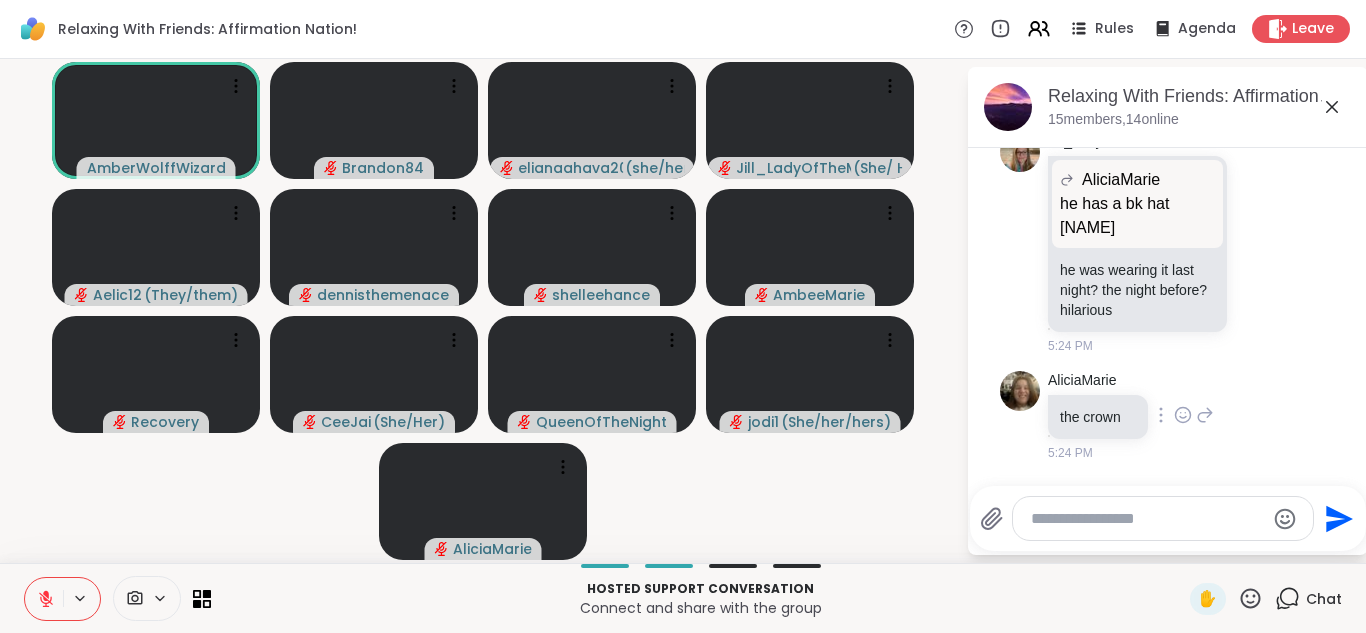 click 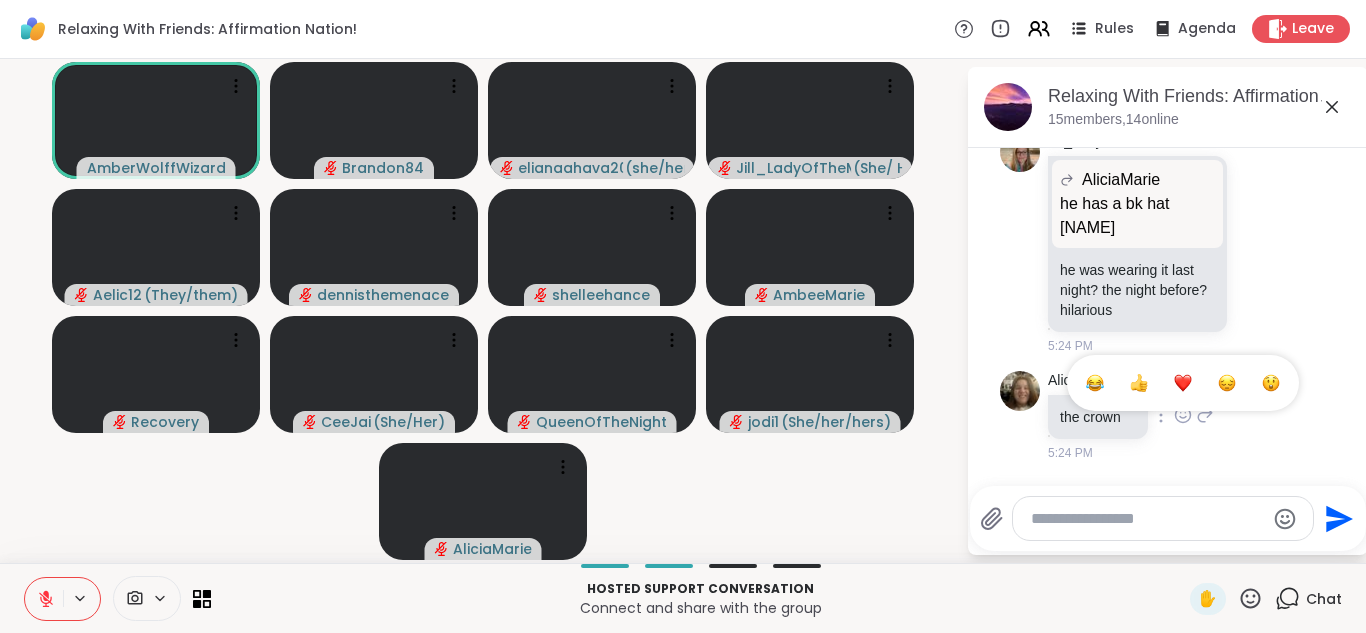 click at bounding box center [1183, 383] 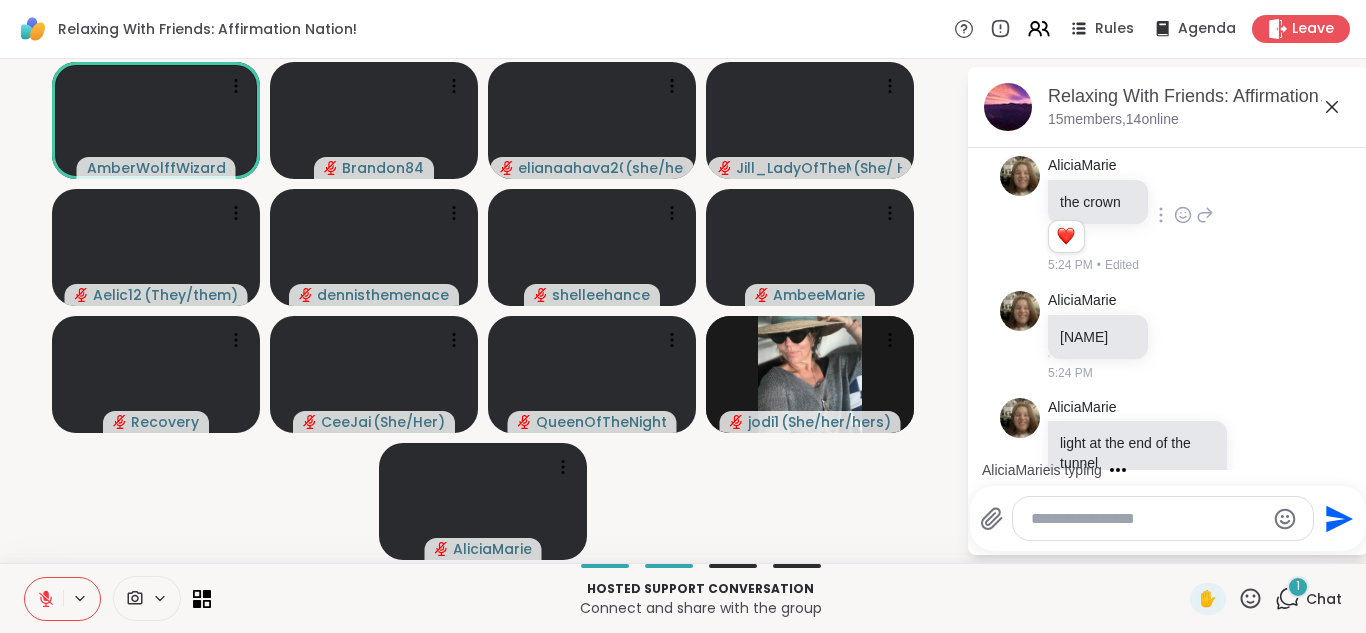 scroll, scrollTop: 8126, scrollLeft: 0, axis: vertical 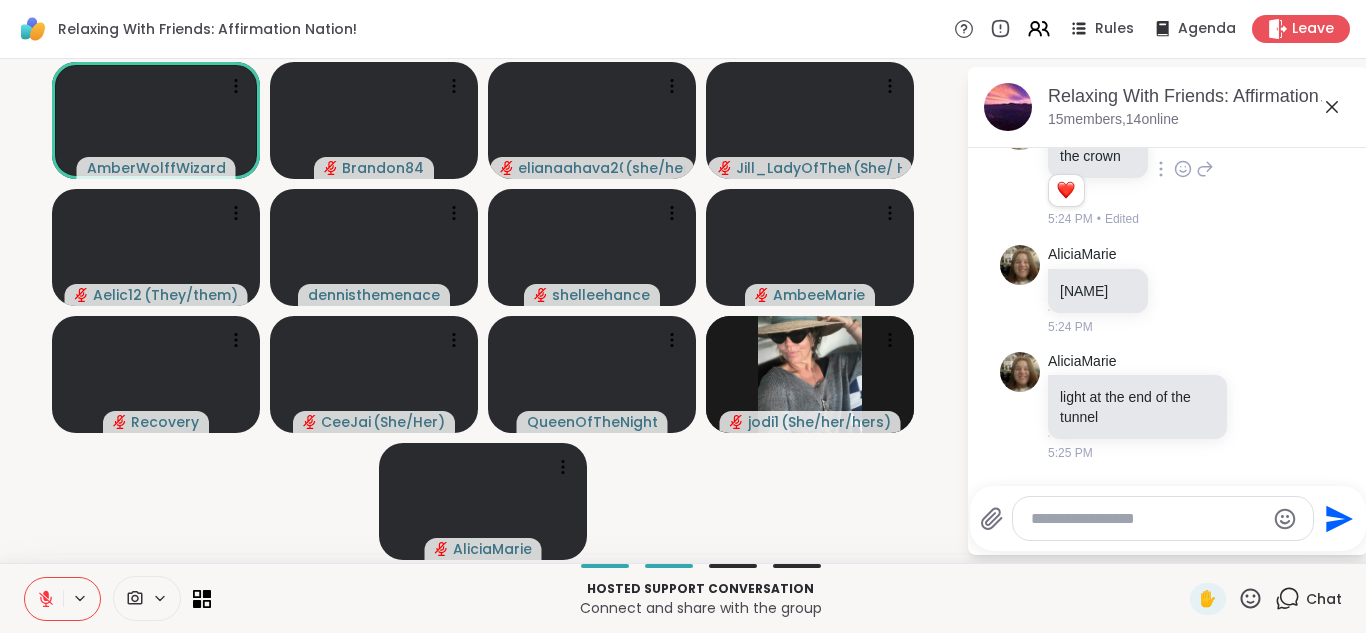 click 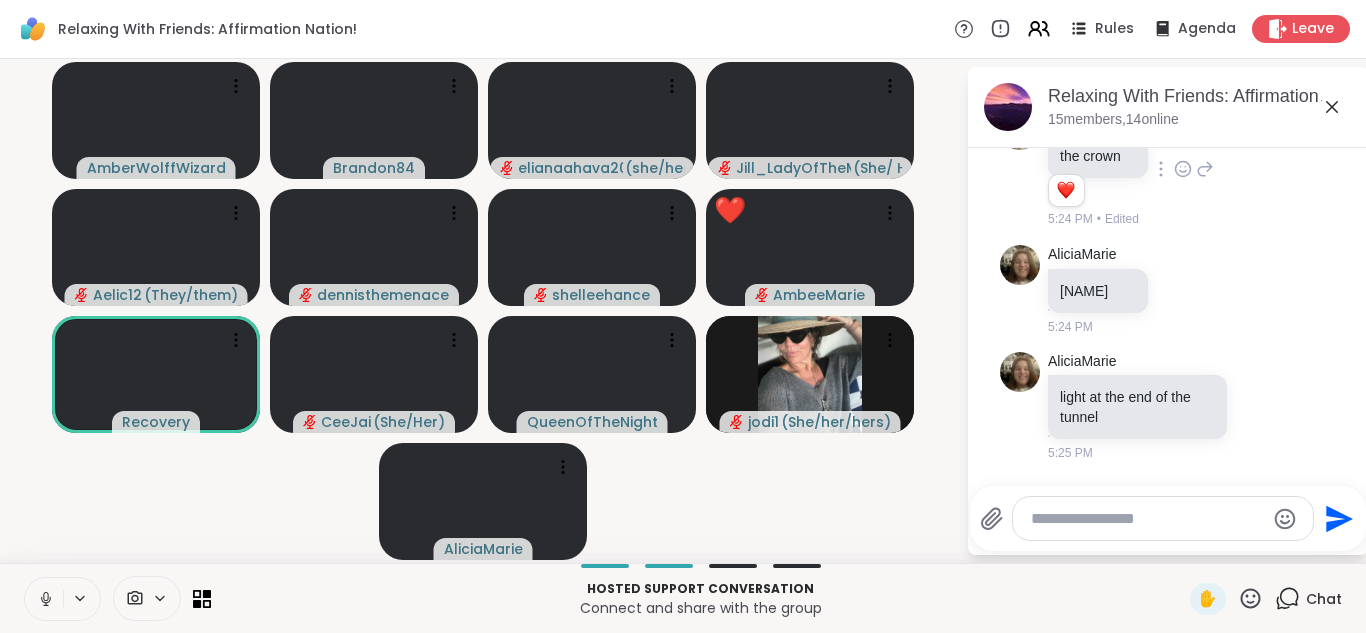 click at bounding box center (44, 599) 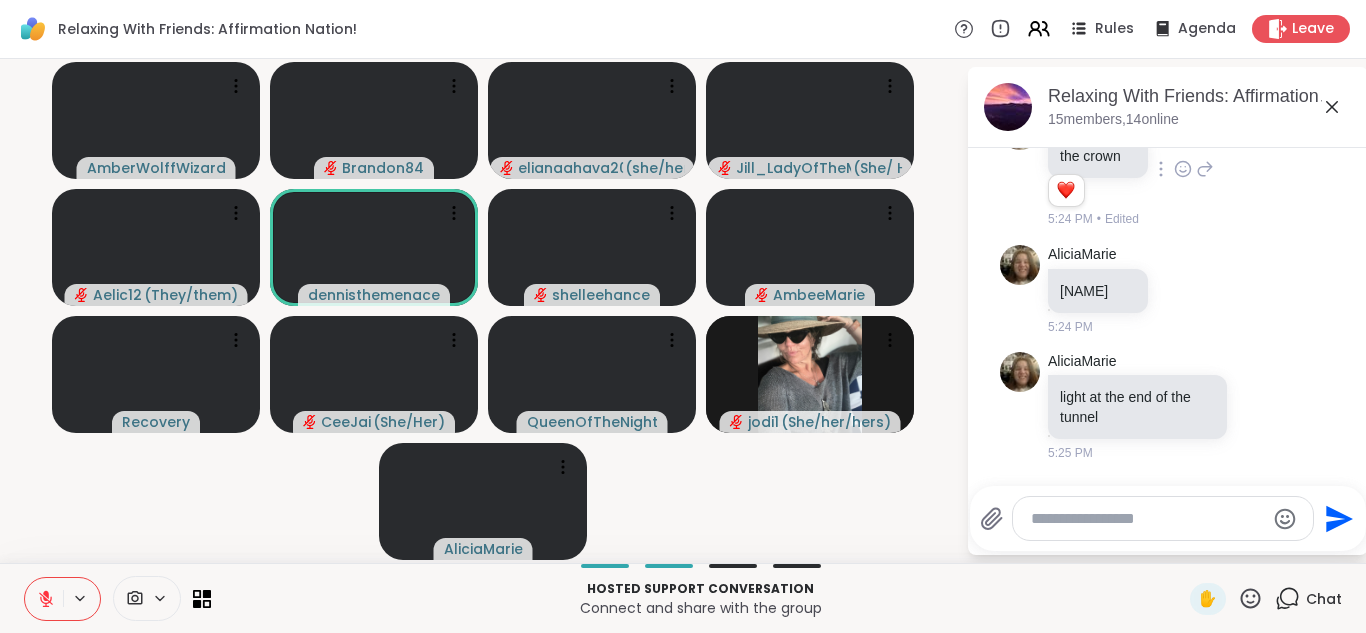 click at bounding box center [44, 599] 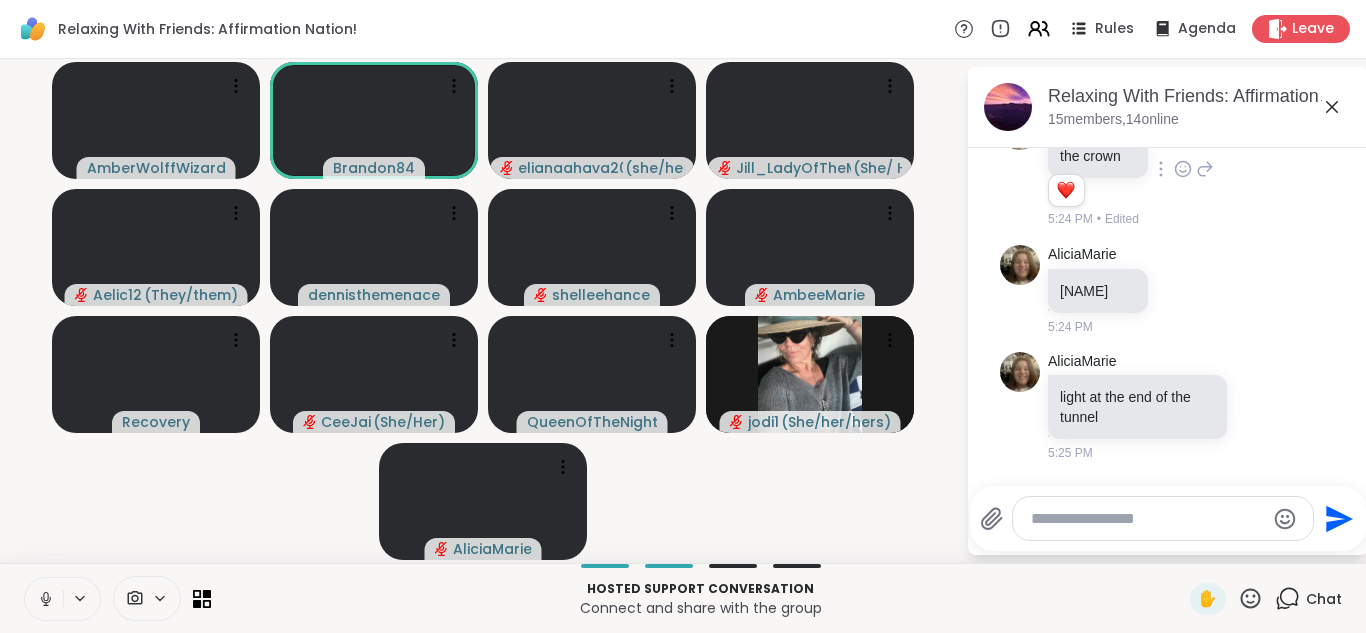 click at bounding box center [44, 599] 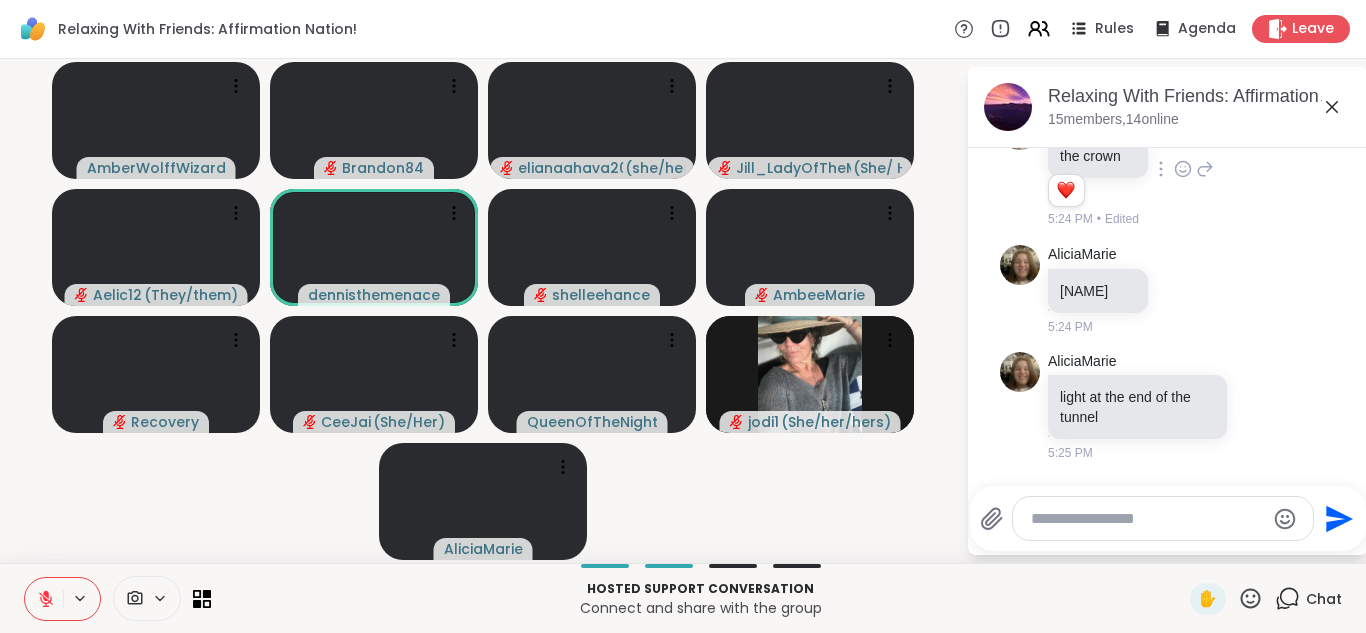 click at bounding box center [44, 599] 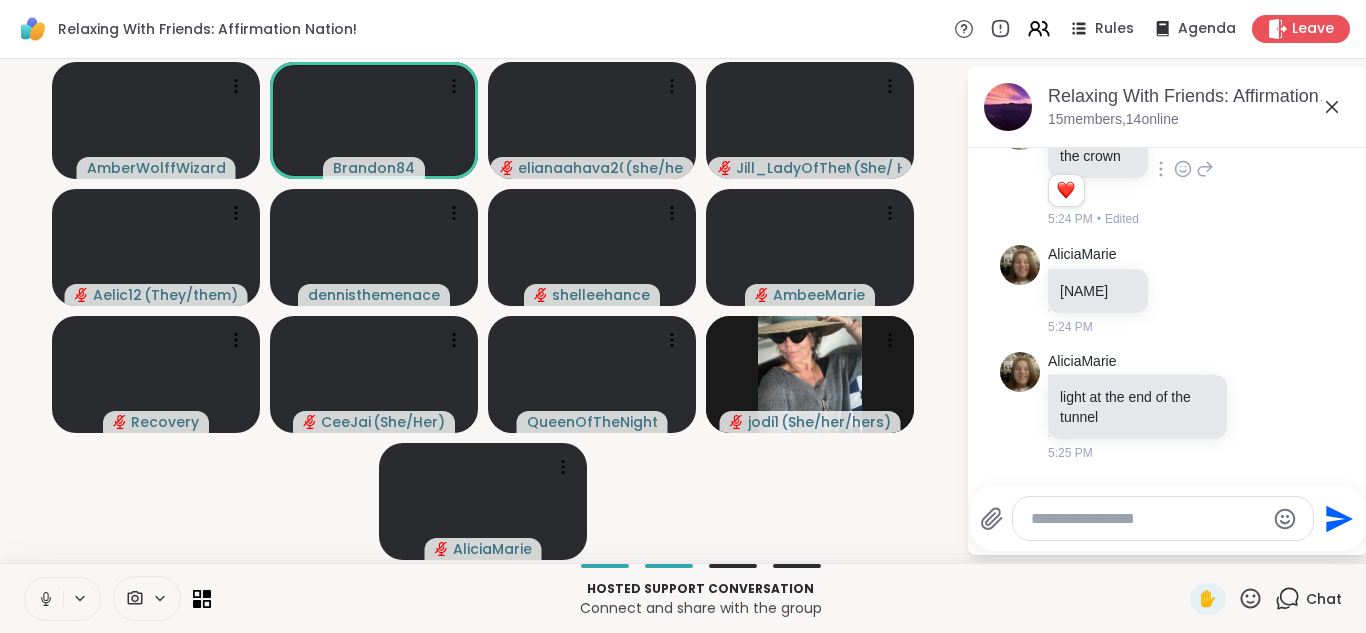 click at bounding box center [44, 599] 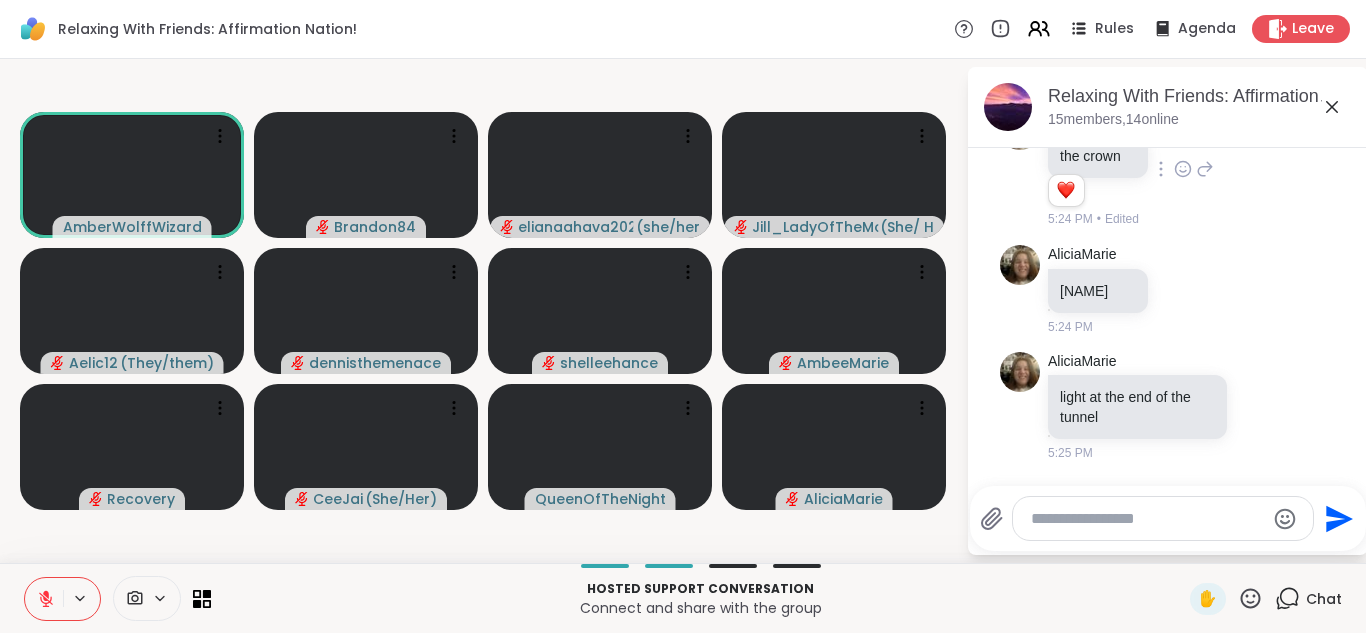 click 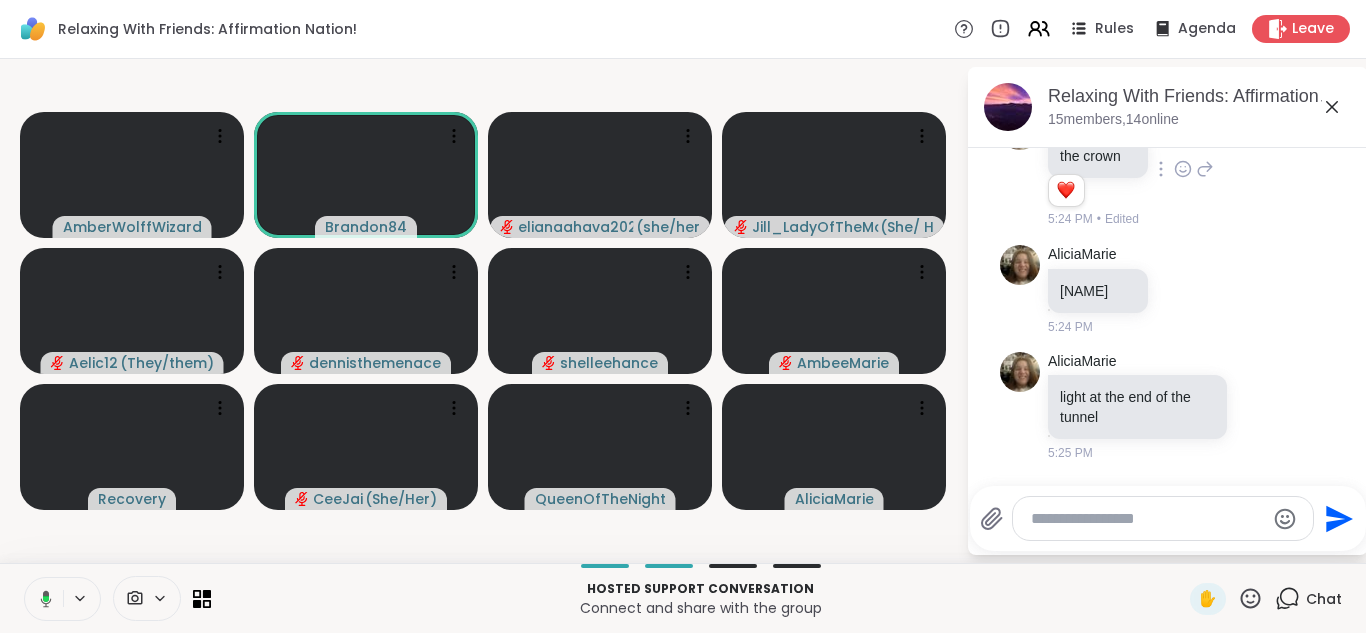 click at bounding box center (42, 599) 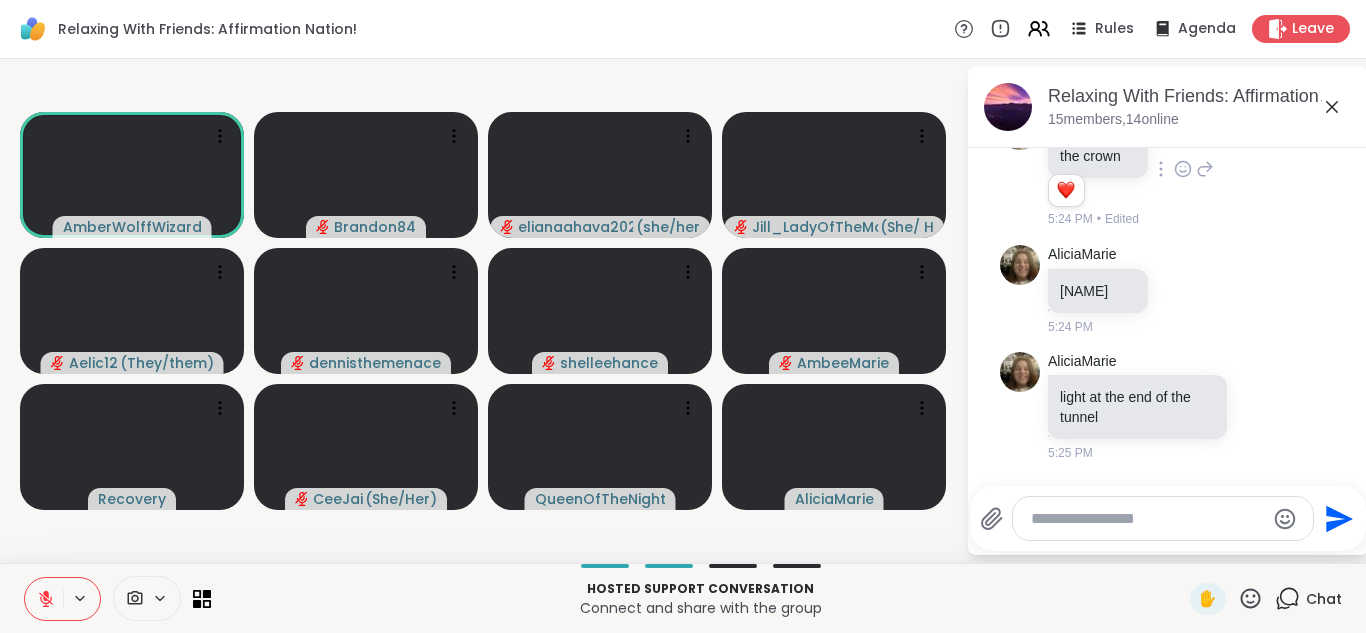 click 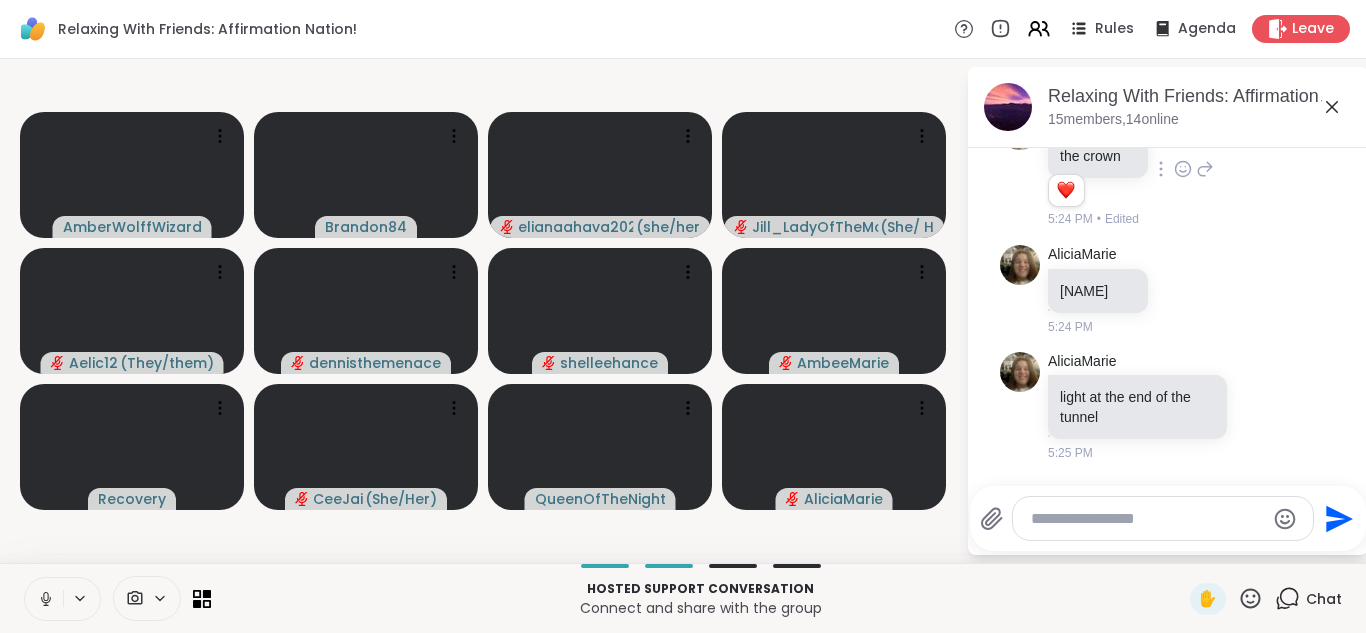 click at bounding box center (44, 599) 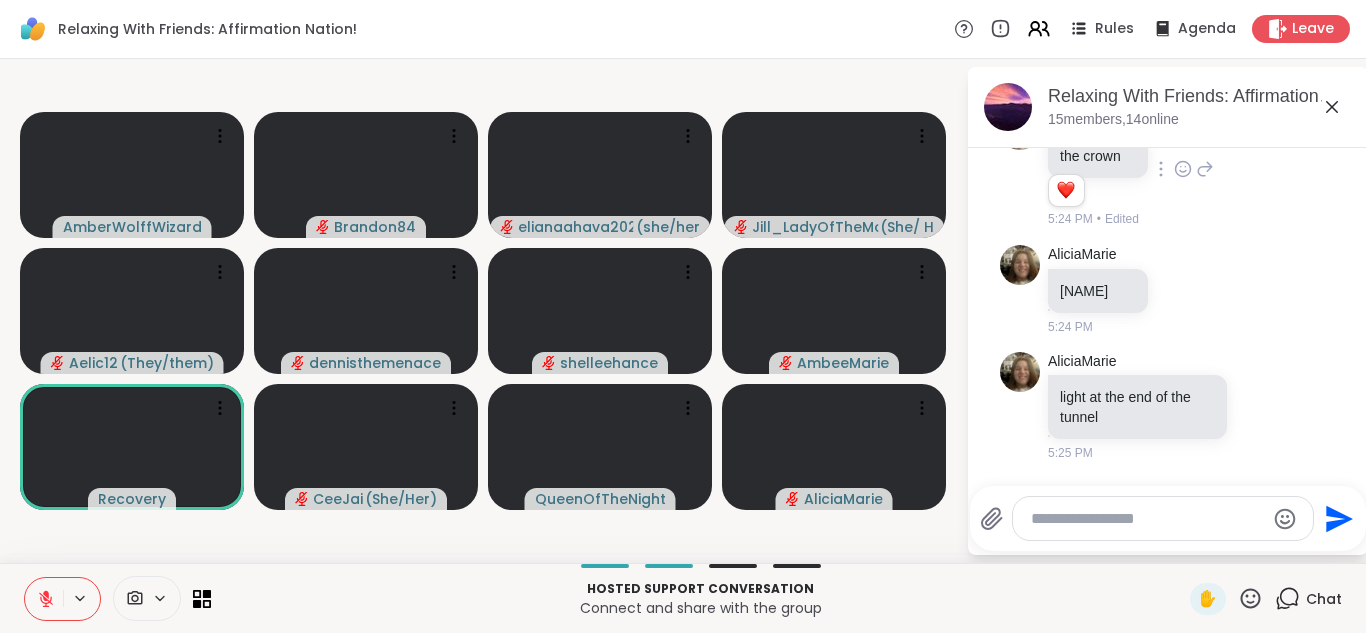 click at bounding box center (44, 599) 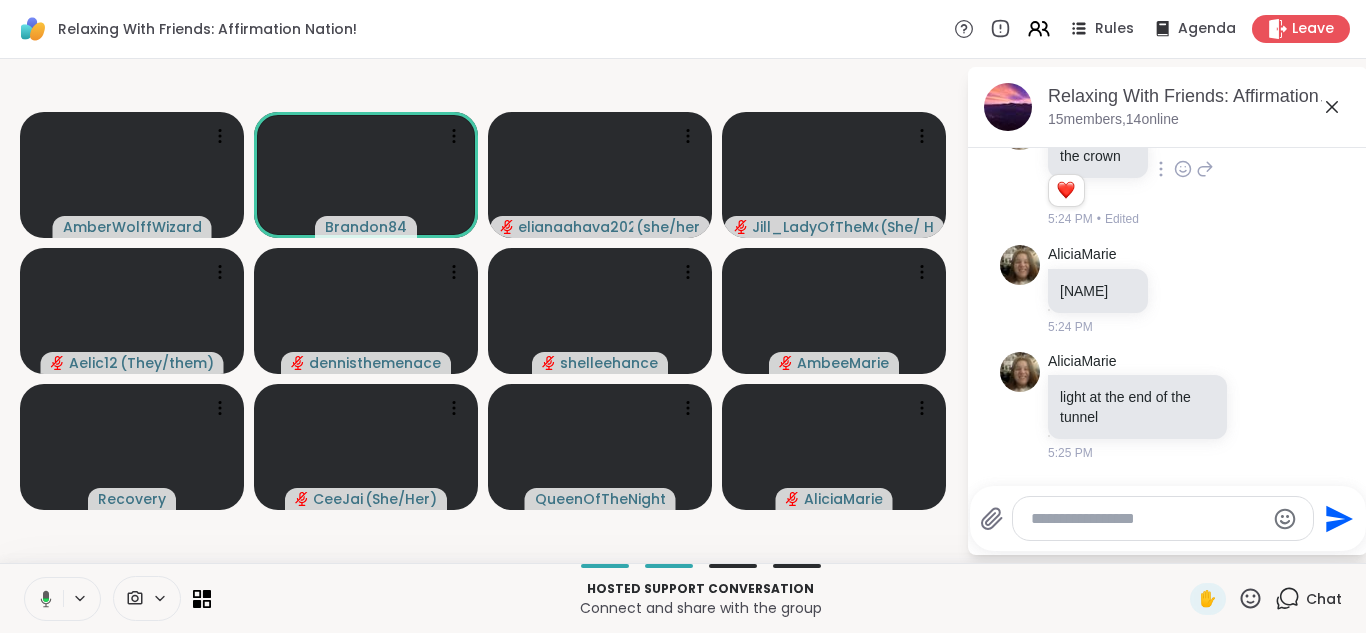 click at bounding box center [42, 599] 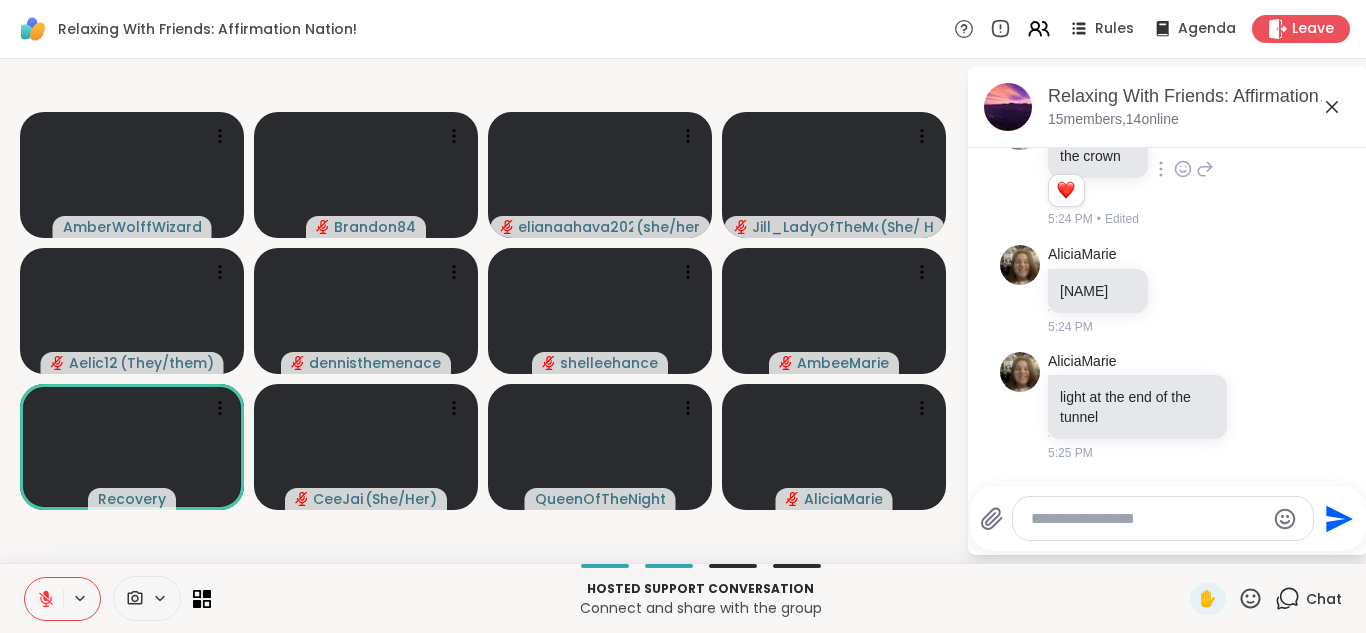 click at bounding box center [44, 599] 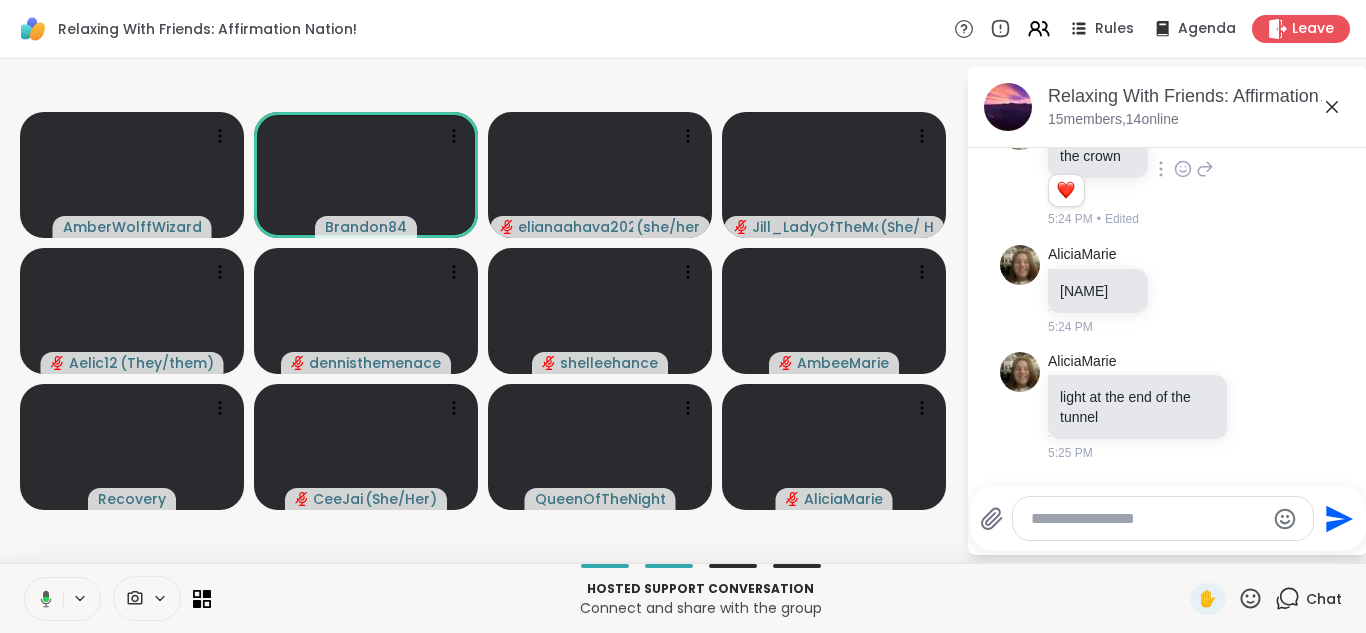 click at bounding box center (42, 599) 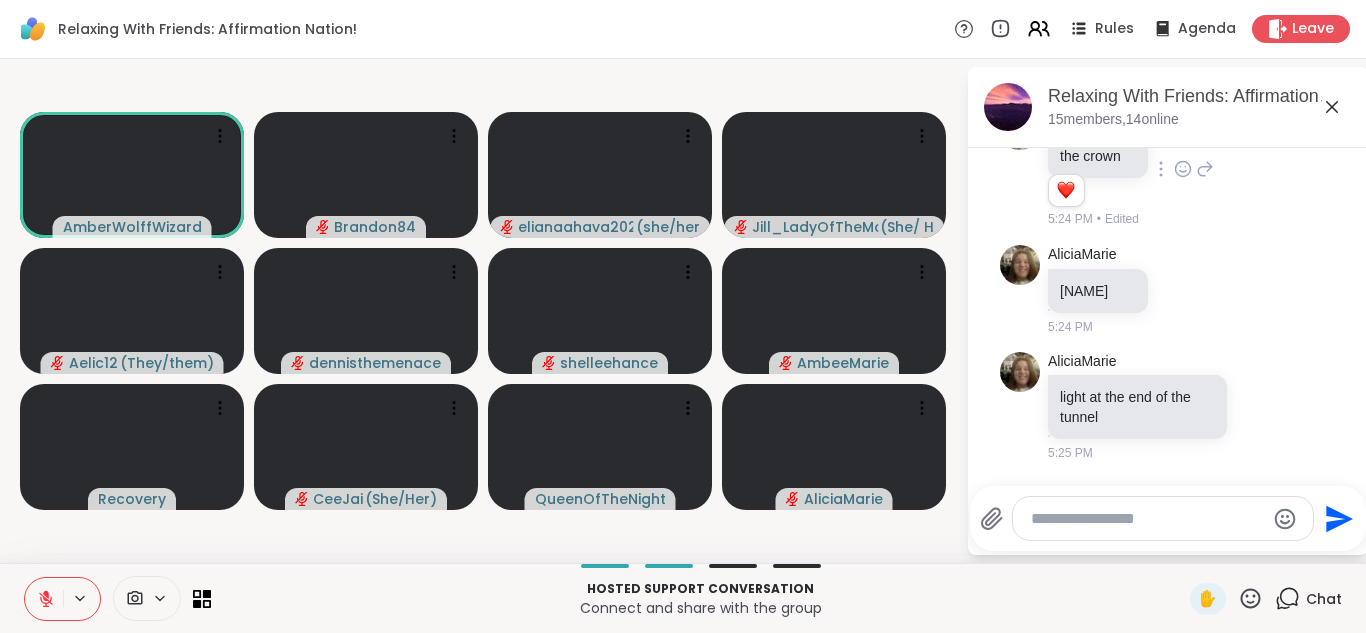 click at bounding box center [44, 599] 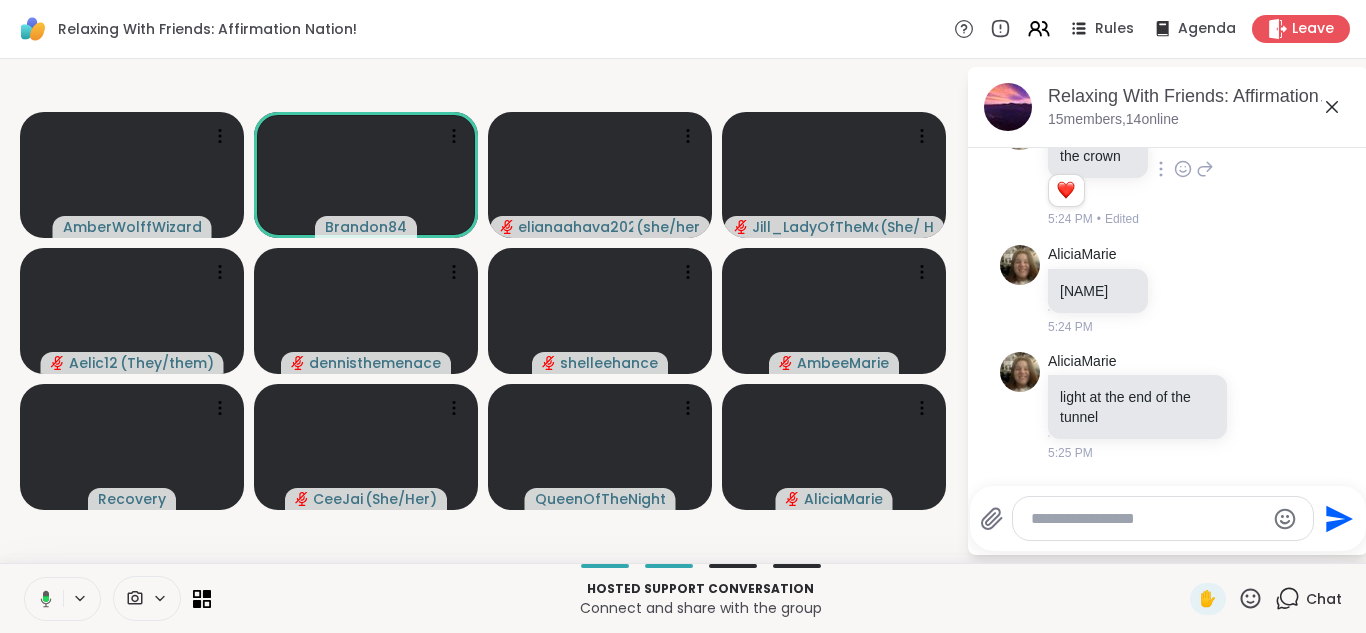 click at bounding box center [42, 599] 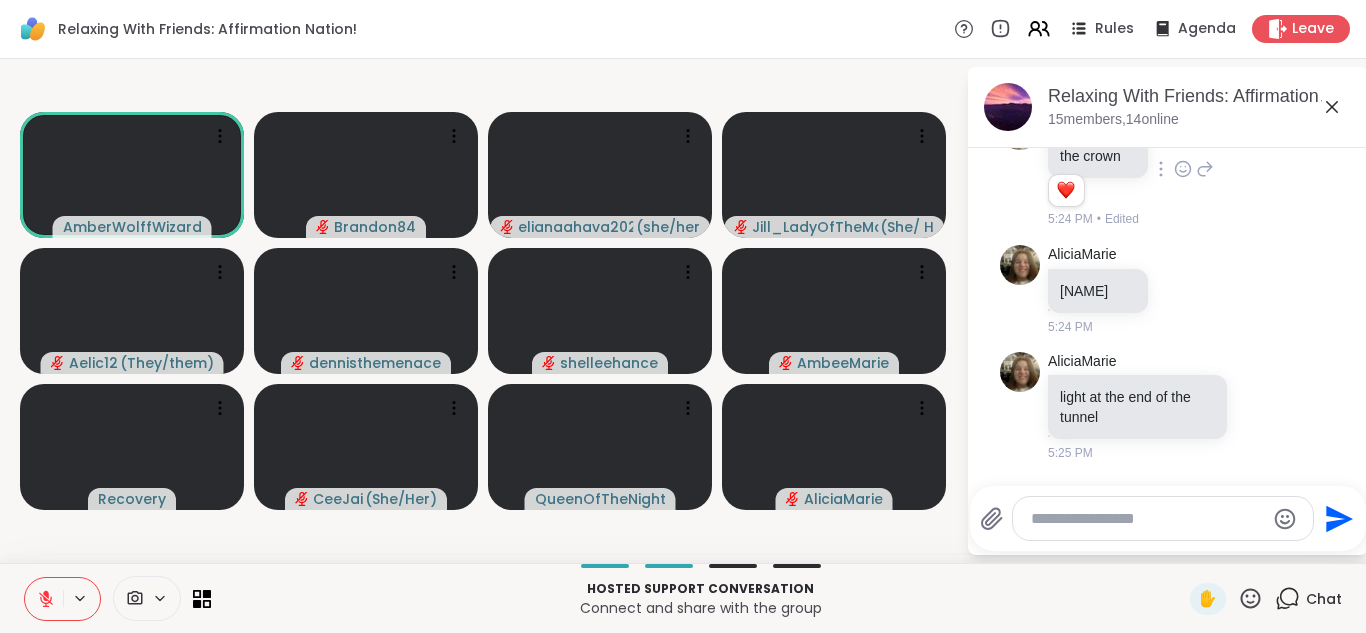 click at bounding box center (44, 599) 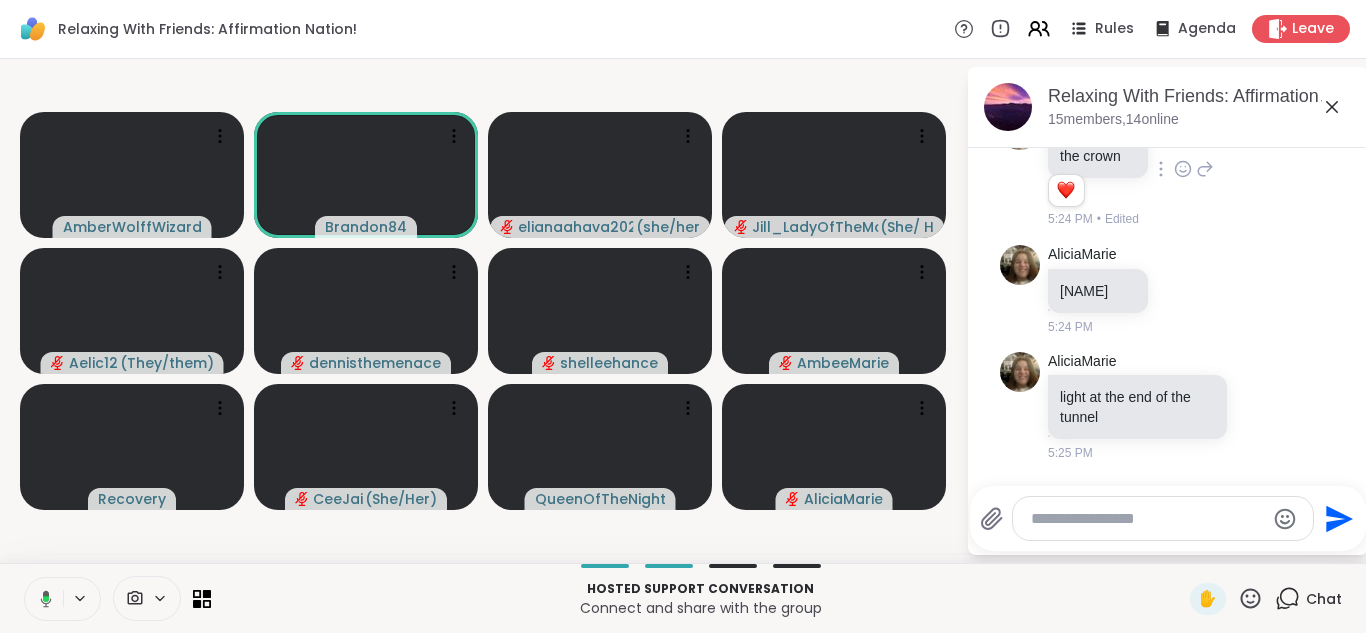 click at bounding box center (42, 599) 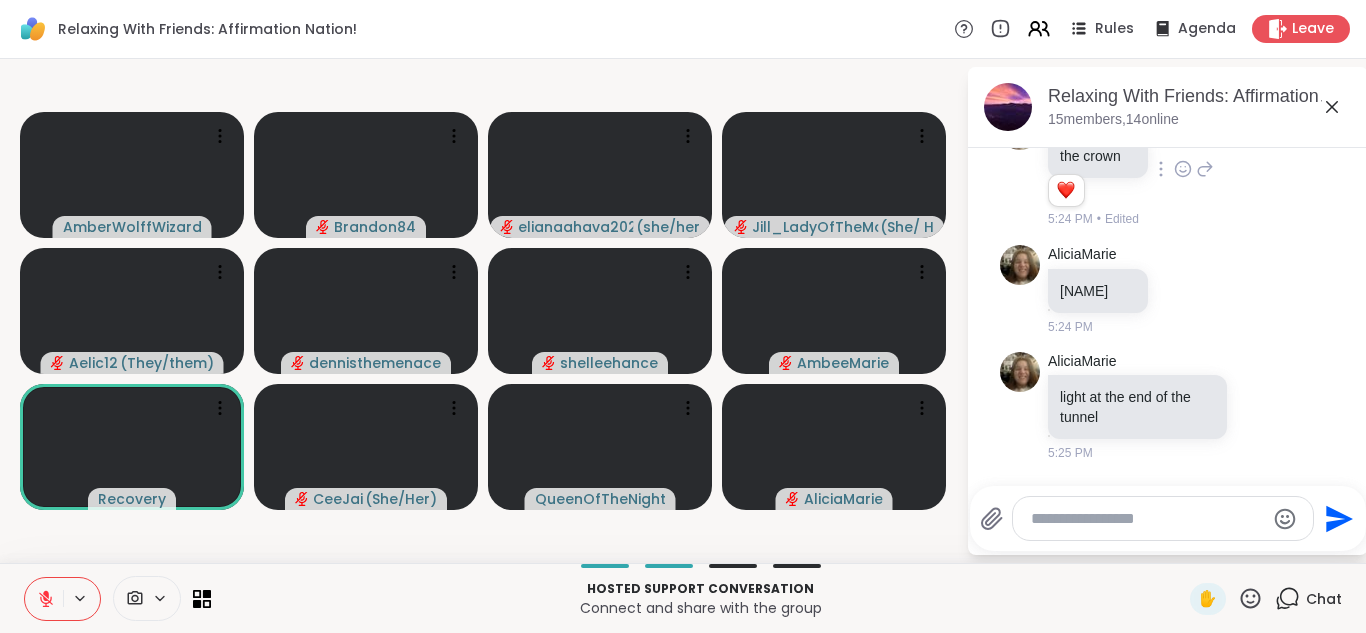 click at bounding box center [44, 599] 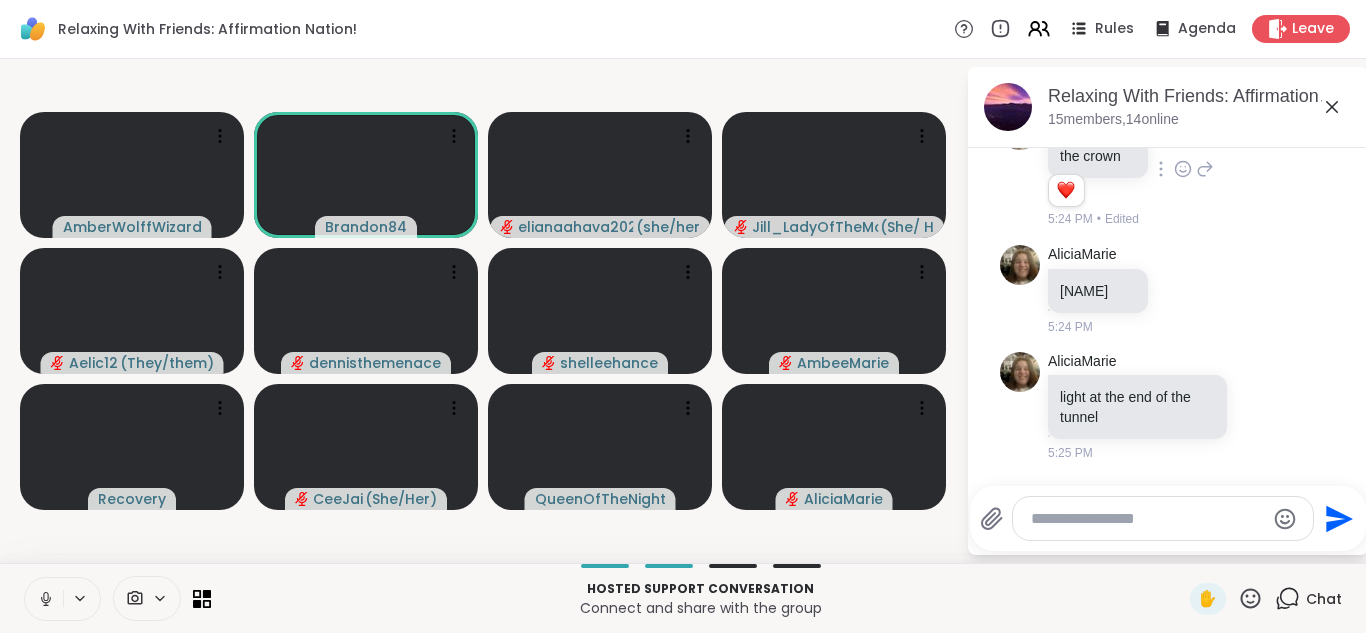 click at bounding box center (44, 599) 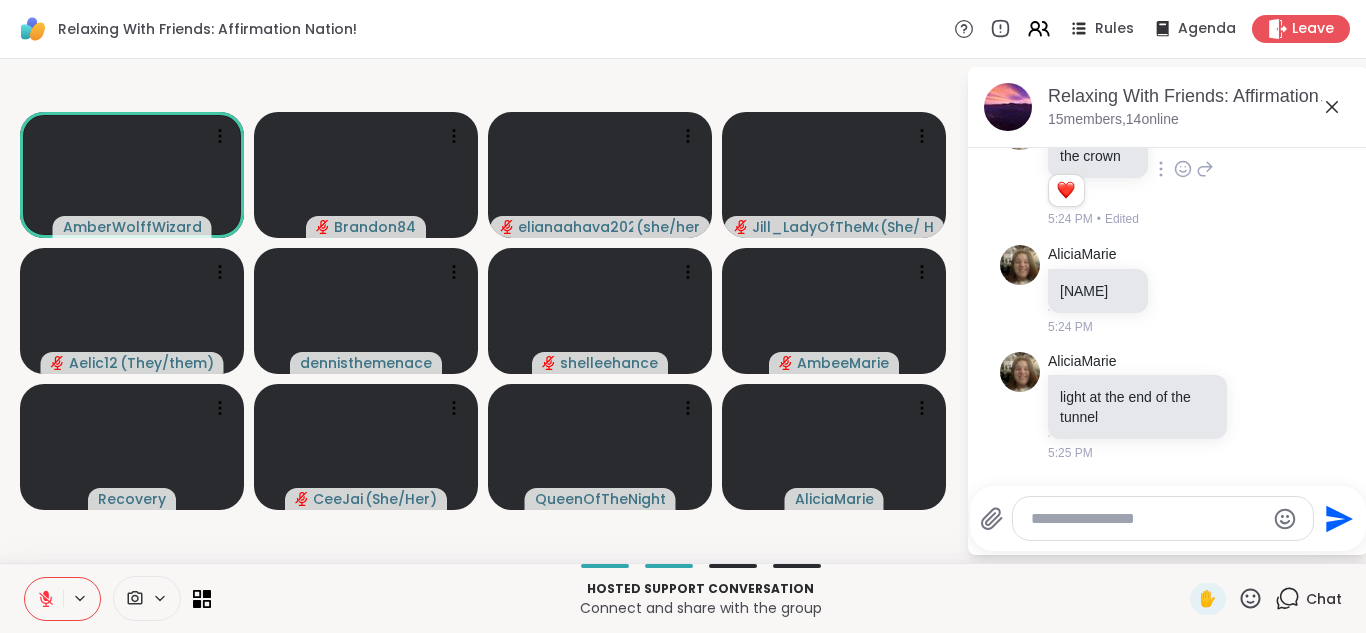 click 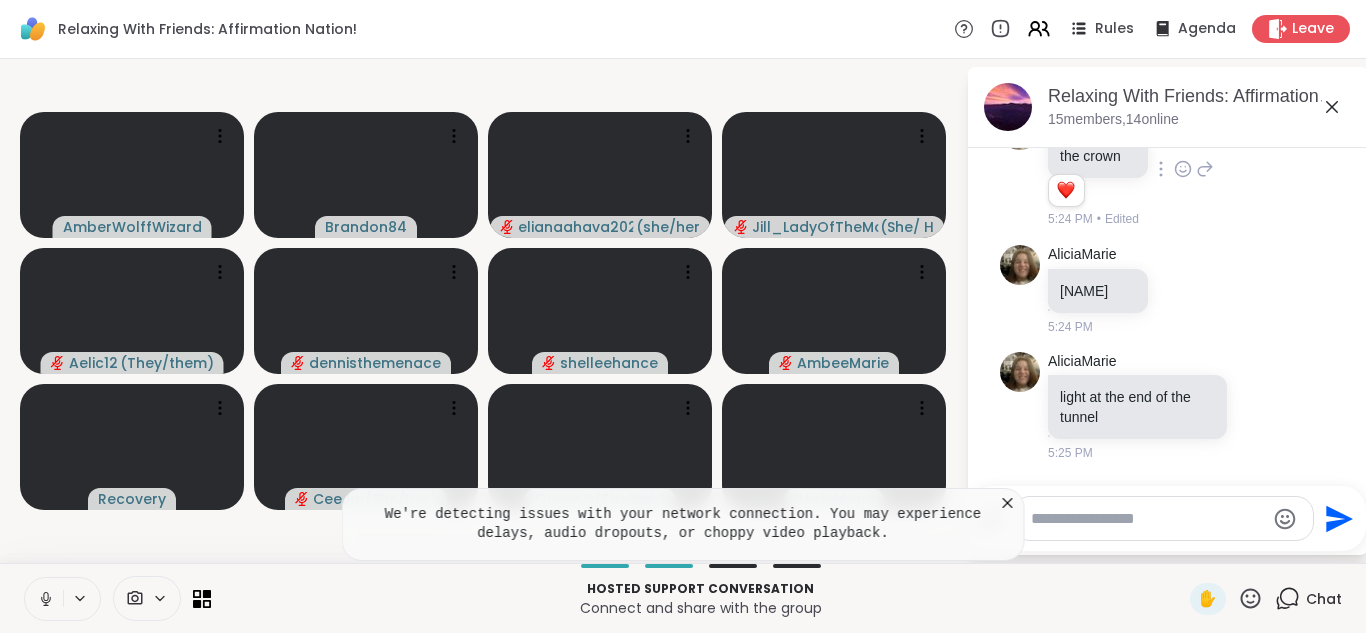 click at bounding box center (44, 599) 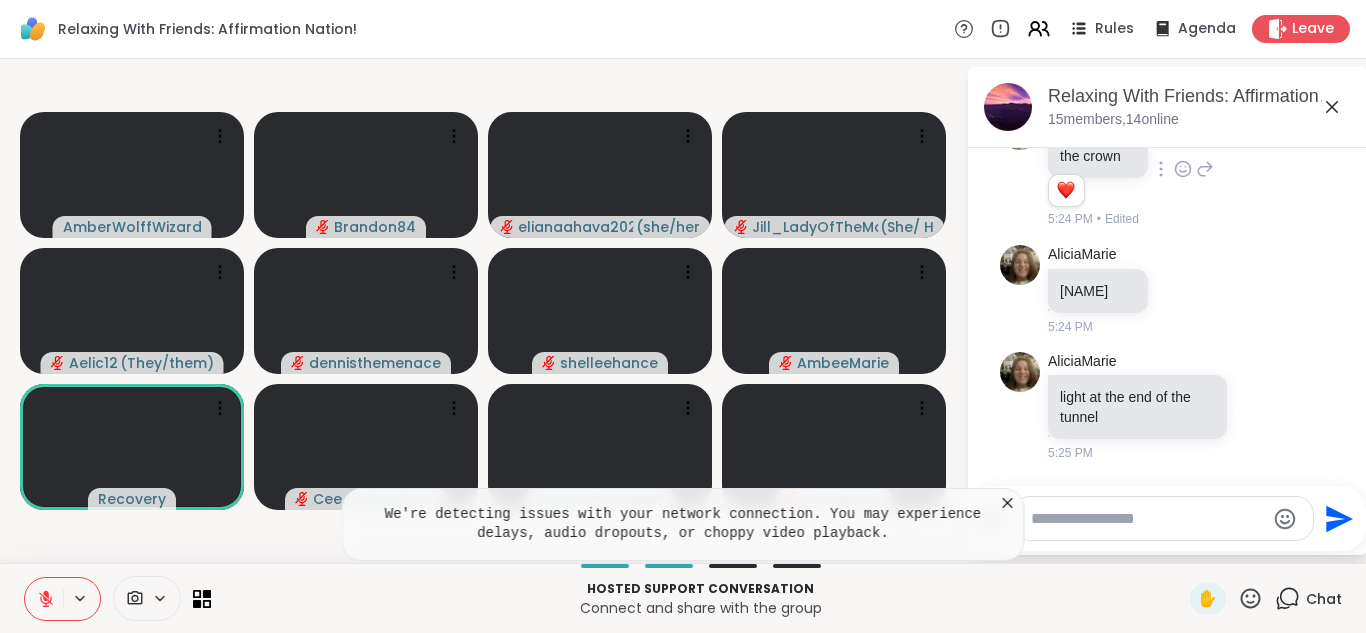 click at bounding box center (44, 599) 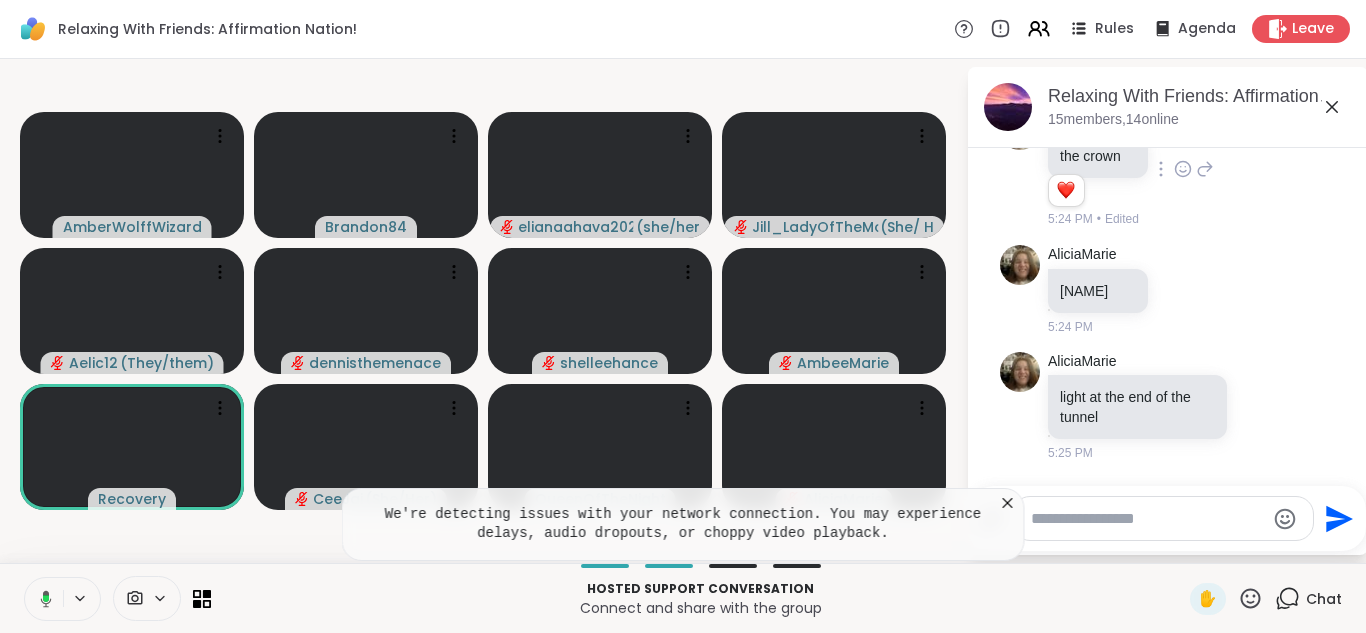 click at bounding box center (42, 599) 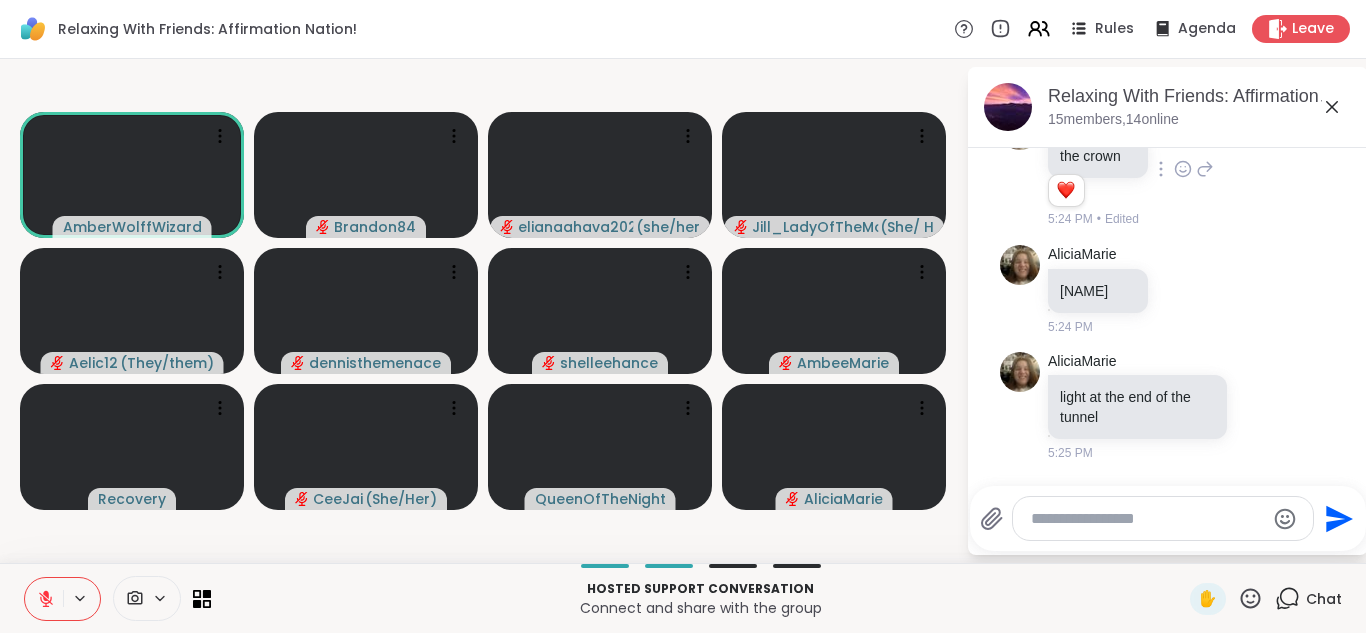 click at bounding box center [44, 599] 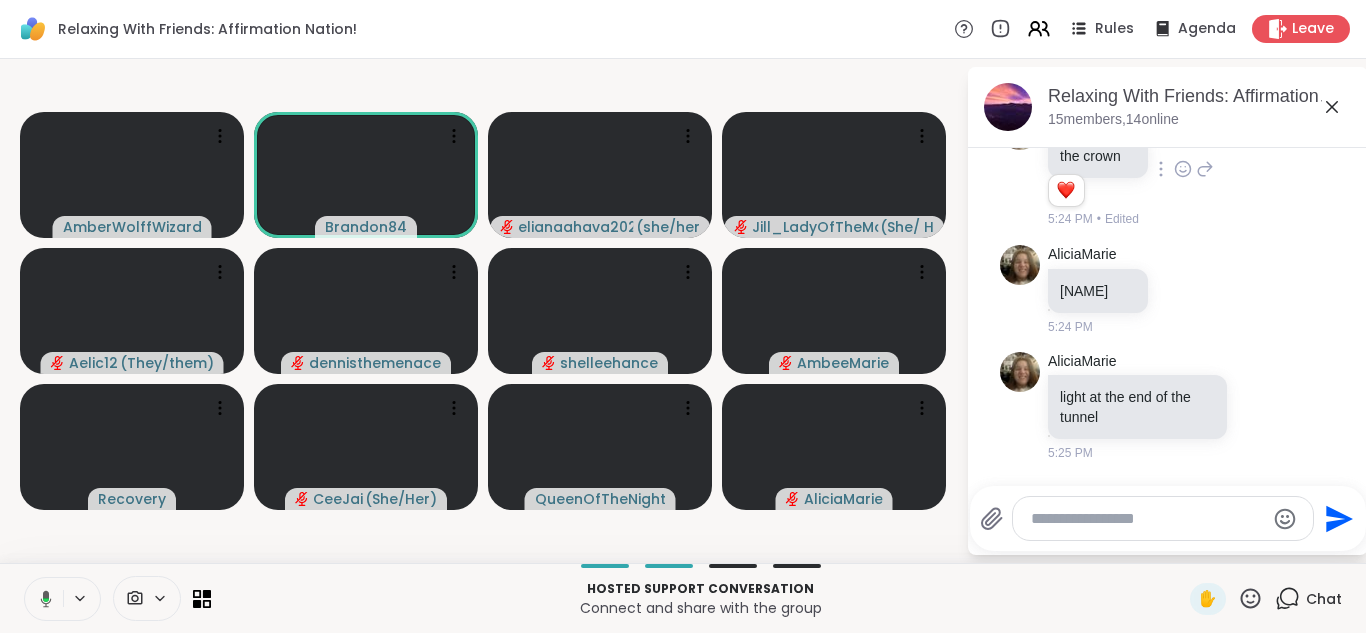 click at bounding box center (42, 599) 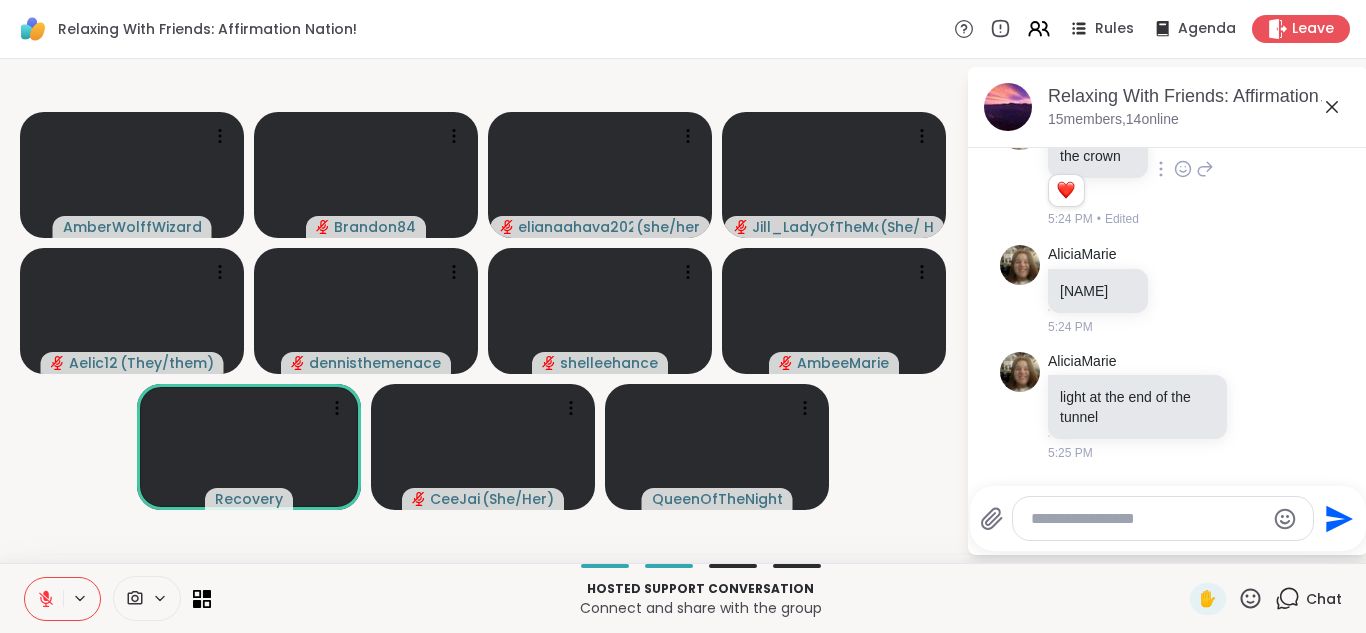 click at bounding box center [44, 599] 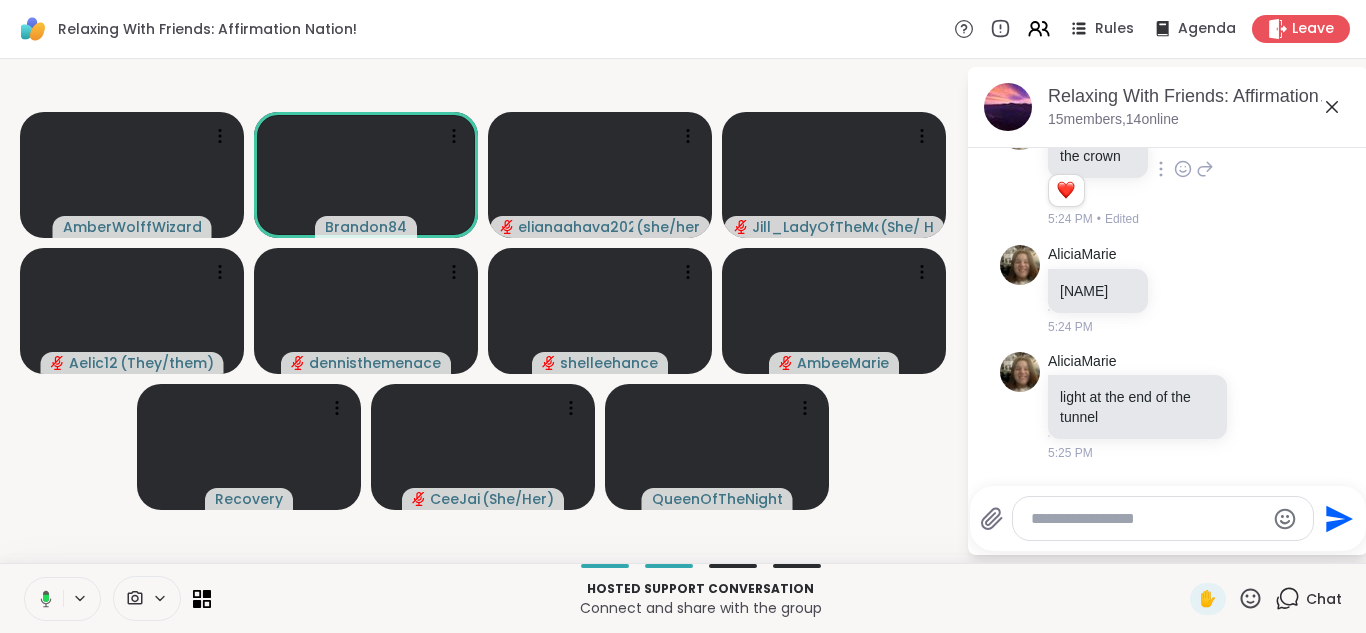 click at bounding box center (42, 599) 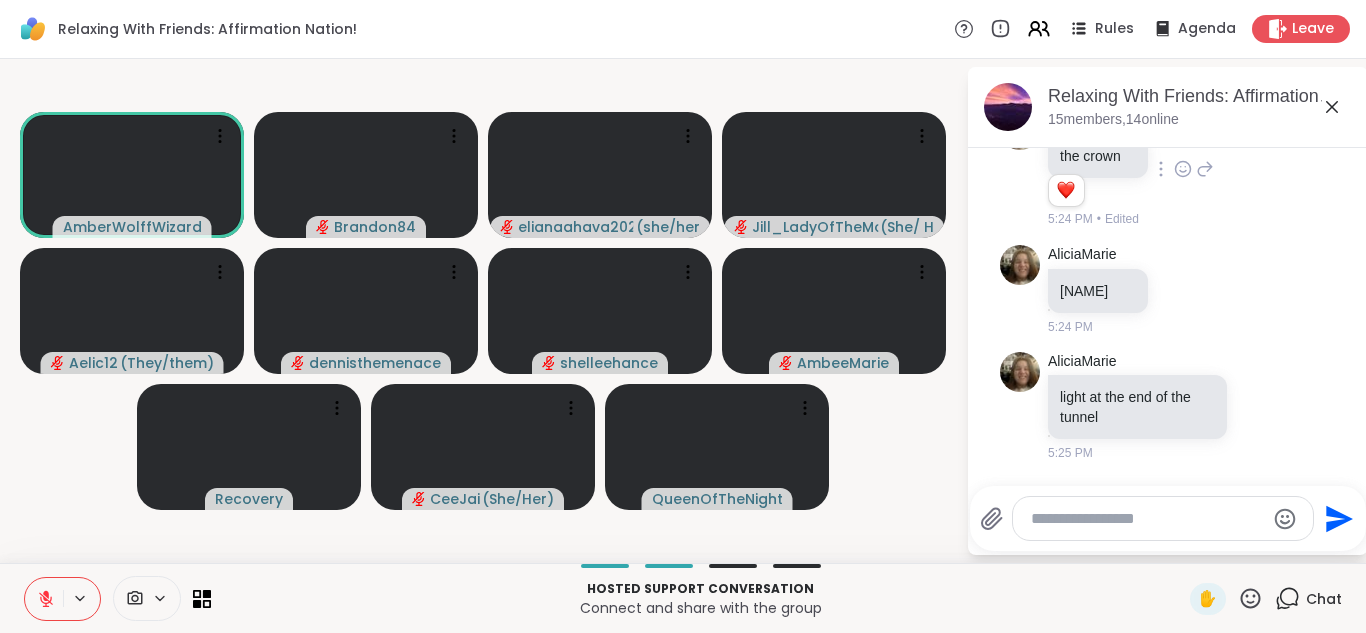 click at bounding box center (44, 599) 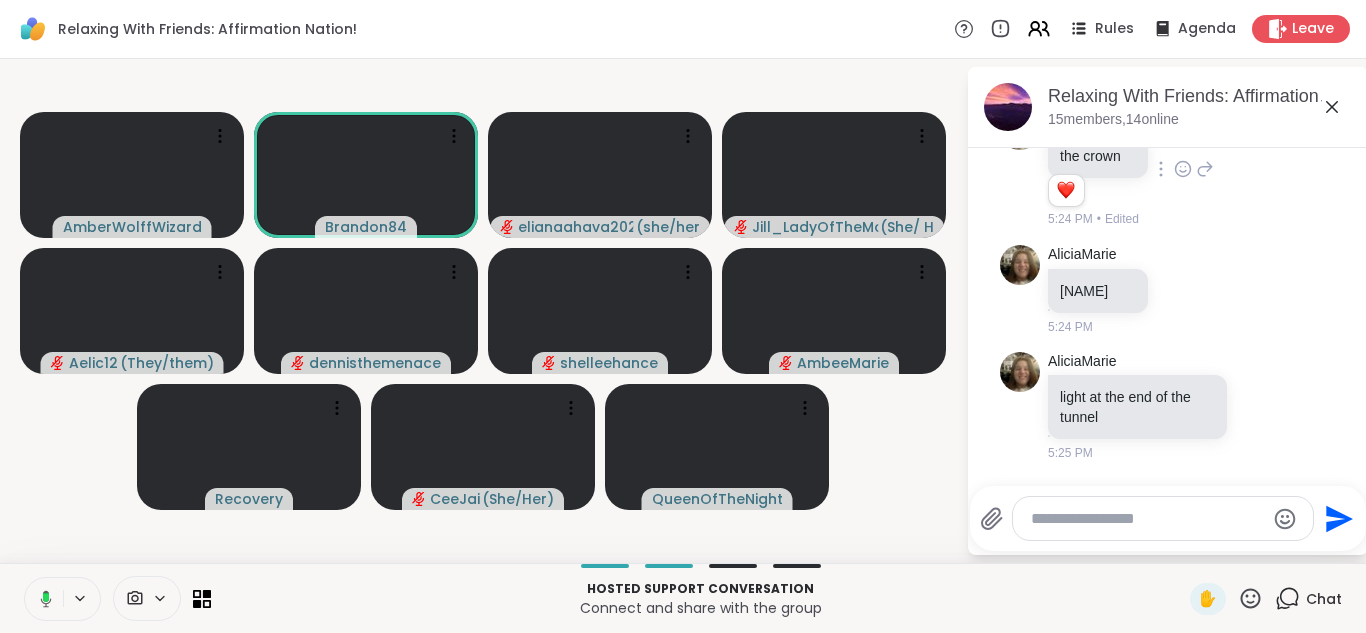 click at bounding box center [42, 599] 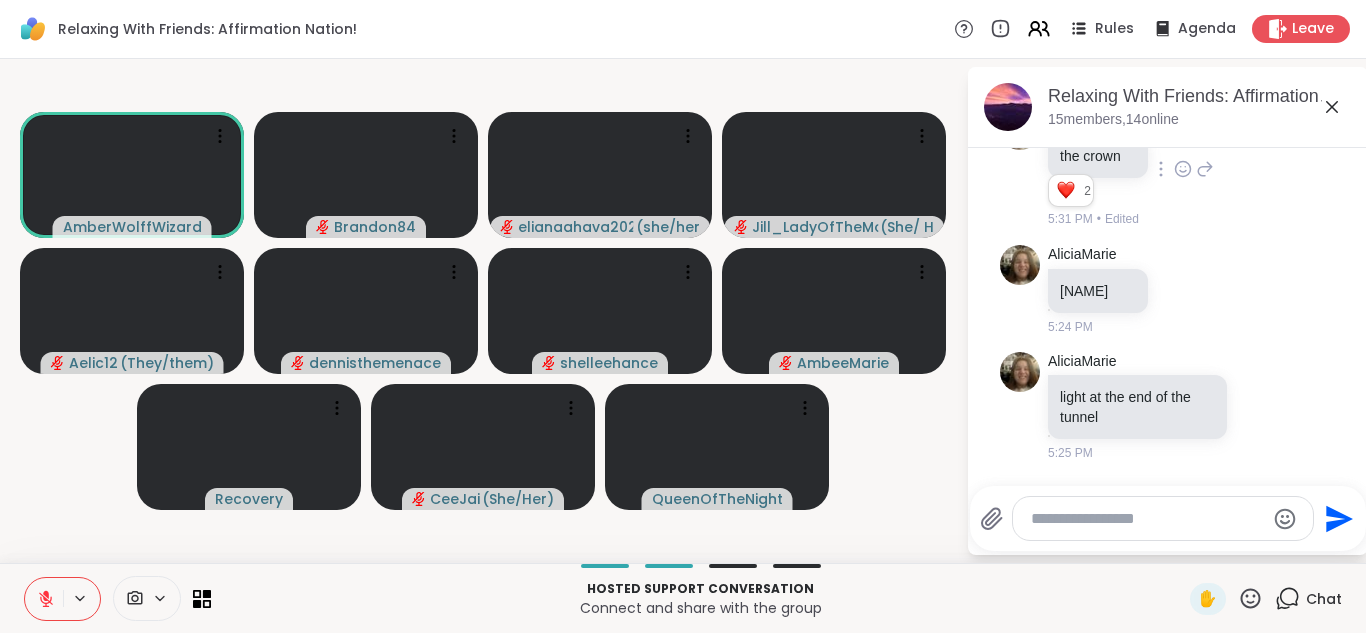 click 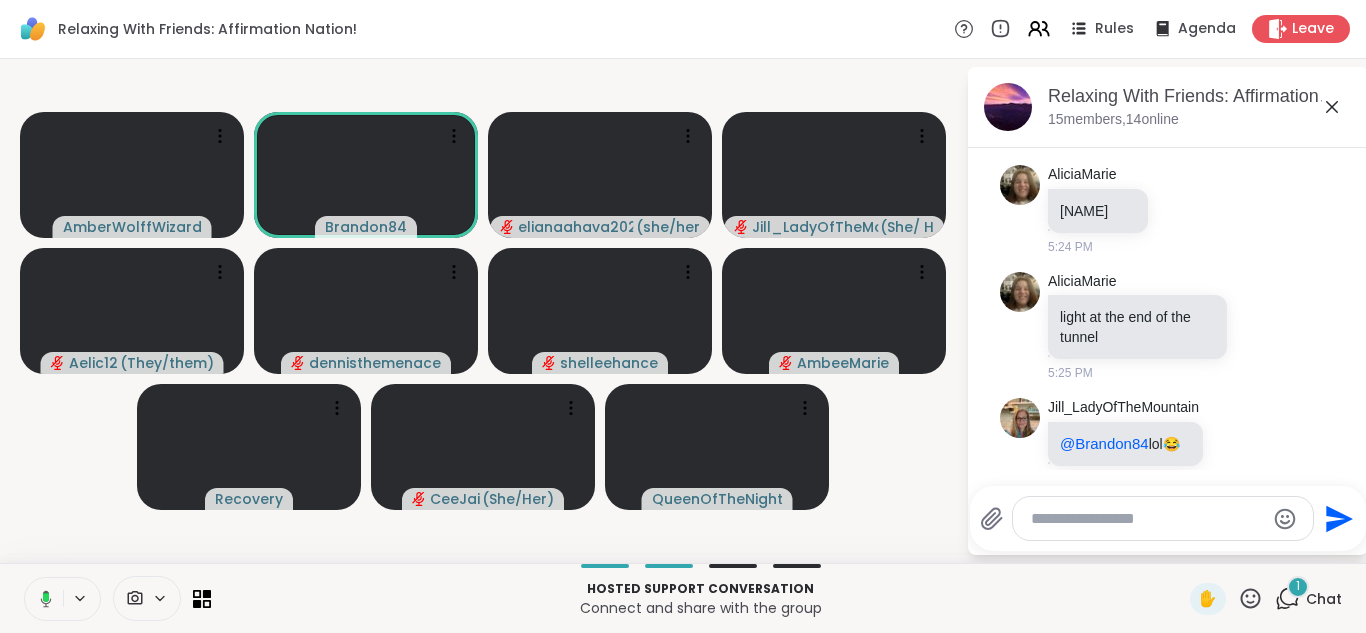 scroll, scrollTop: 8233, scrollLeft: 0, axis: vertical 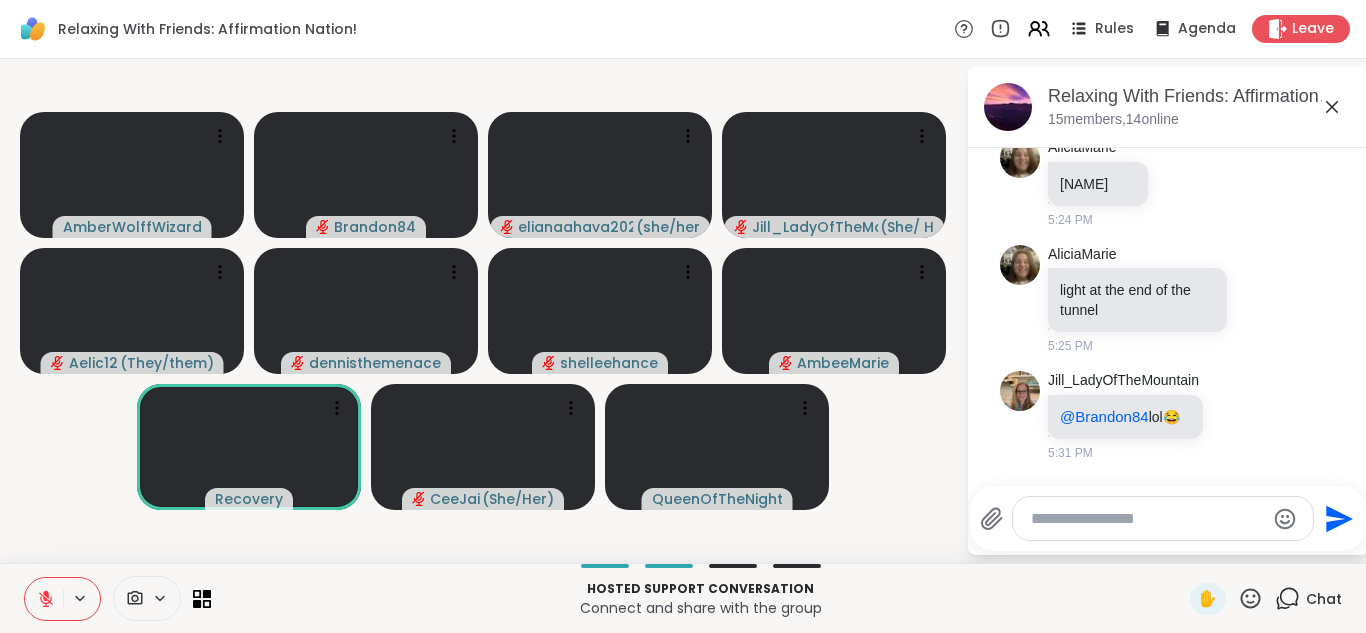 click at bounding box center [44, 599] 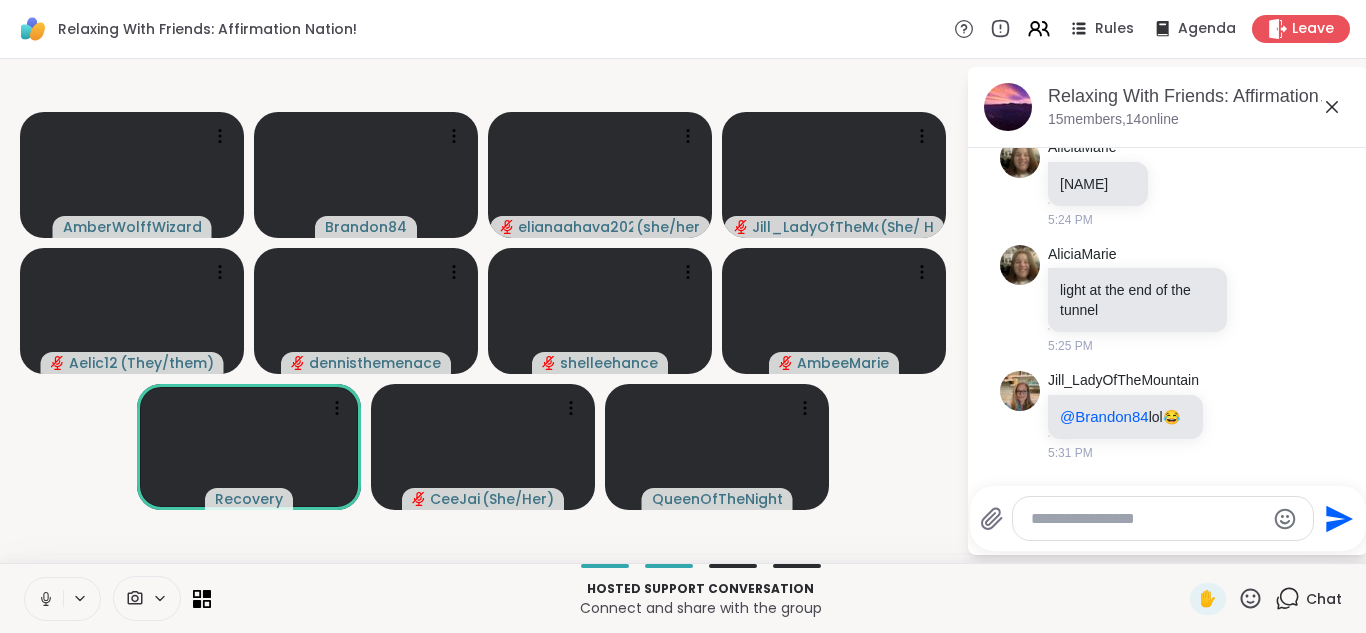 click 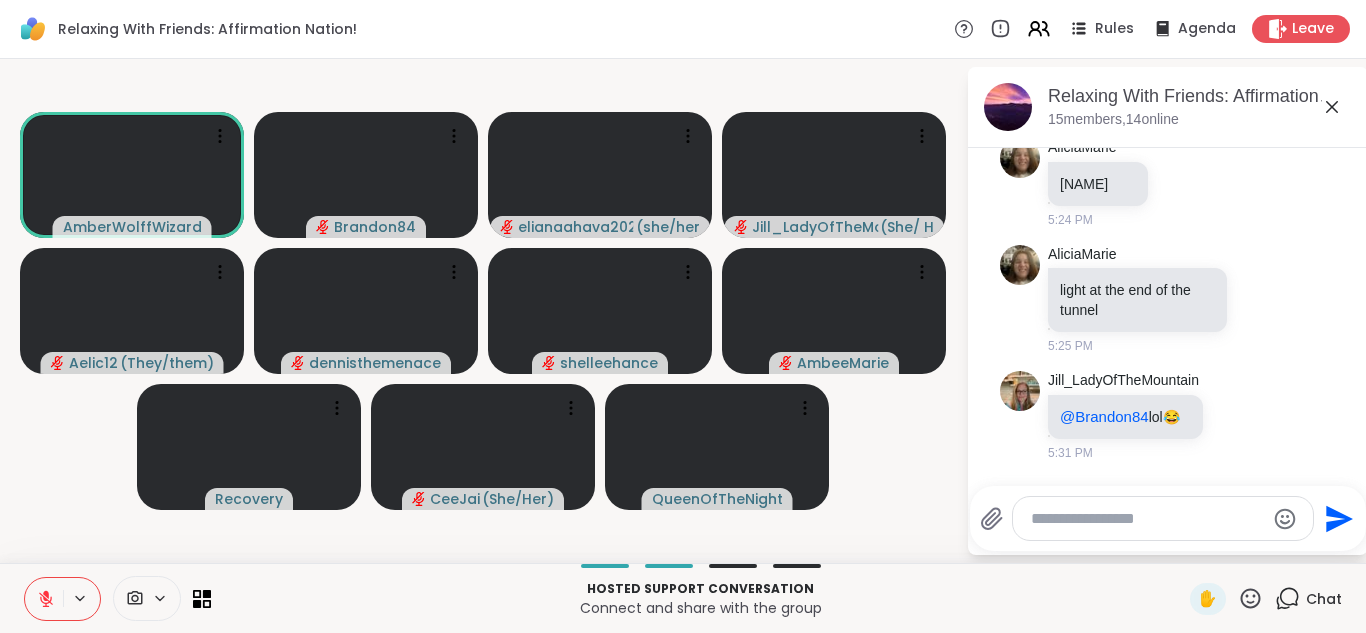 click 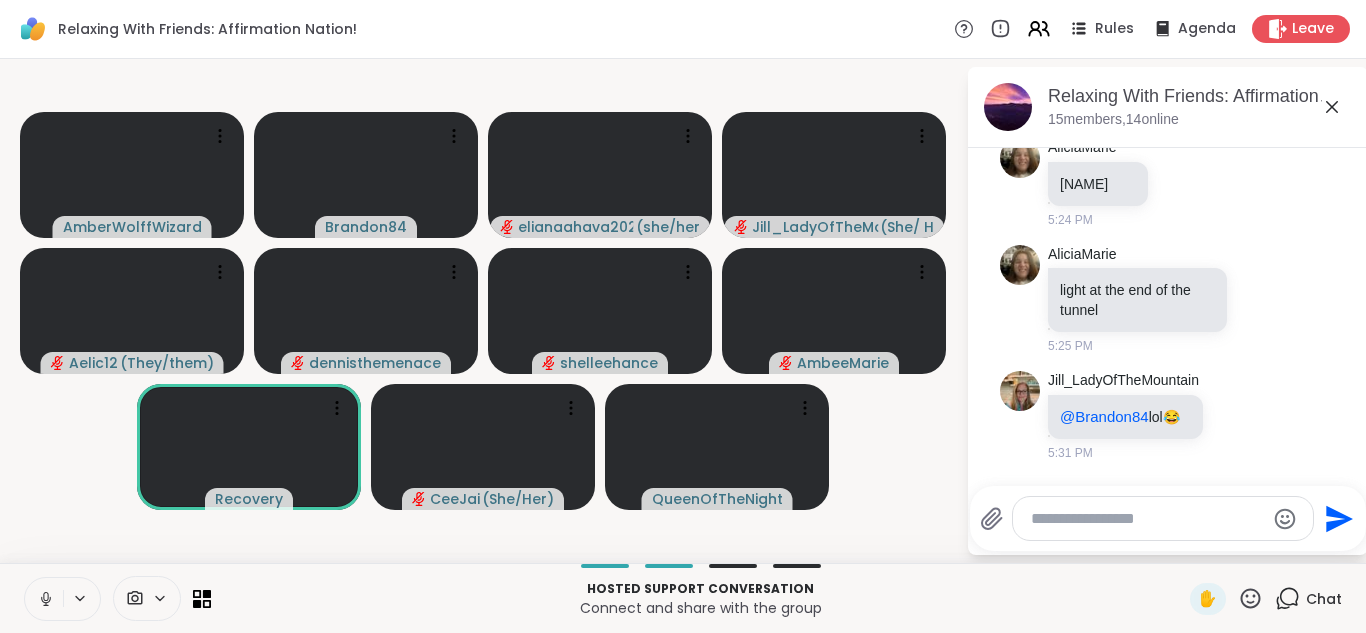 click at bounding box center [44, 599] 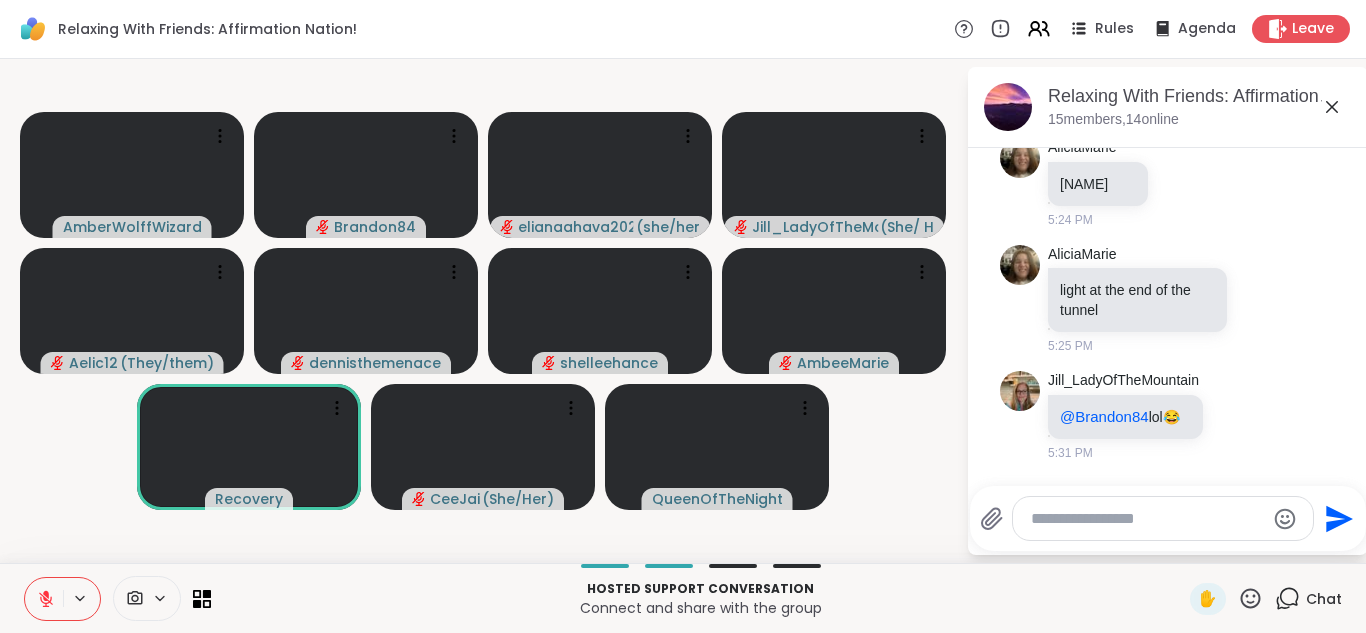 click at bounding box center [44, 599] 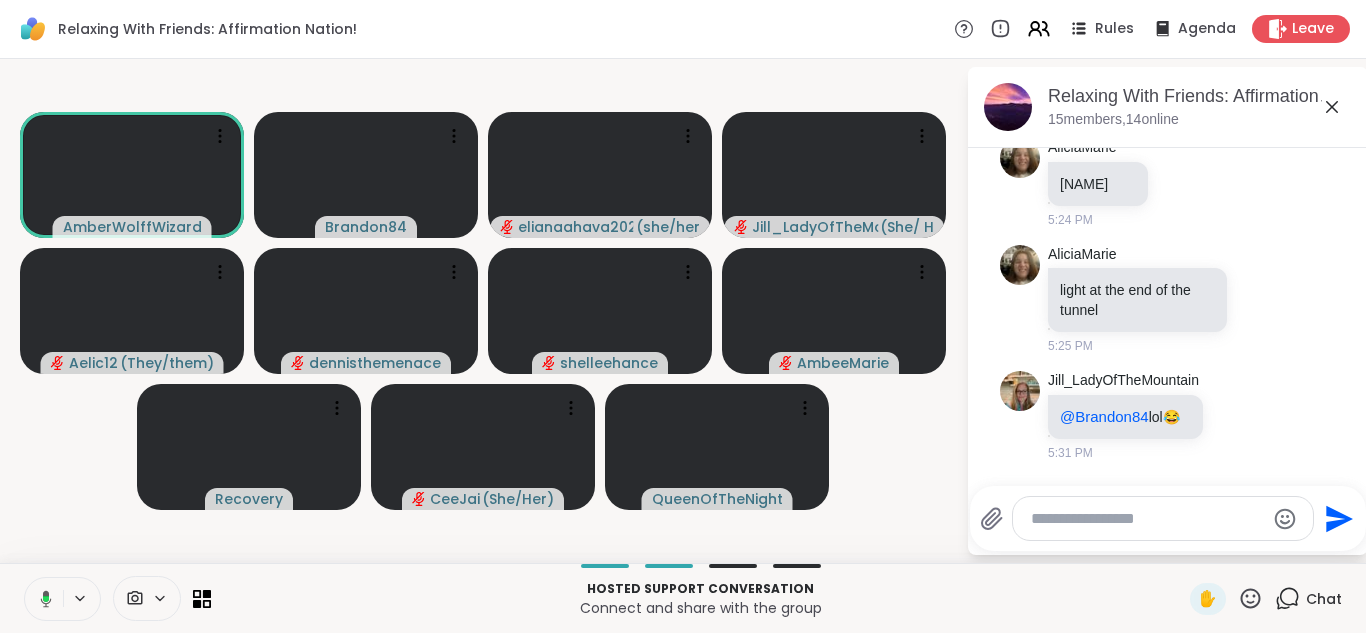 click at bounding box center (42, 599) 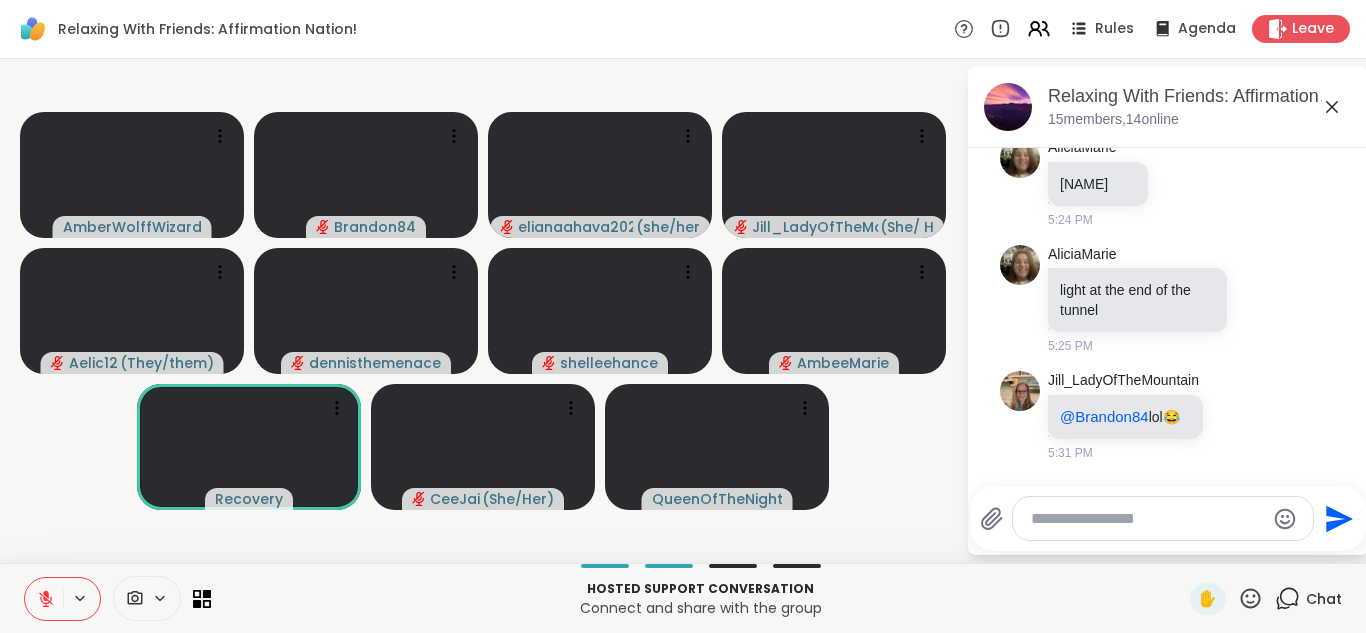 click at bounding box center [44, 599] 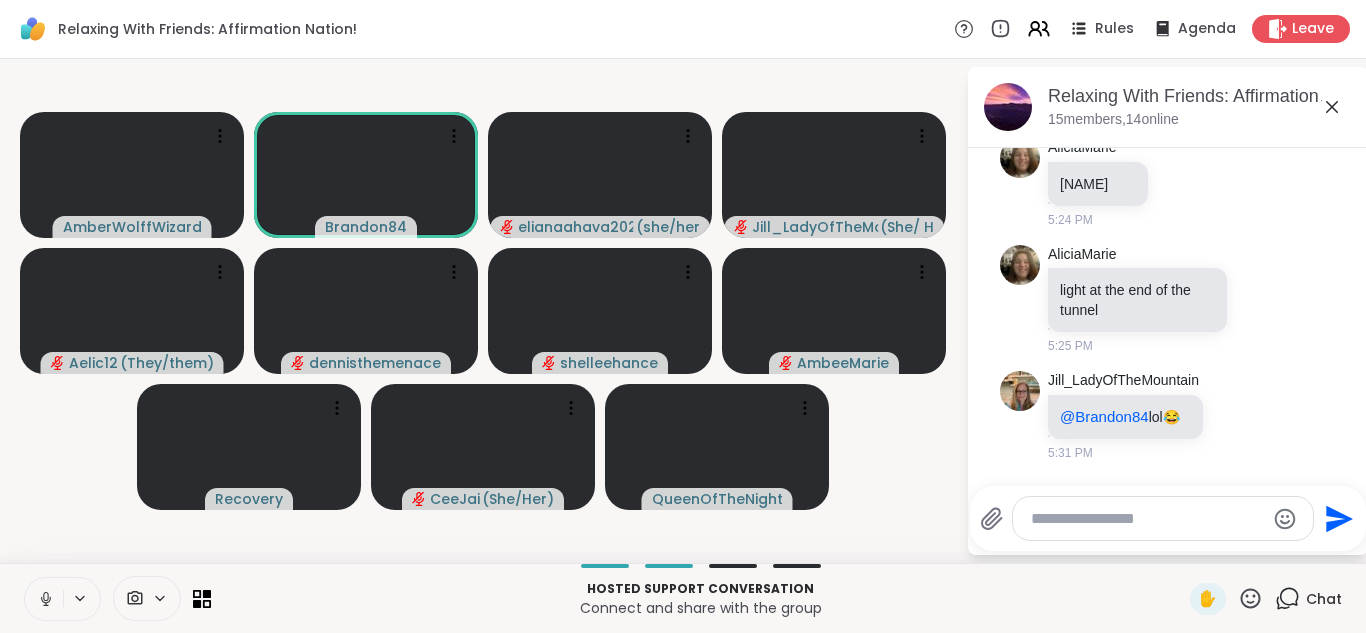 click at bounding box center [44, 599] 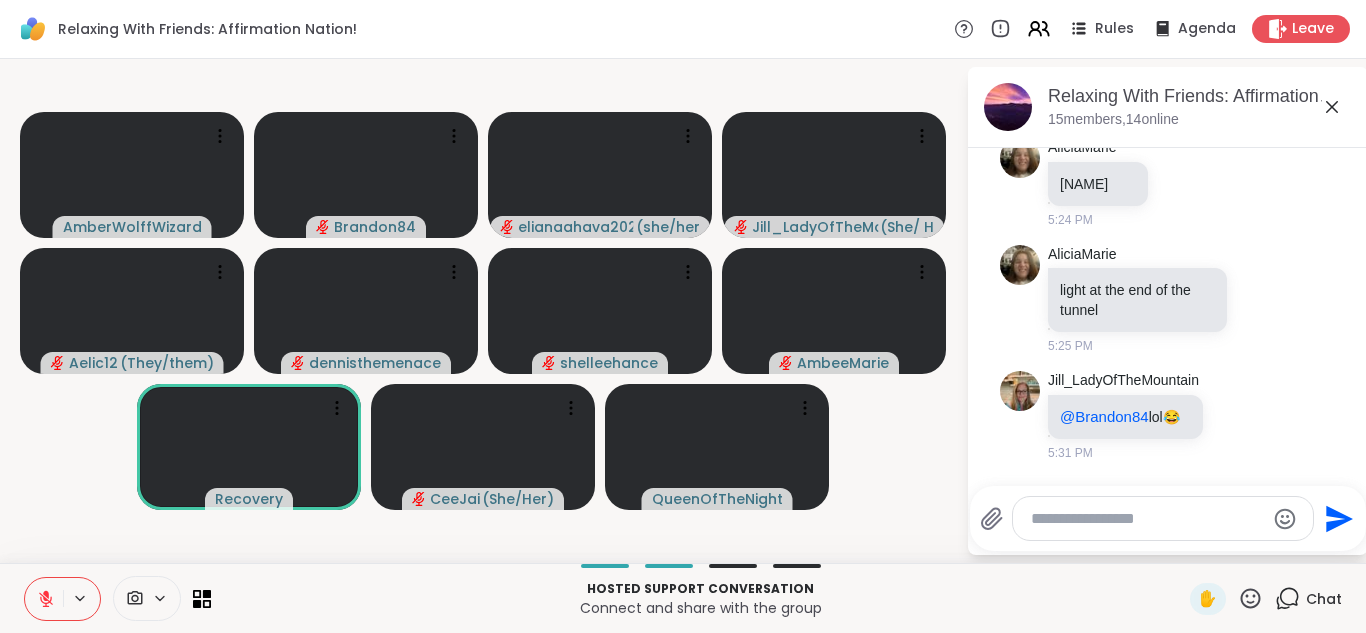click at bounding box center (44, 599) 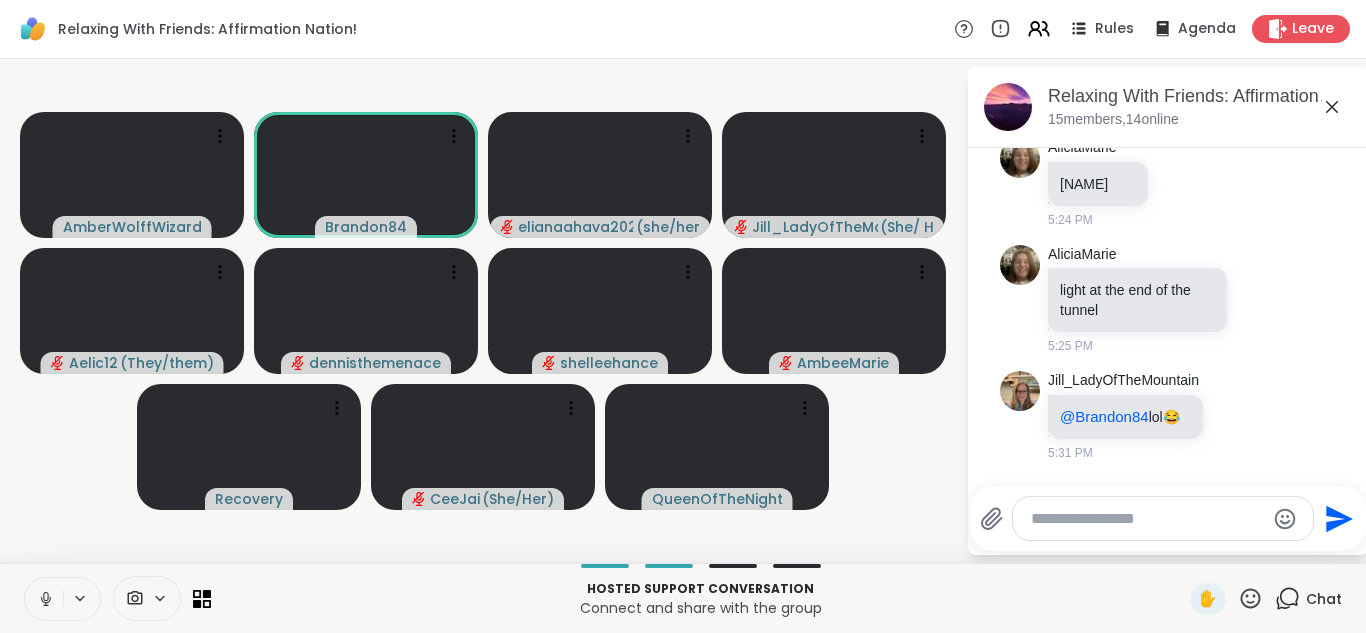click at bounding box center (44, 599) 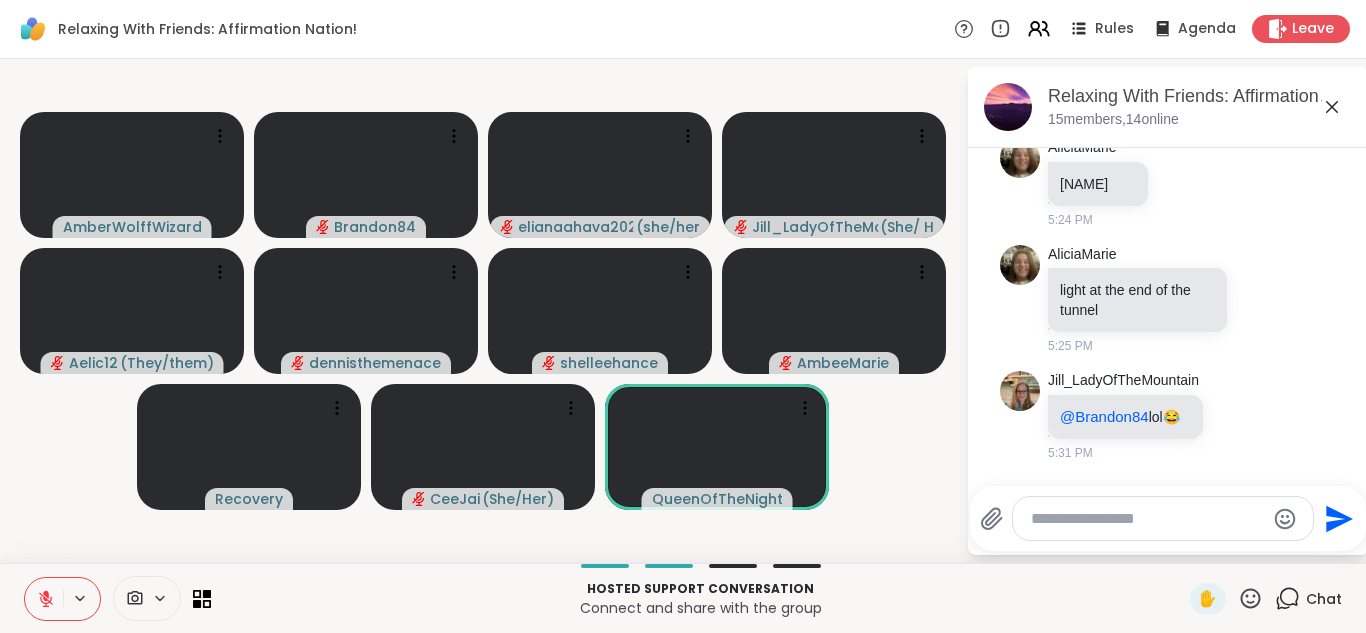 click at bounding box center [44, 599] 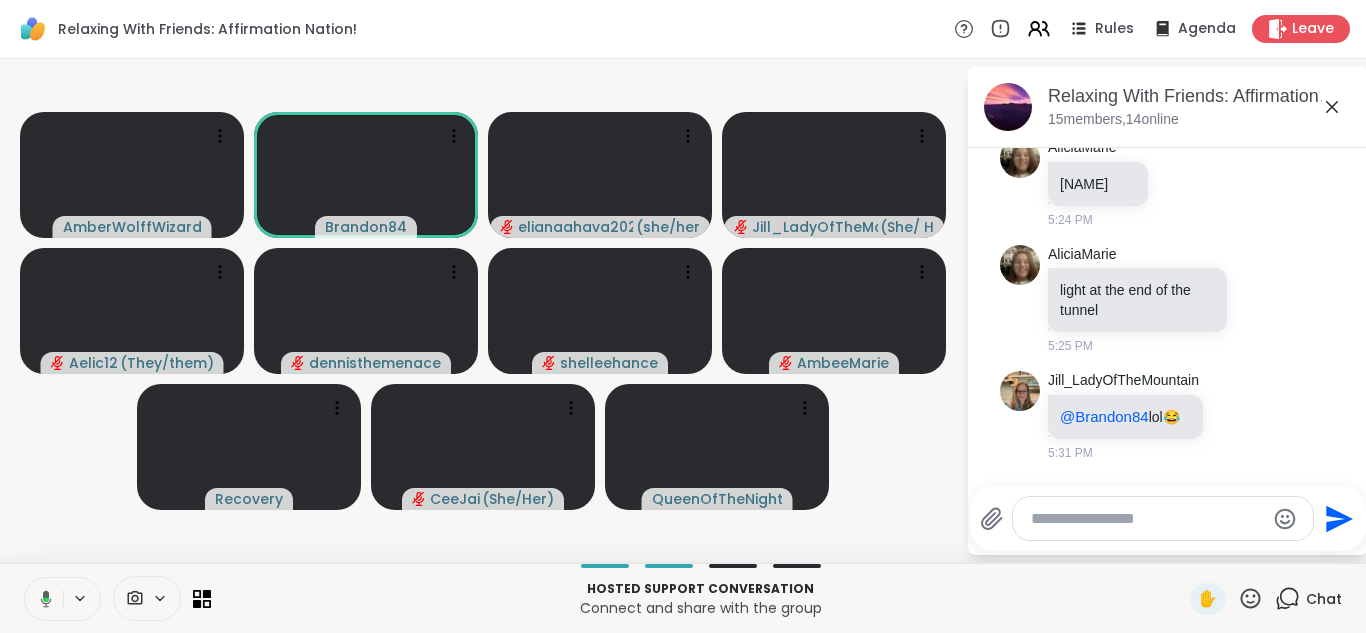 click at bounding box center (42, 599) 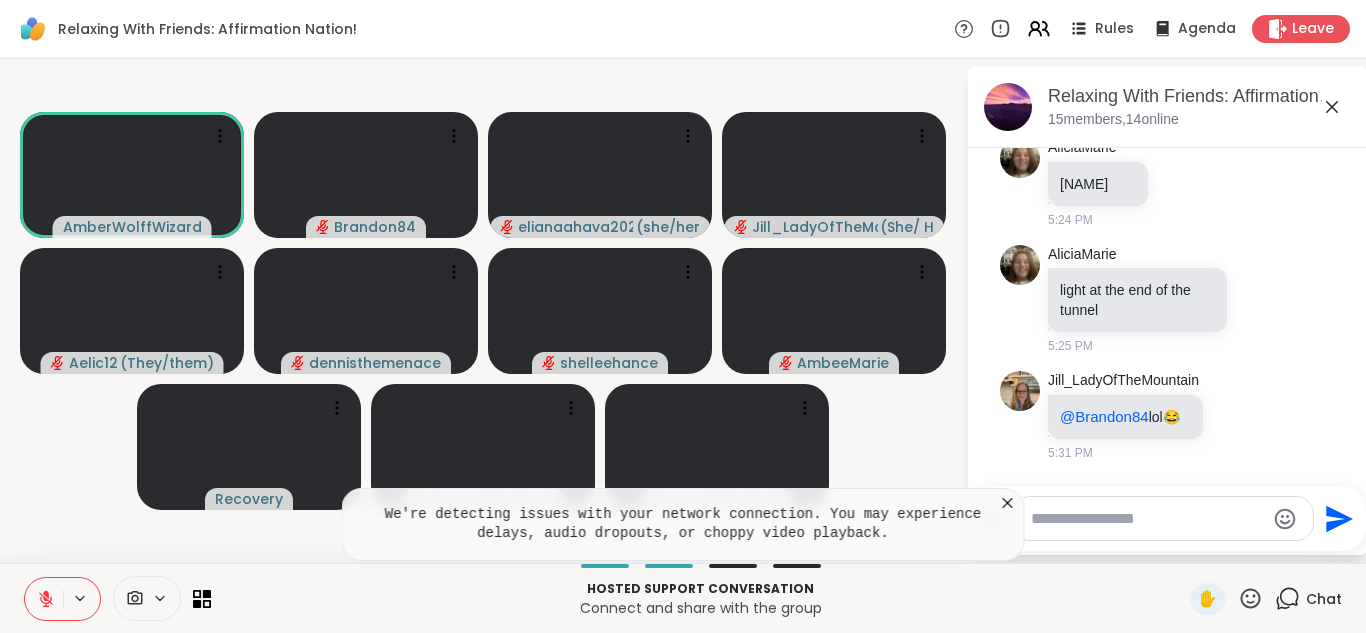 click 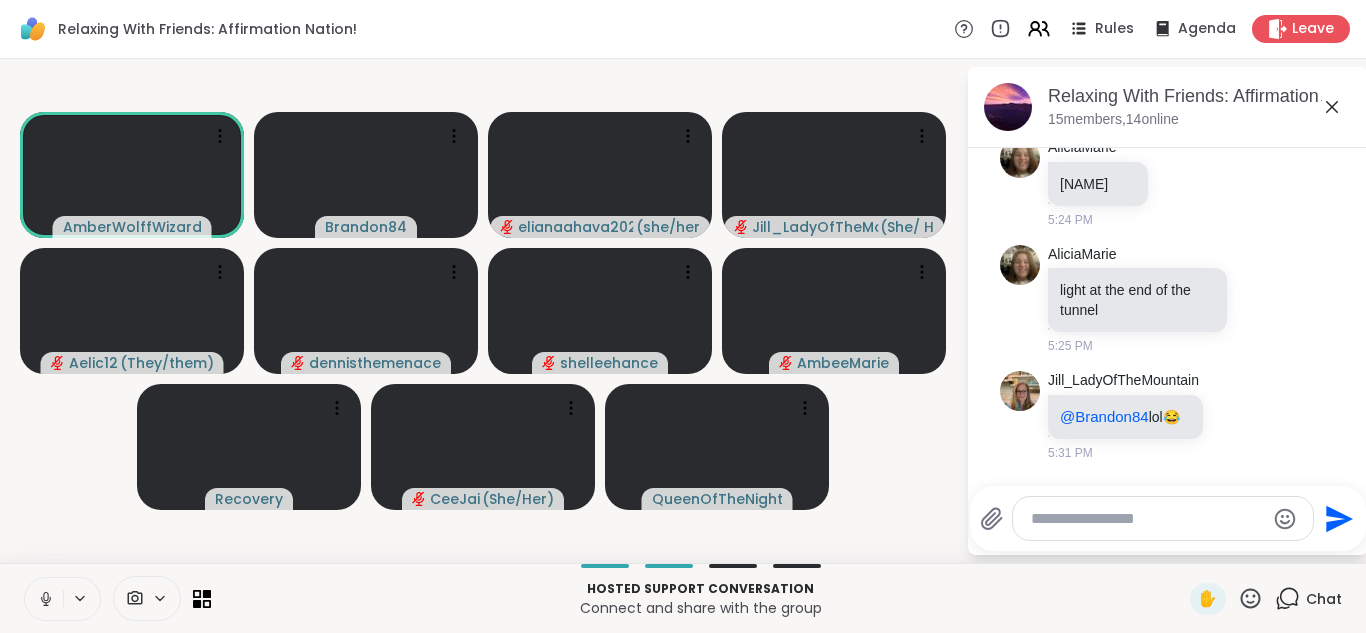 click at bounding box center (44, 599) 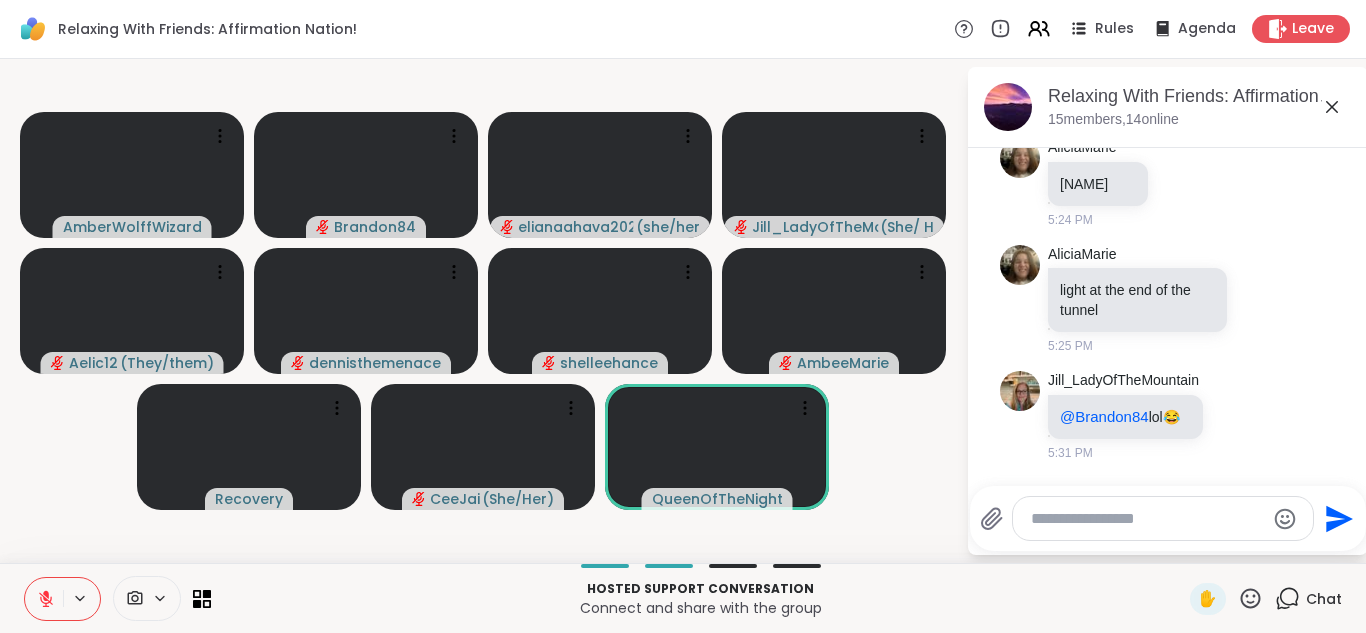 click at bounding box center [44, 599] 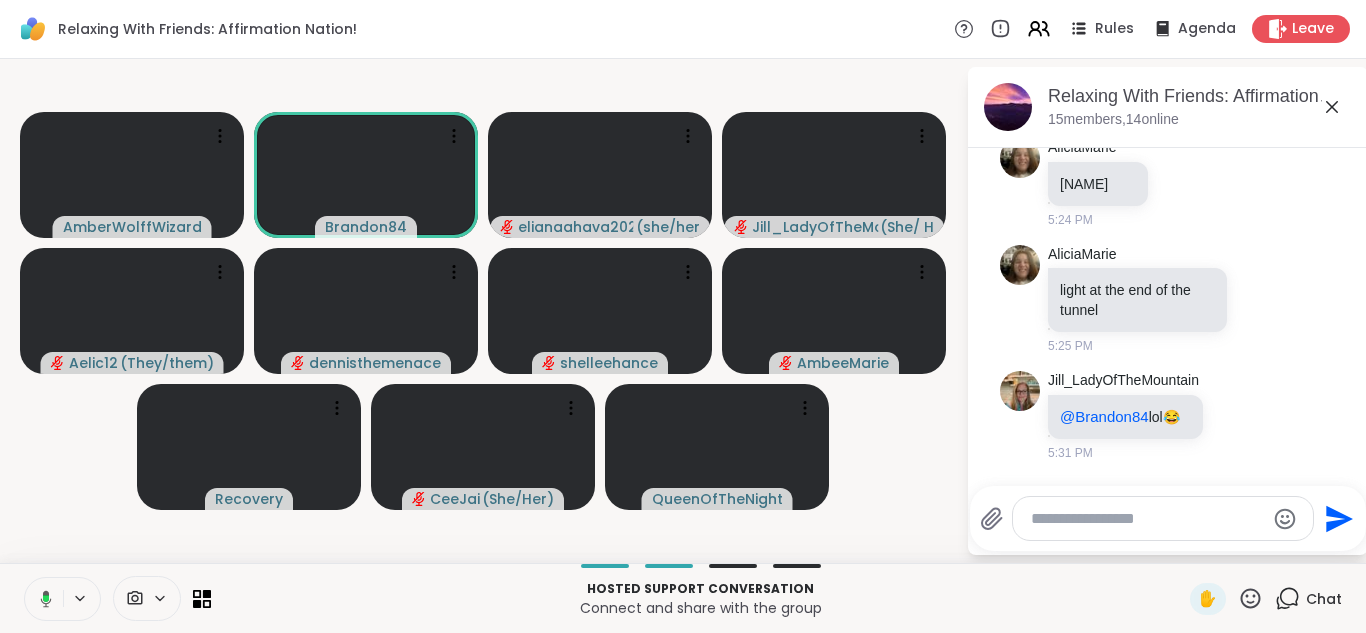 click at bounding box center [42, 599] 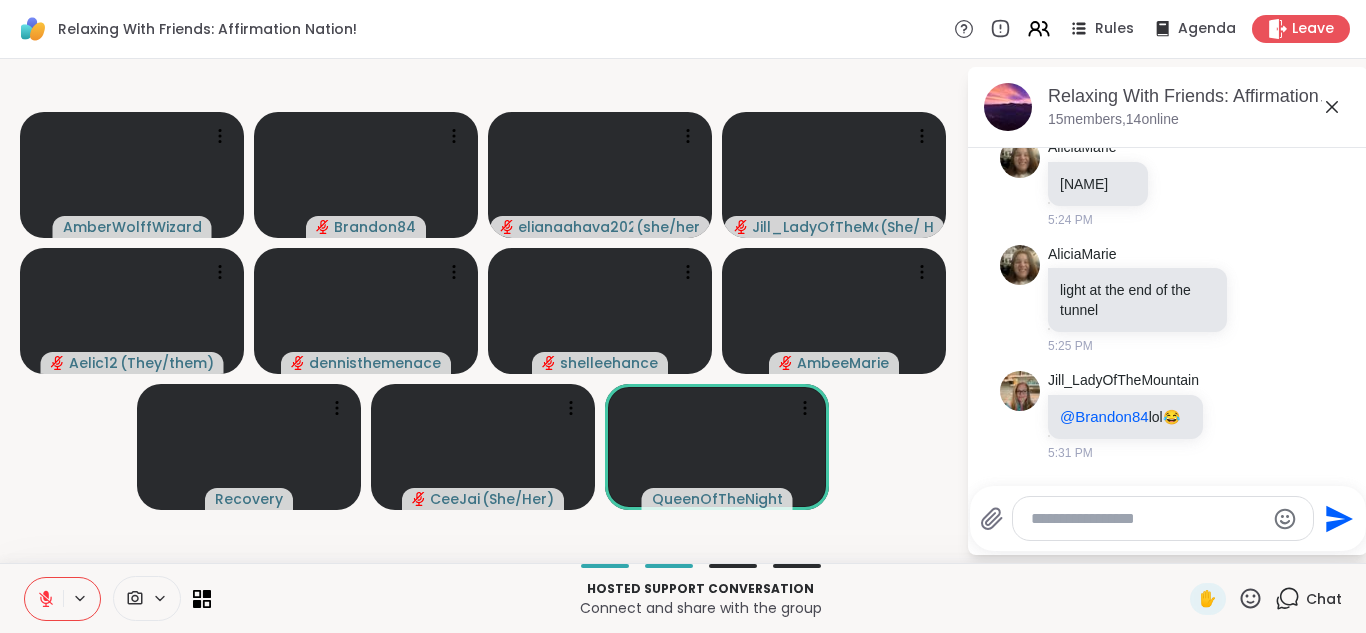 click at bounding box center [44, 599] 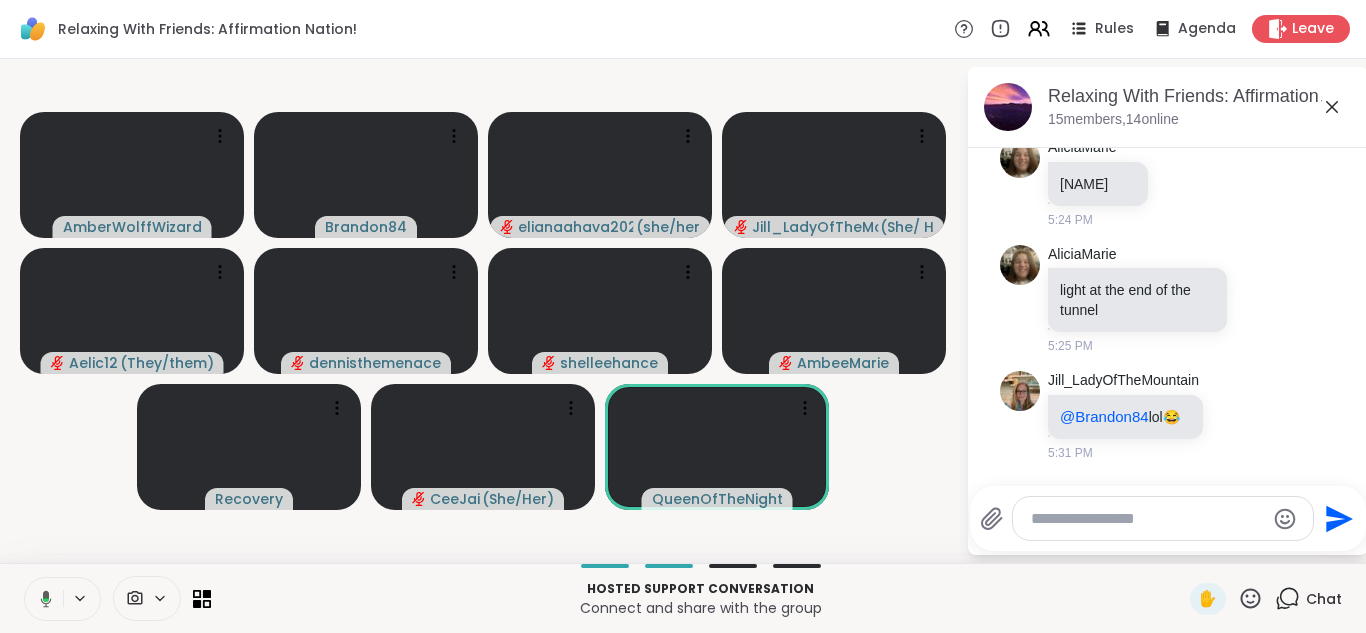 click at bounding box center [42, 599] 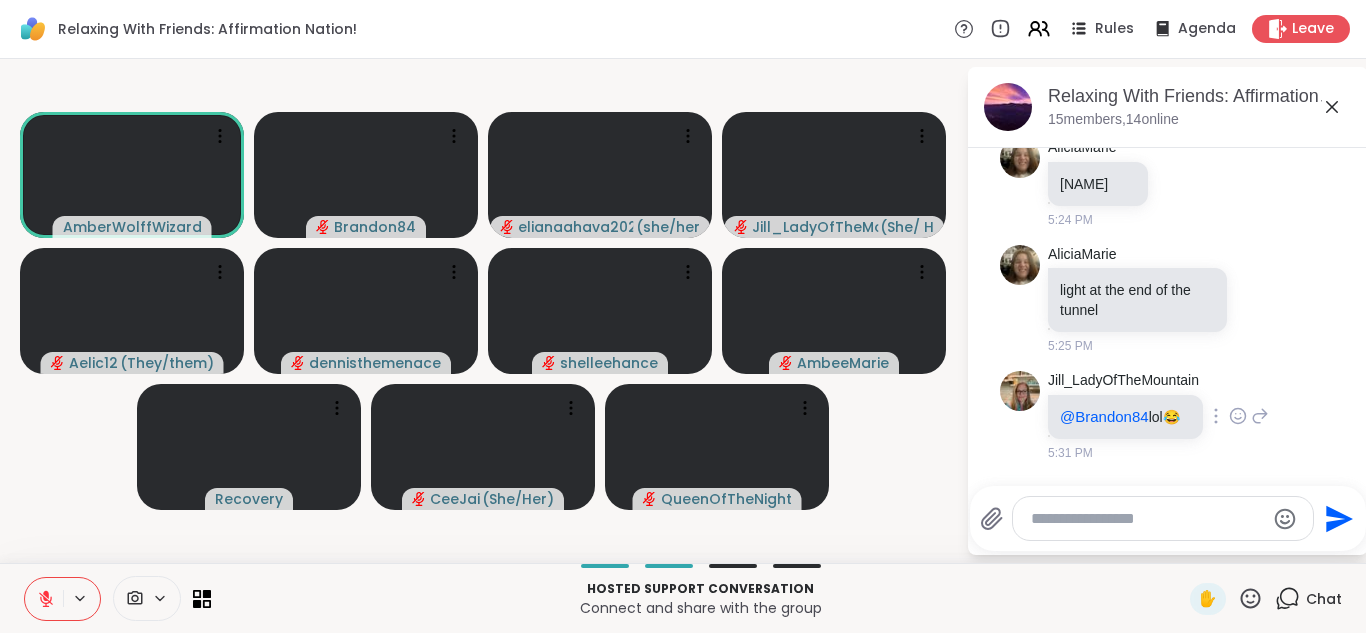 click 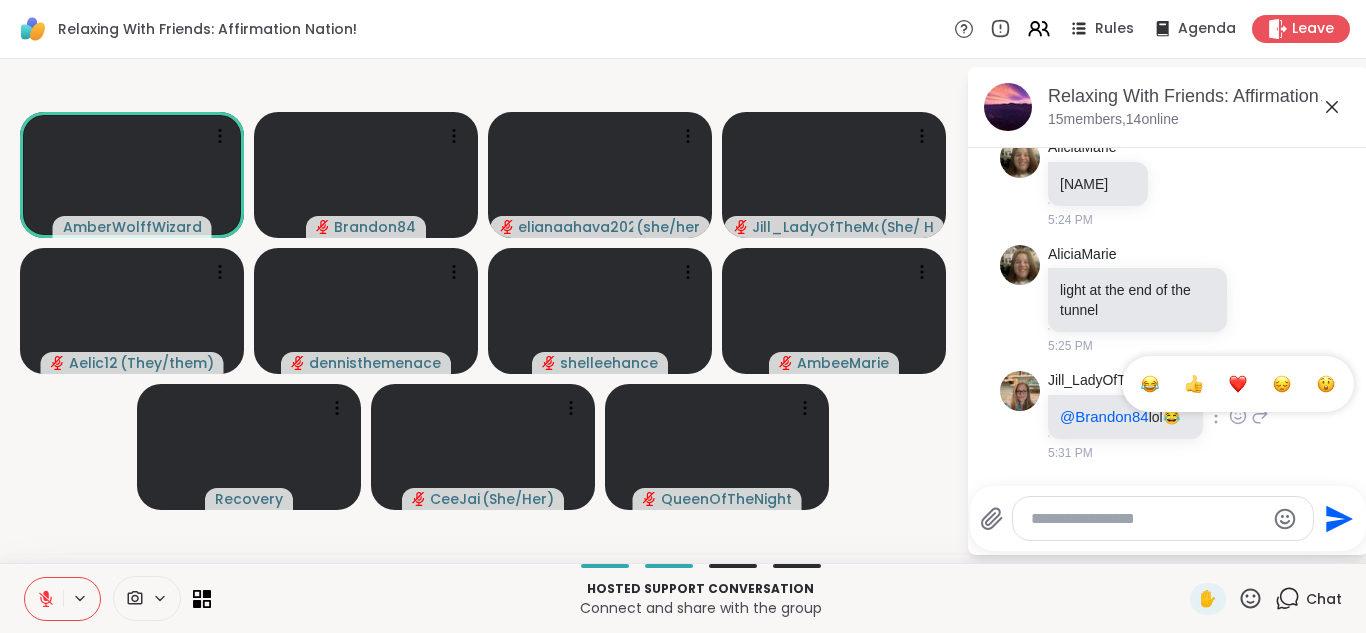 click at bounding box center [1238, 384] 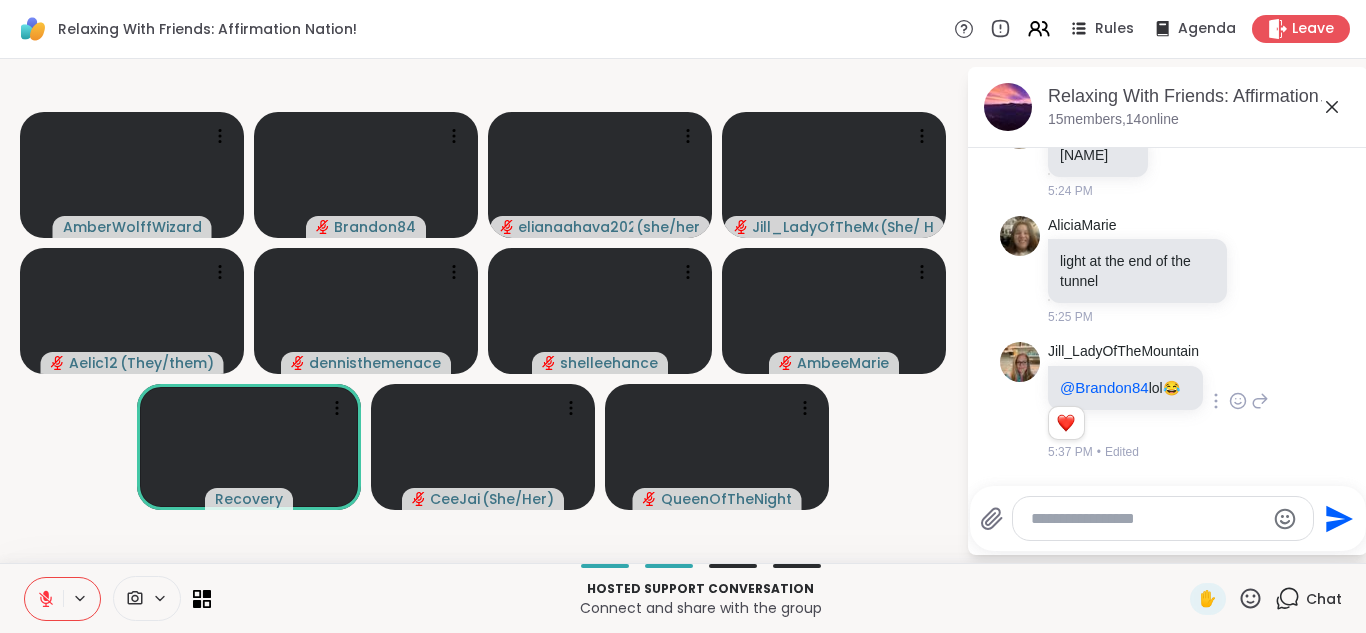 scroll, scrollTop: 8262, scrollLeft: 0, axis: vertical 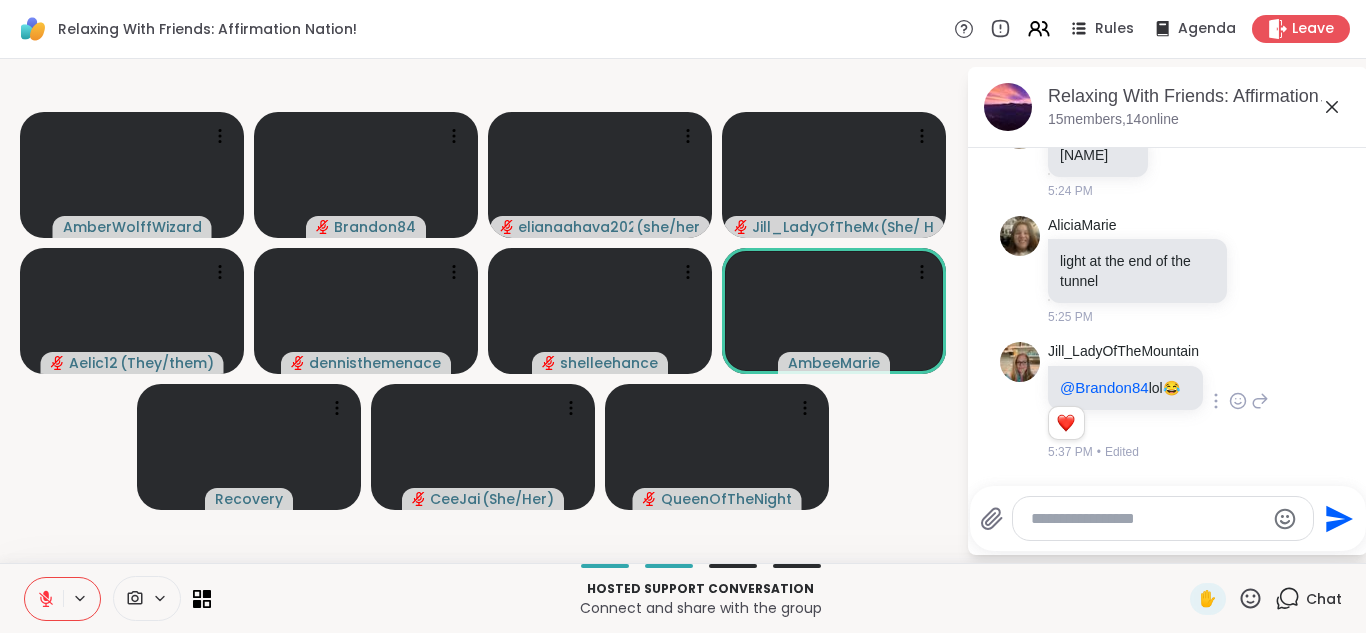 click 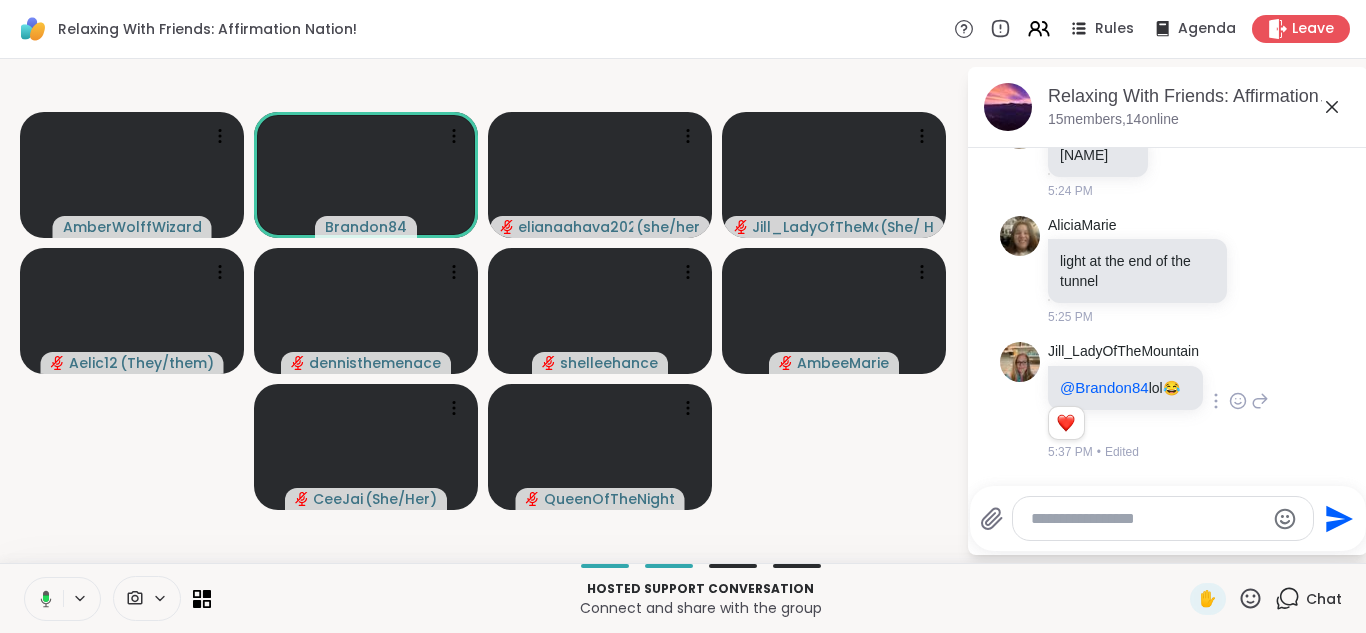 click at bounding box center [42, 599] 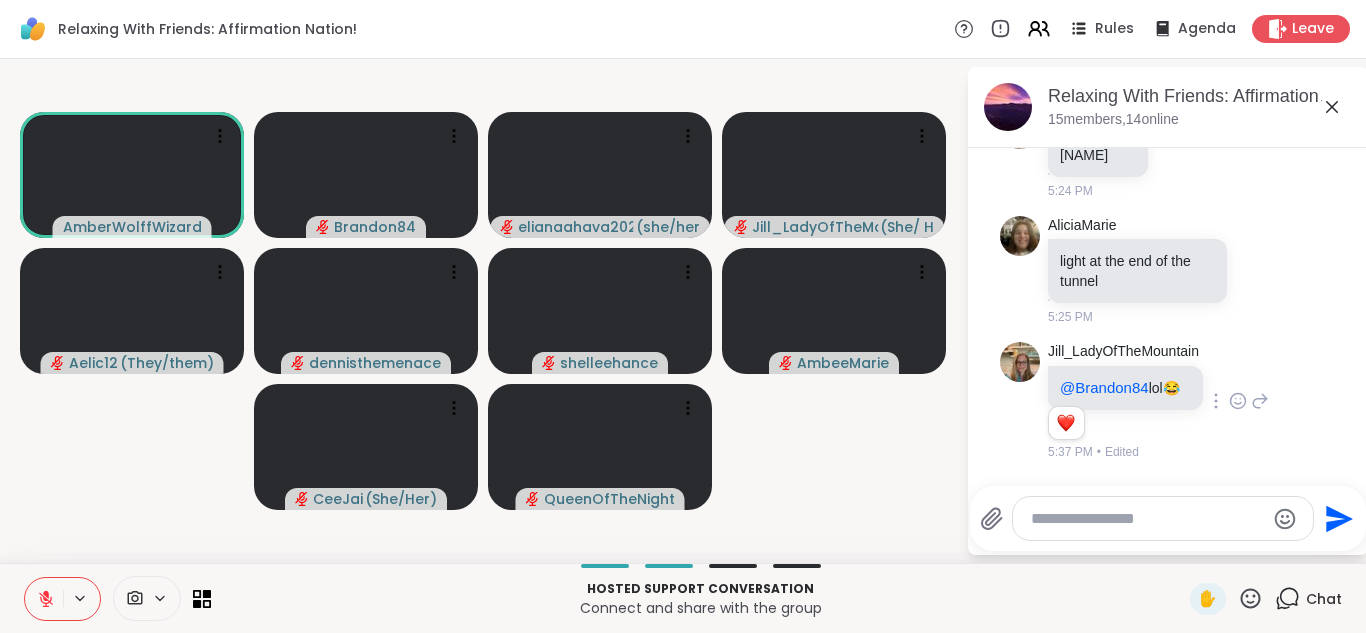 click at bounding box center [44, 599] 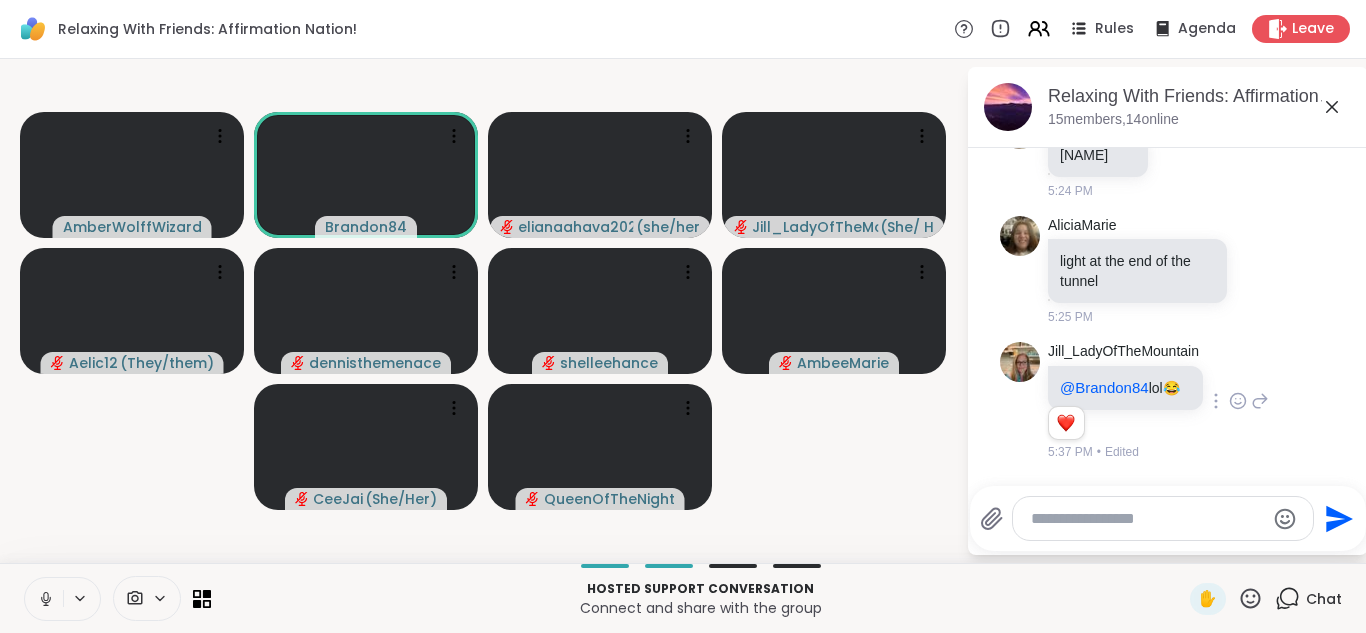 click at bounding box center (44, 599) 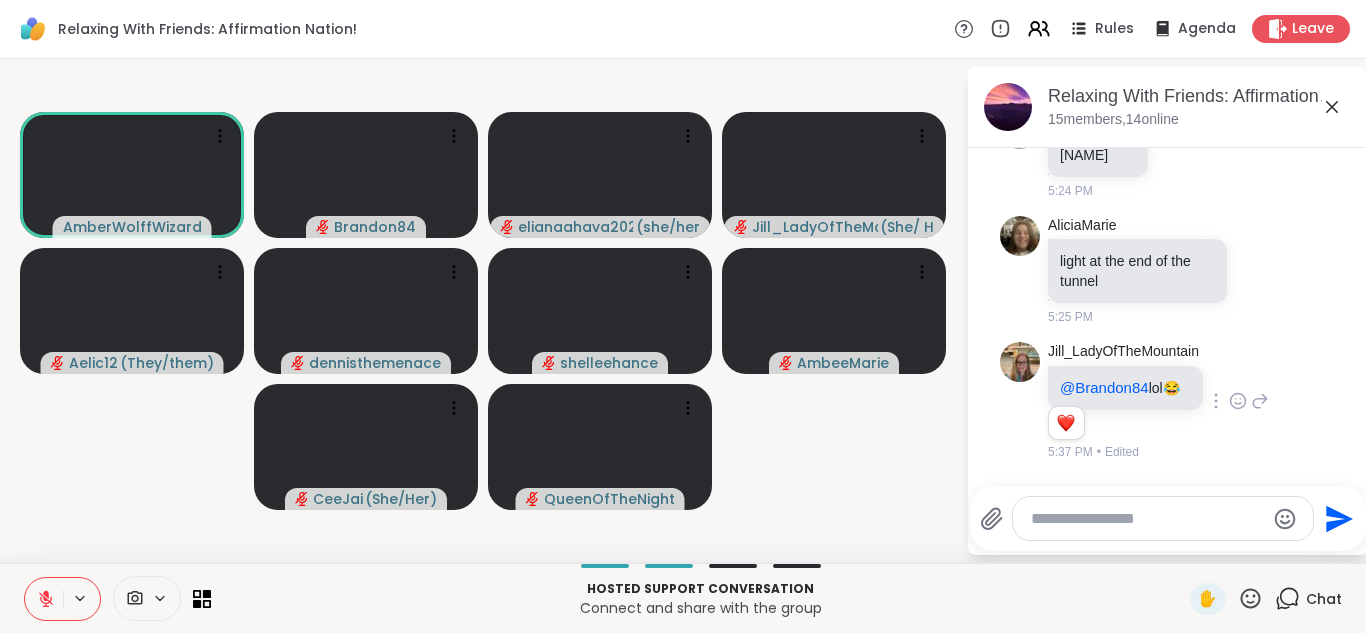 click 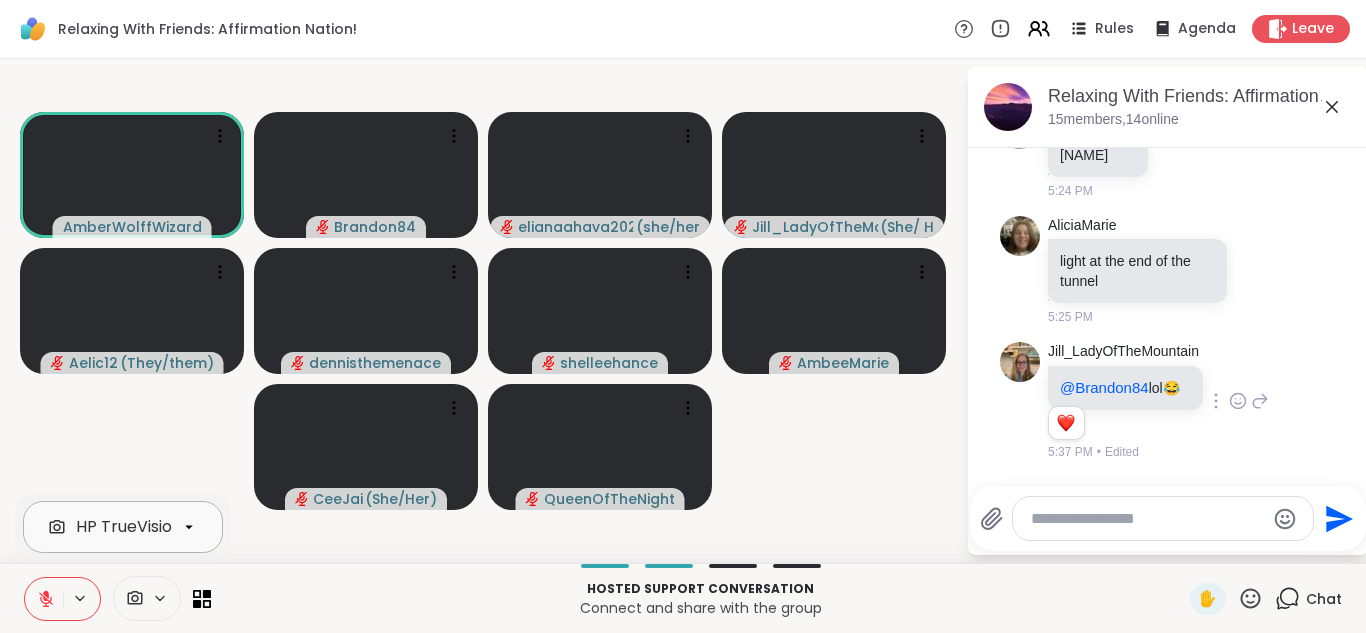 click on "HP TrueVision HD Camera" at bounding box center (177, 527) 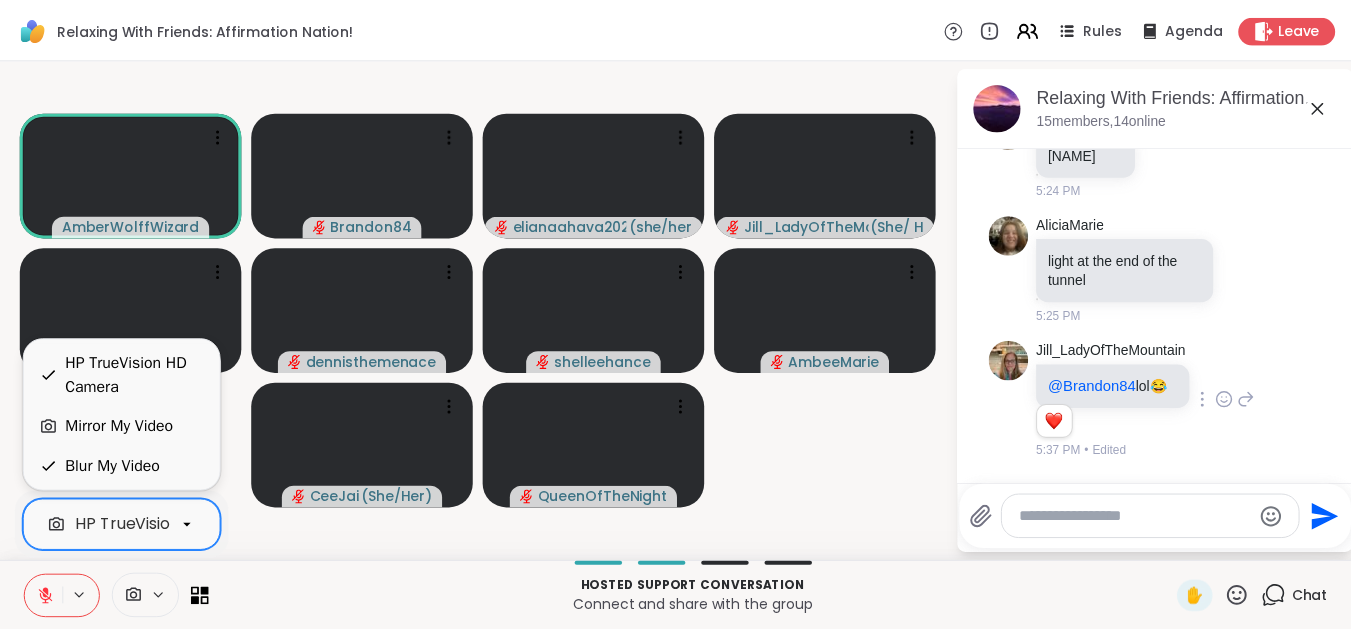 scroll, scrollTop: 0, scrollLeft: 77, axis: horizontal 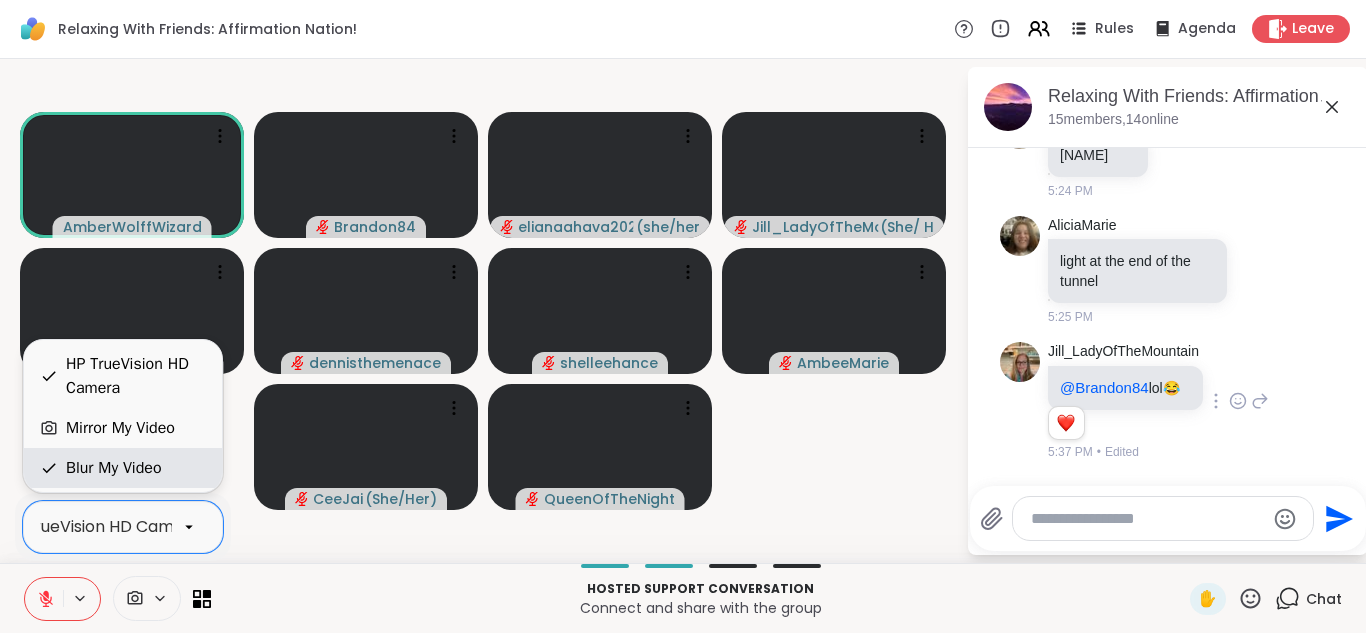 click on "Blur My Video" at bounding box center (114, 468) 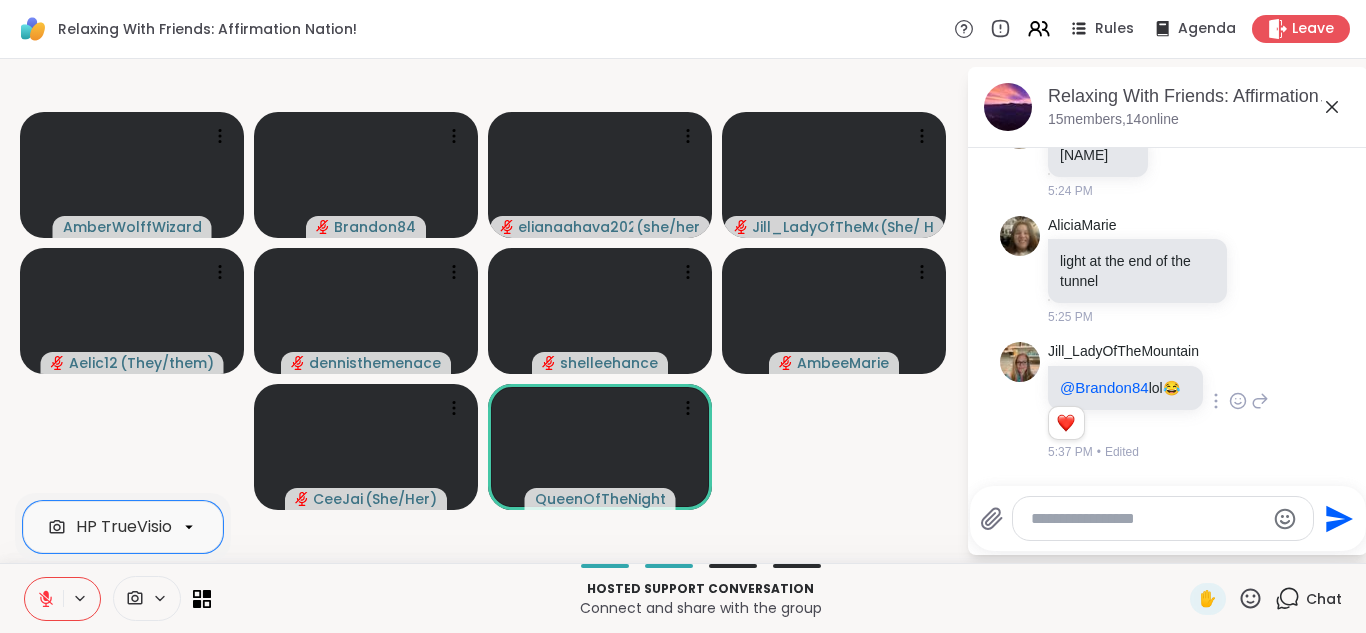 click 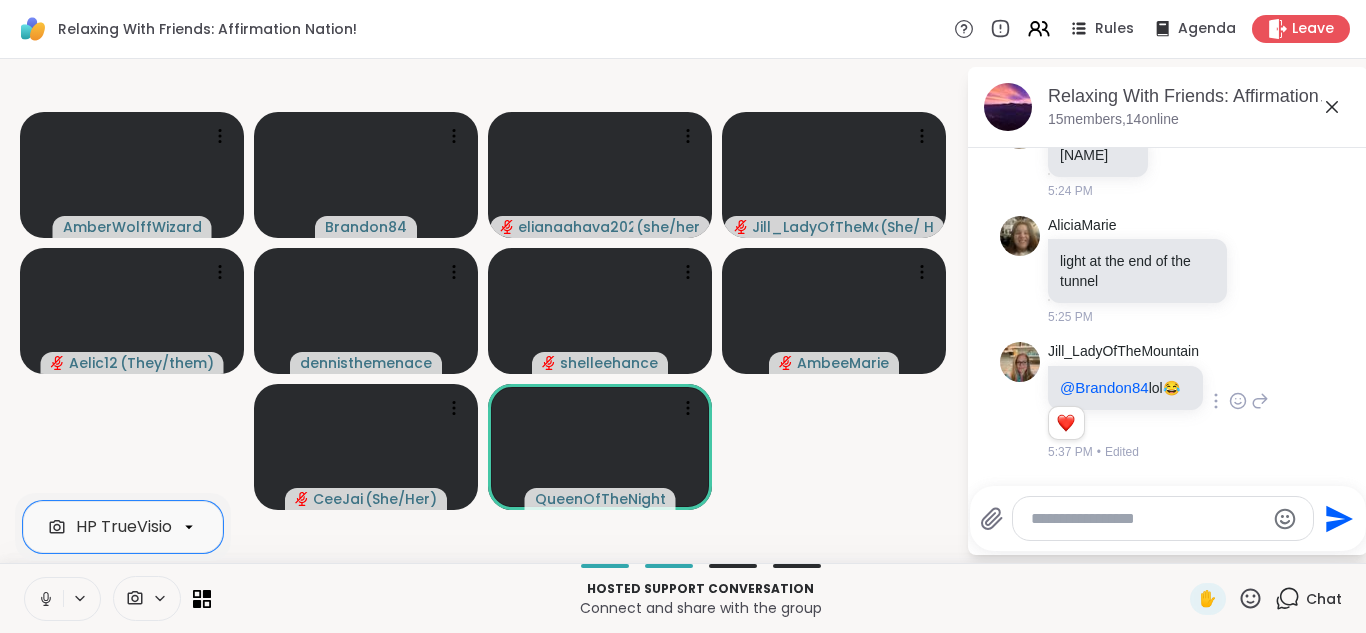 click at bounding box center [44, 599] 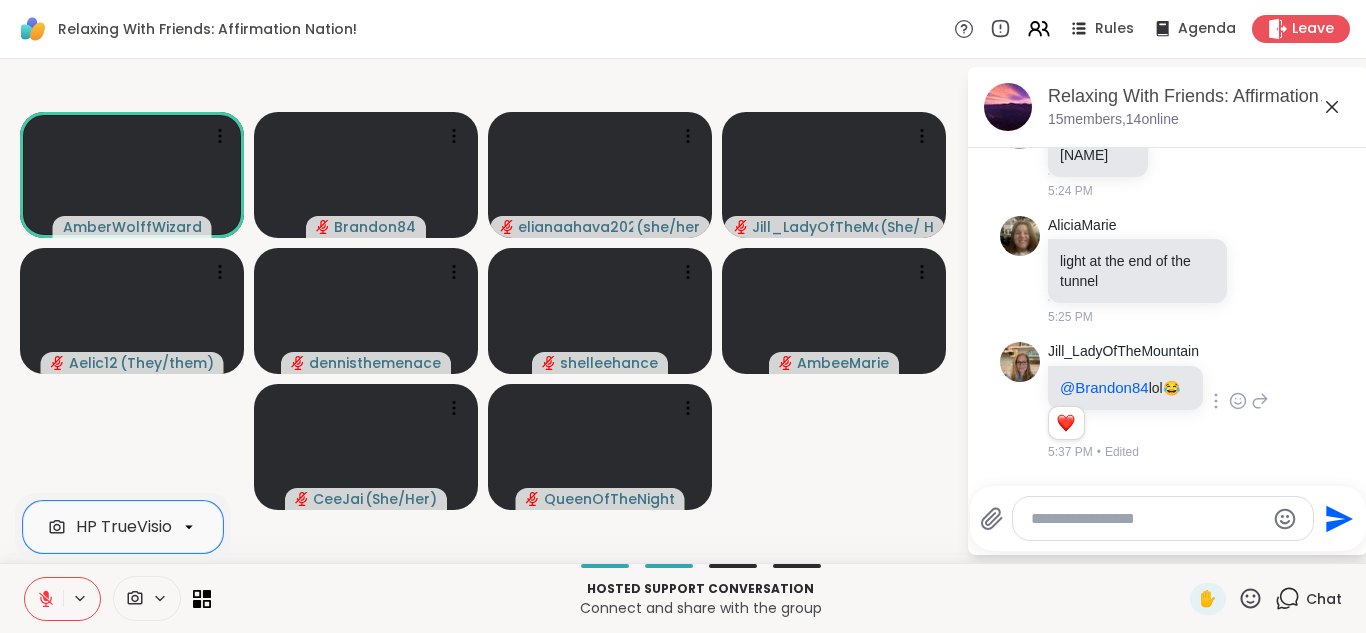 click at bounding box center (44, 599) 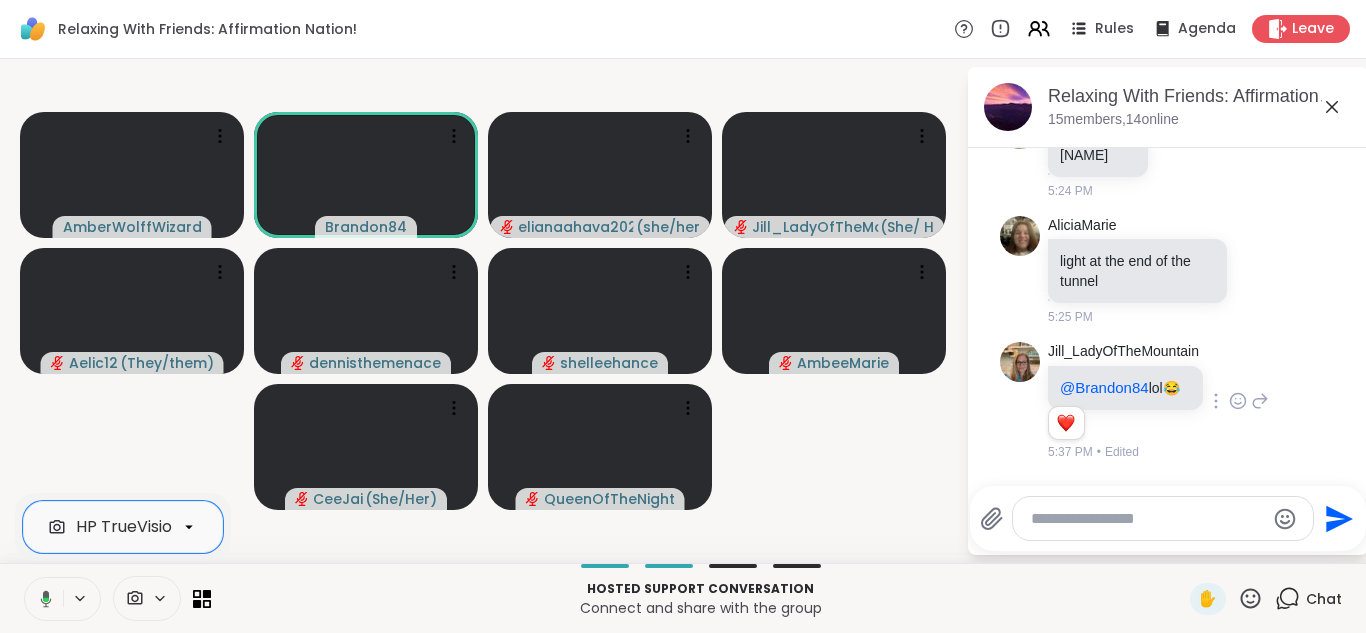 click at bounding box center [42, 599] 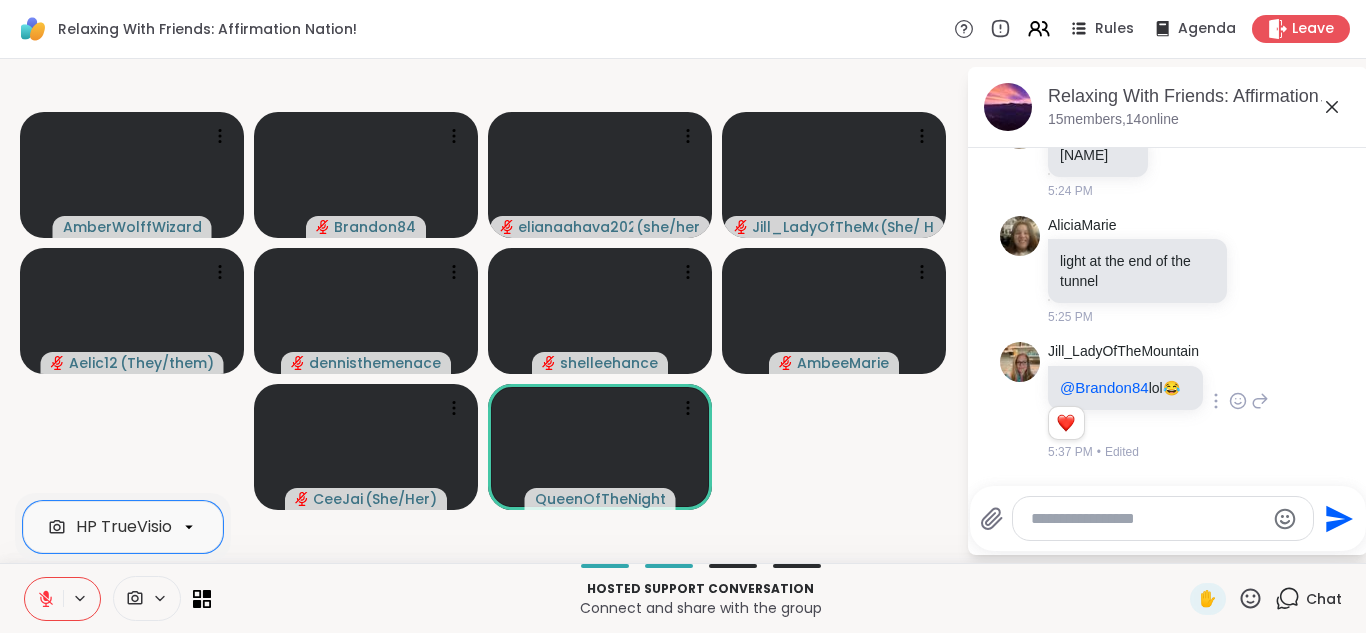 click at bounding box center [44, 599] 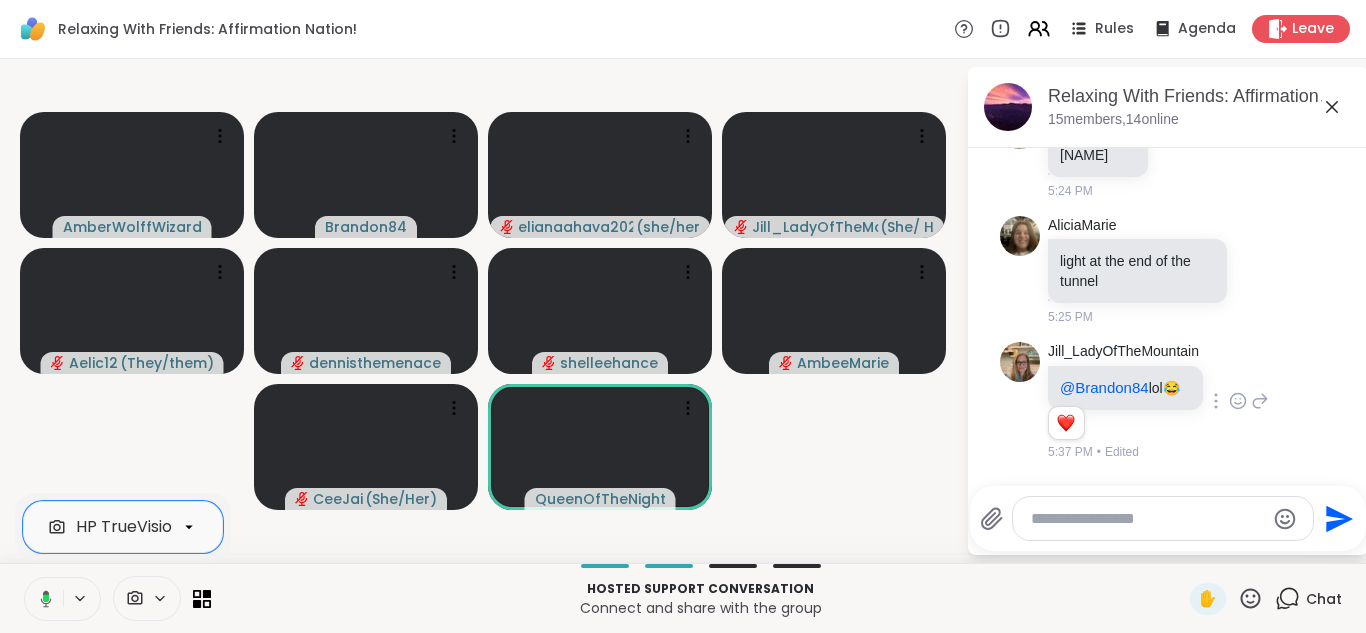 click at bounding box center [42, 599] 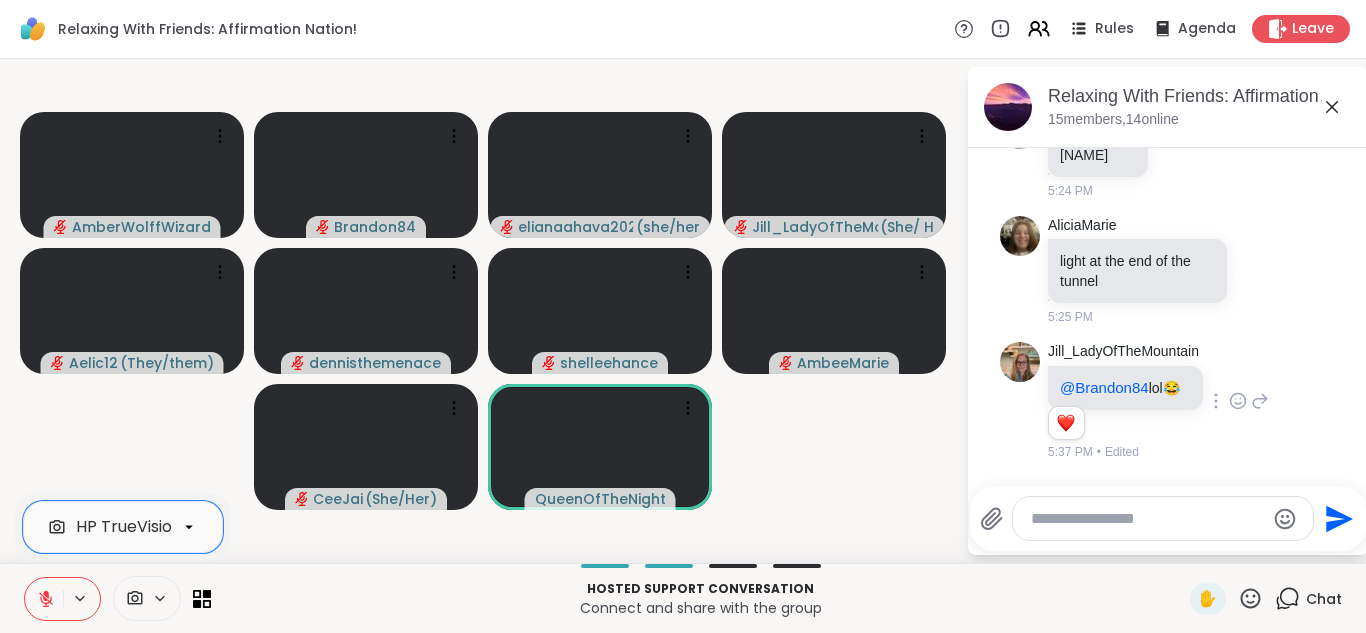 click at bounding box center [44, 599] 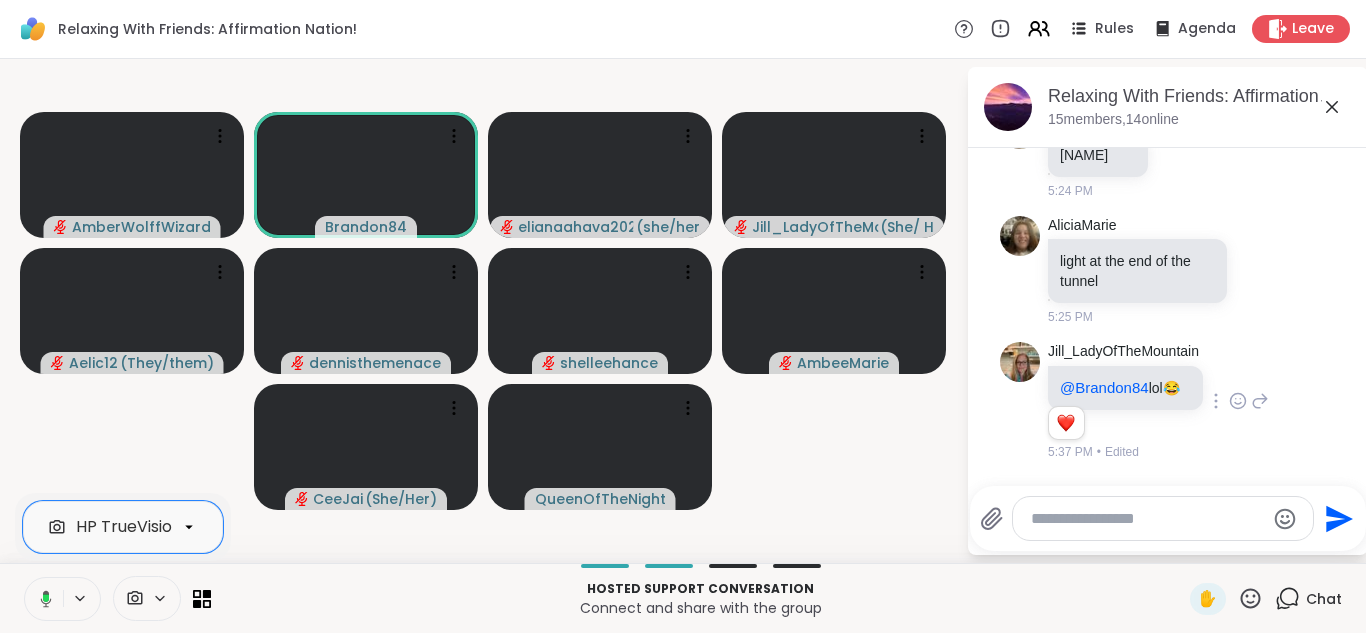 click at bounding box center (42, 599) 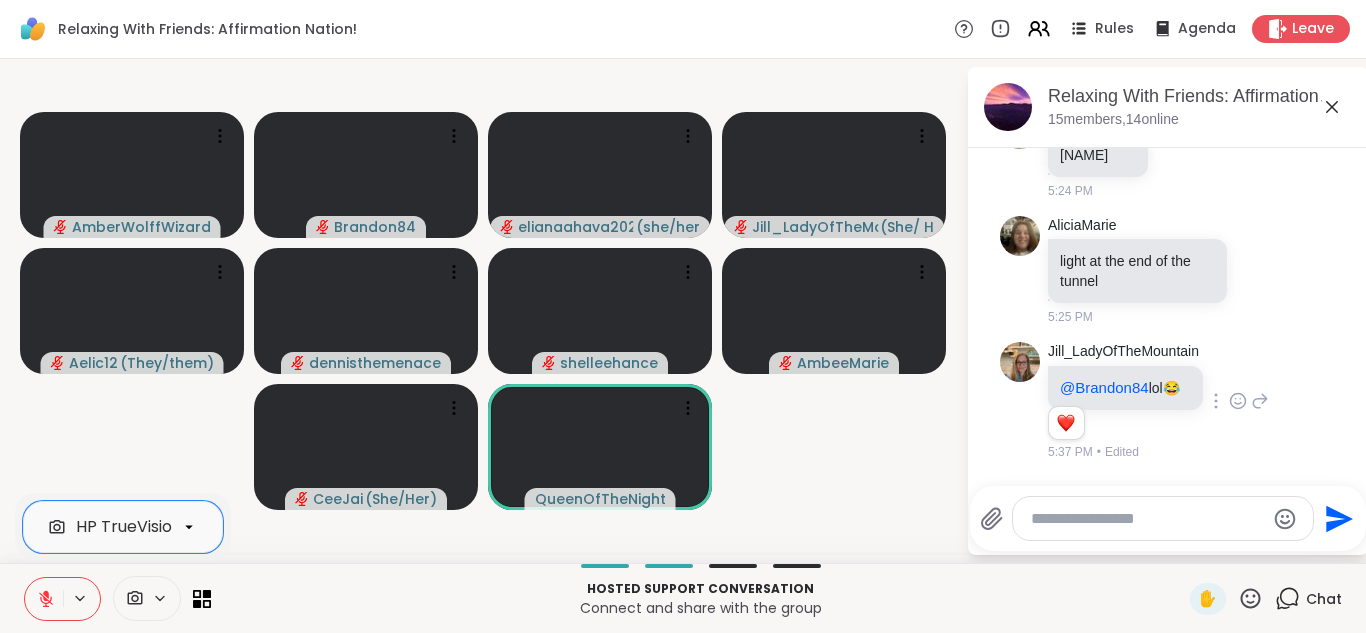 click at bounding box center (44, 599) 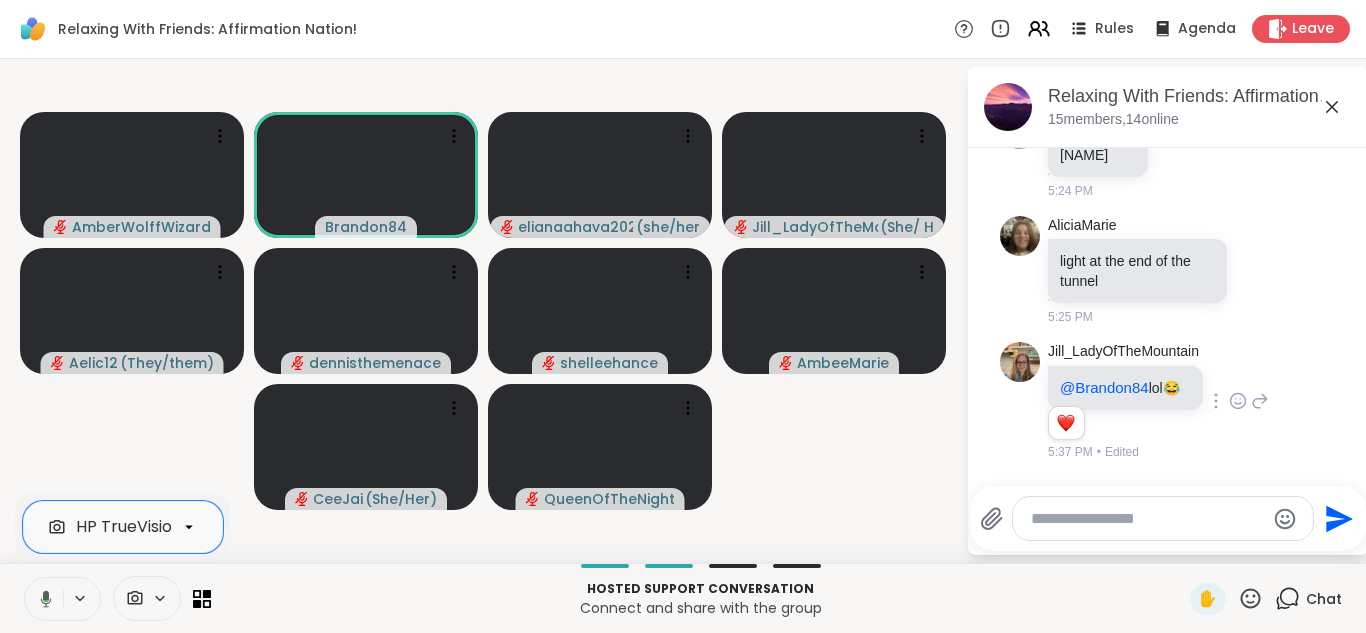click at bounding box center (42, 599) 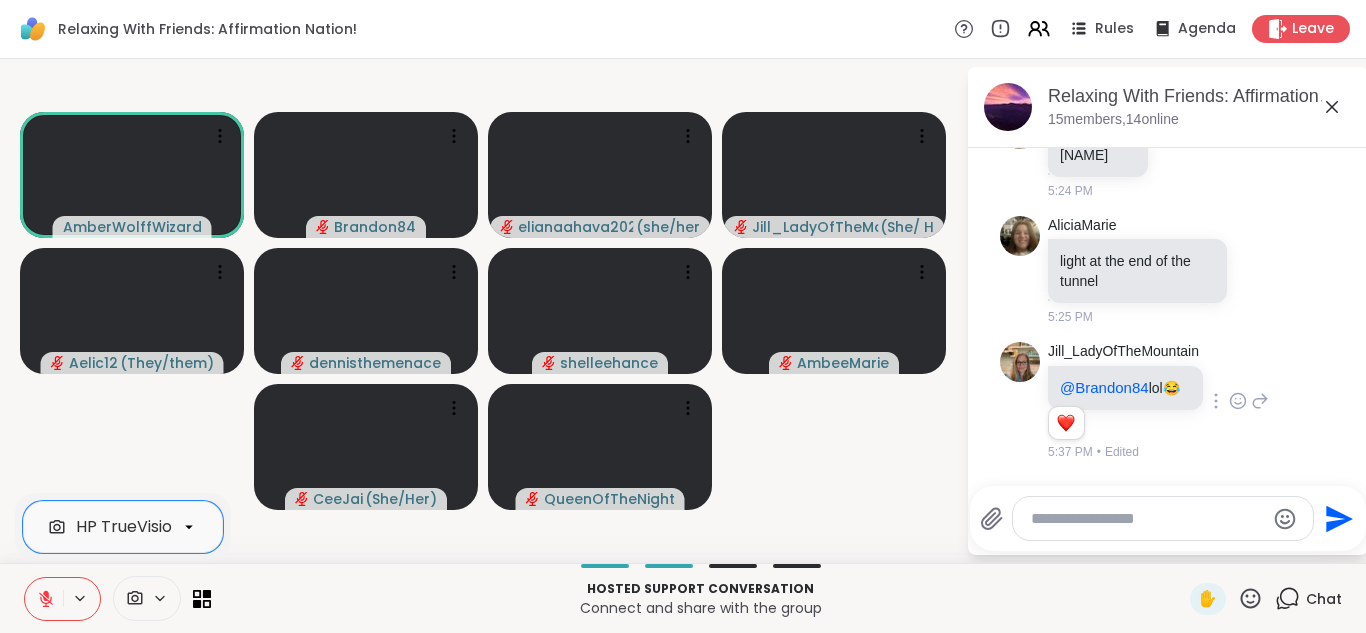 click at bounding box center [44, 599] 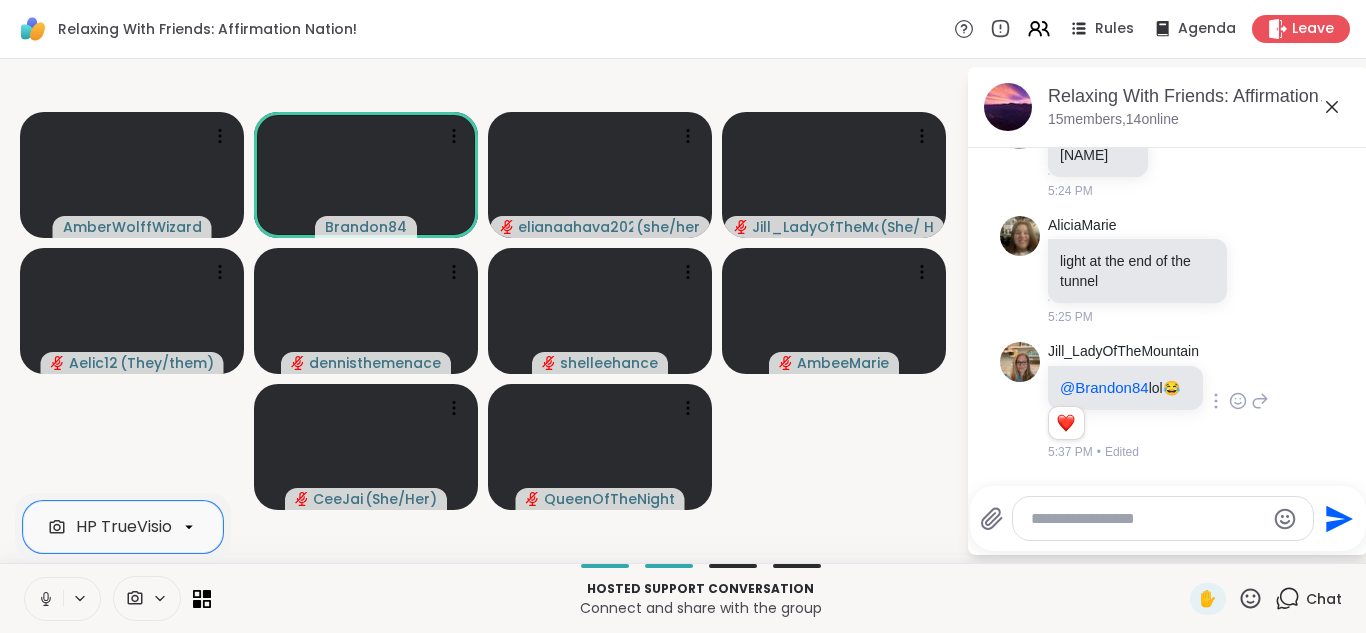 click at bounding box center [44, 599] 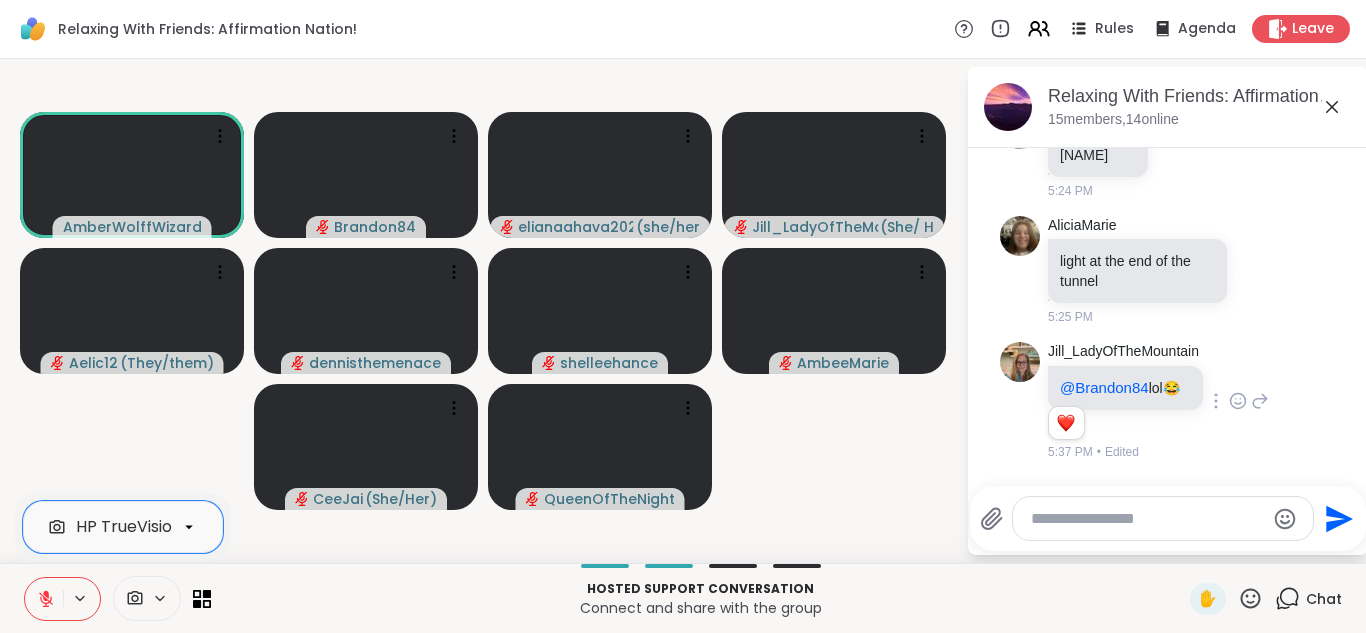 click at bounding box center (44, 599) 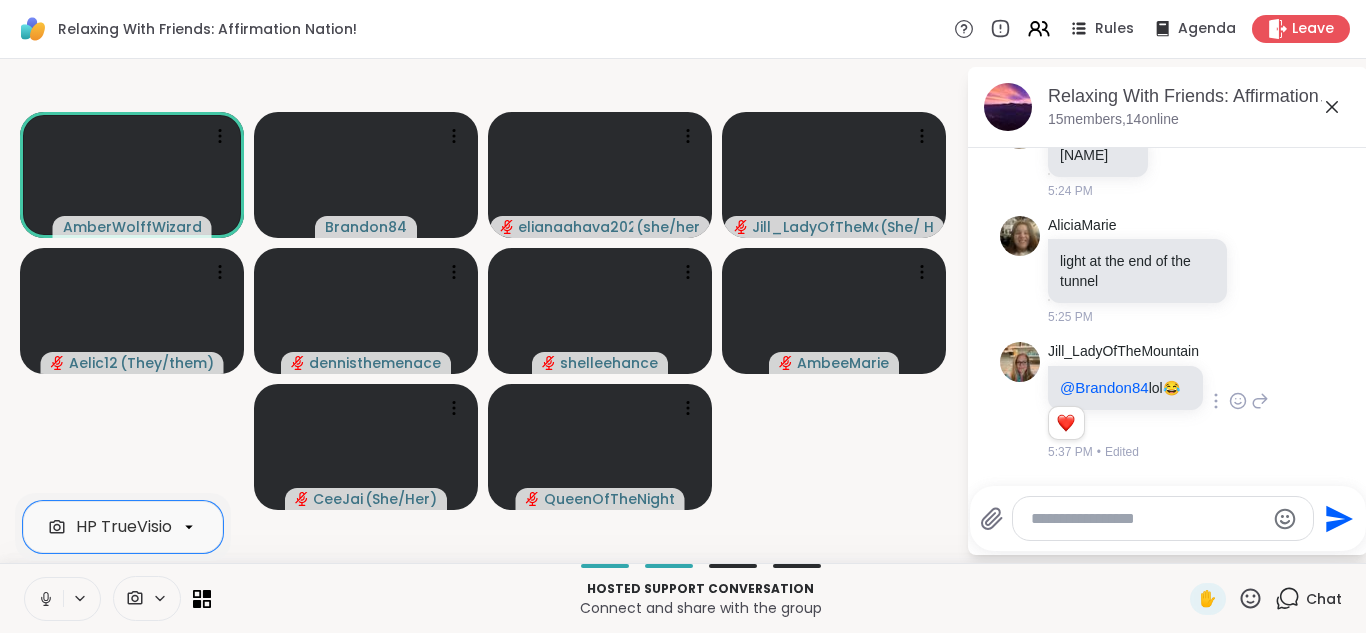 click at bounding box center [44, 599] 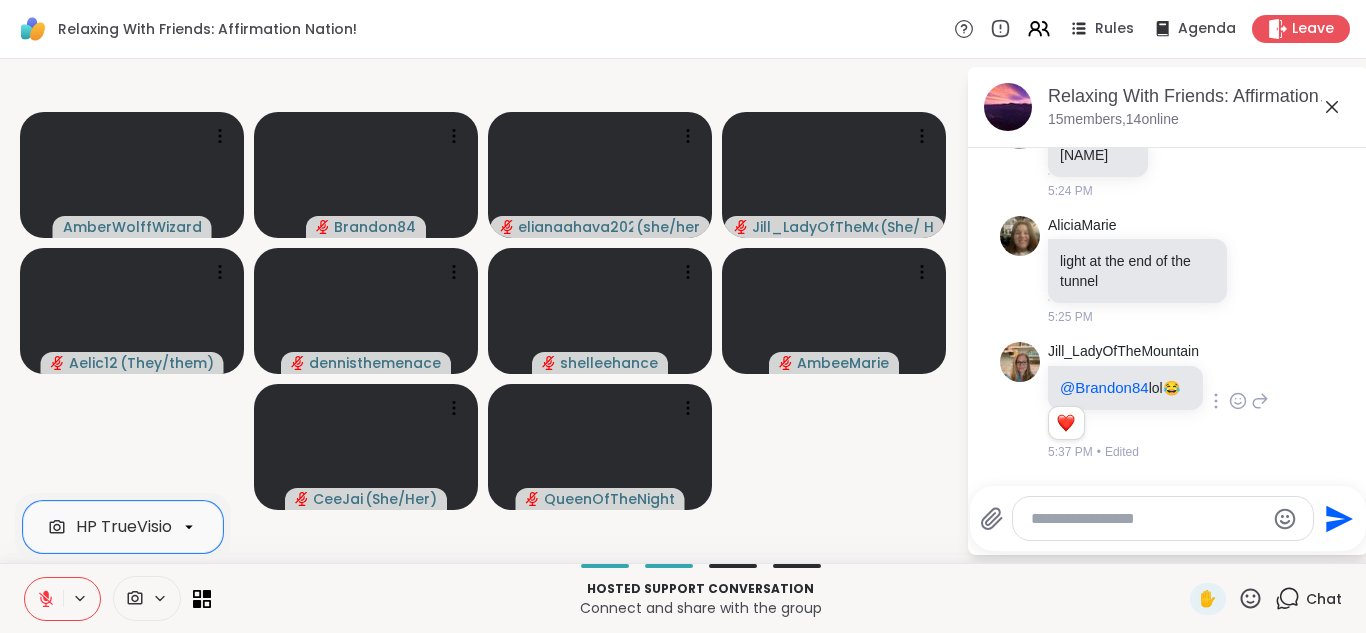 click 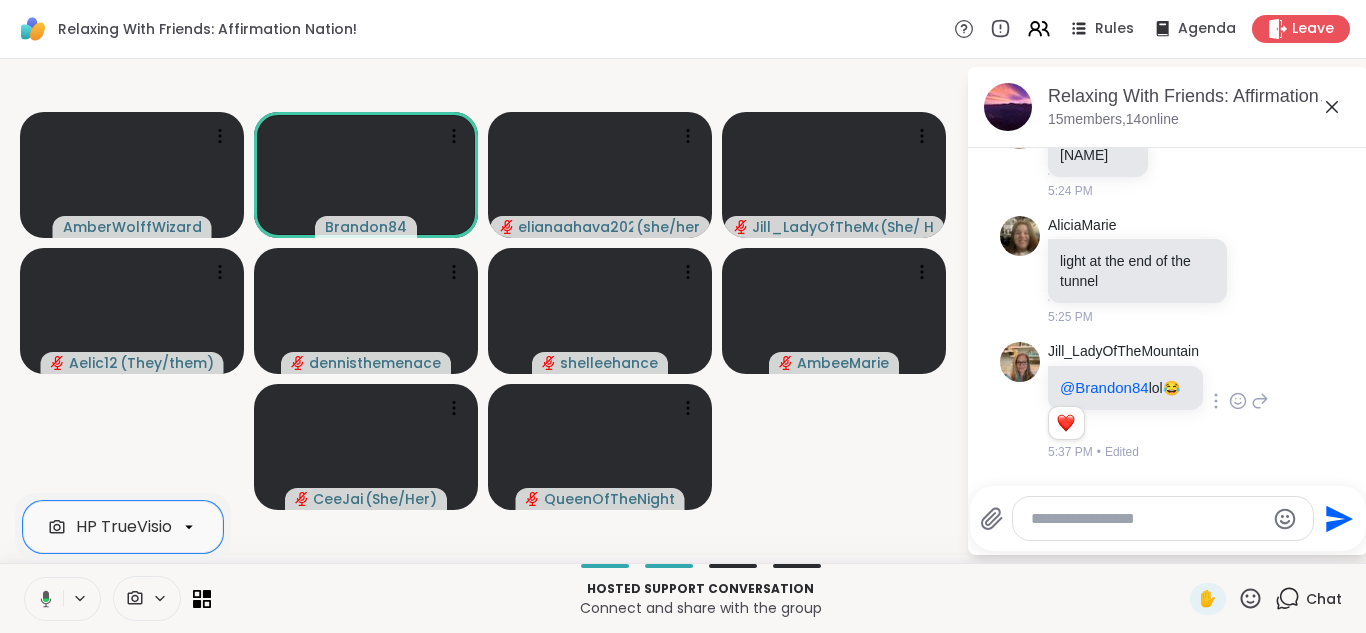 click 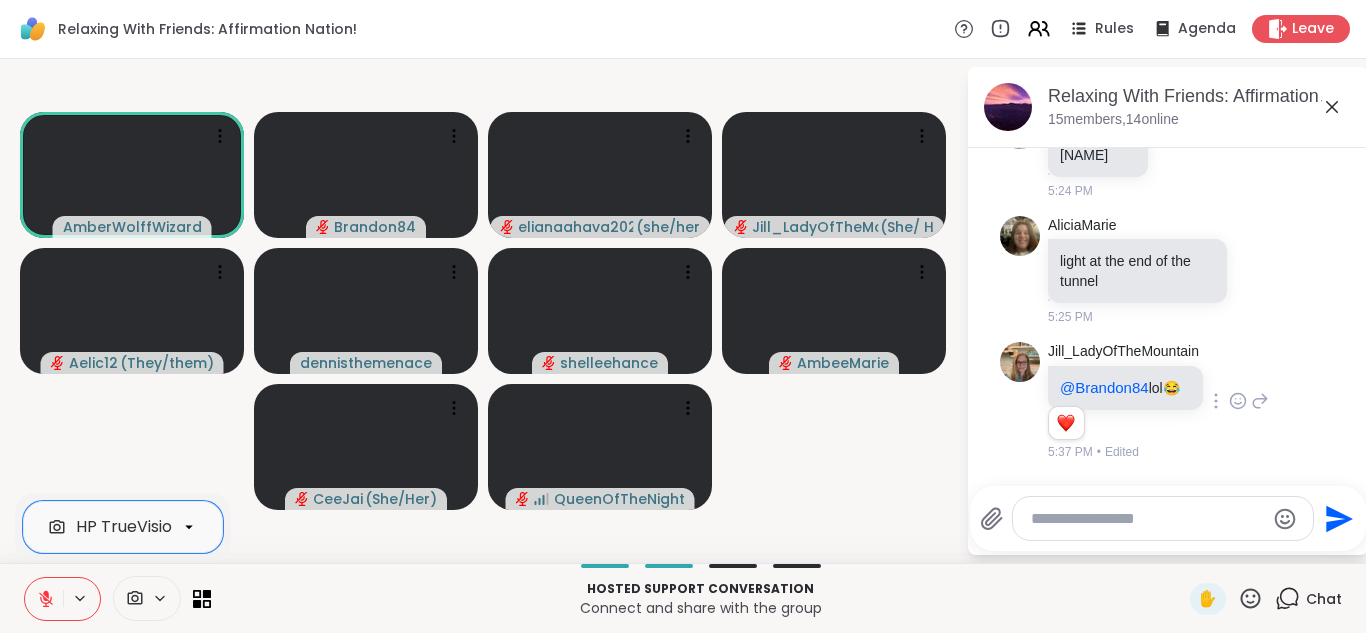 click at bounding box center (44, 599) 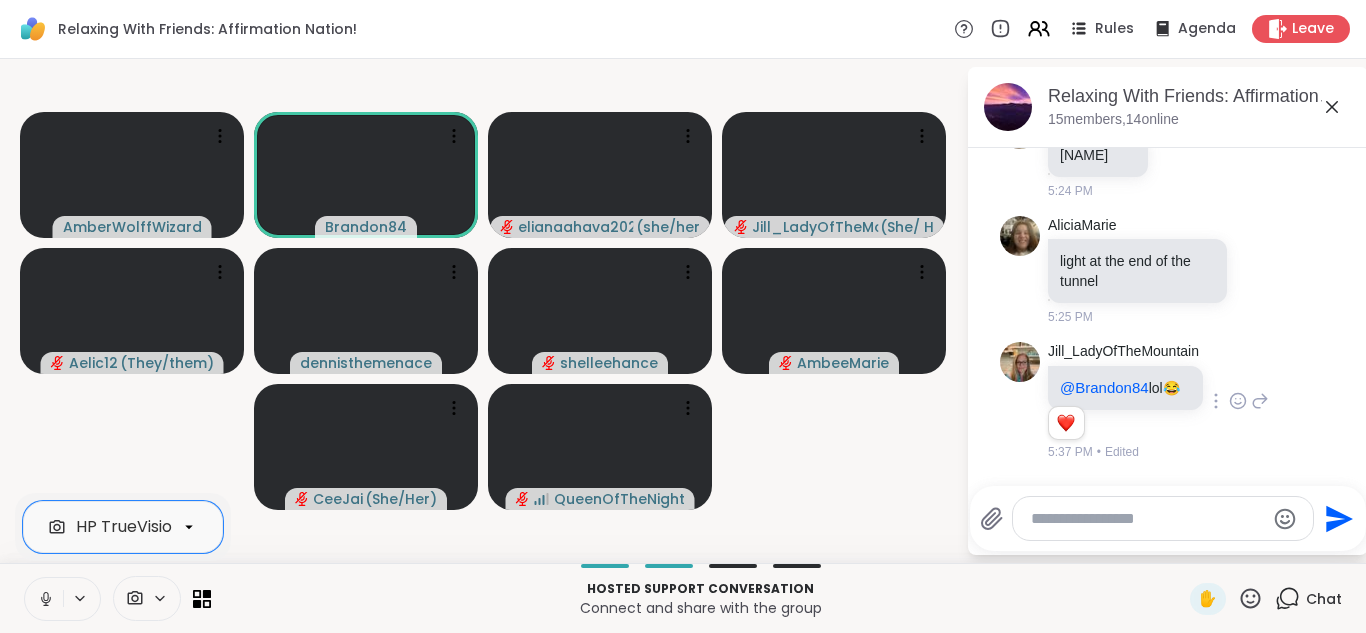 click at bounding box center [44, 599] 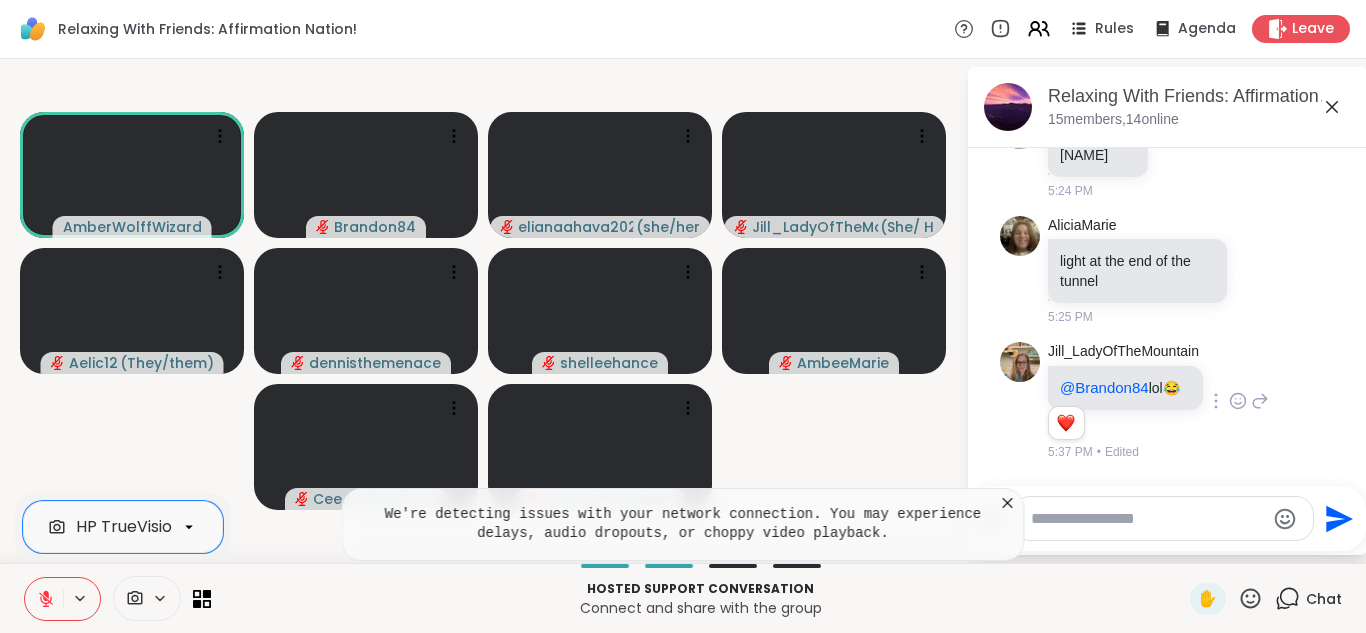 click at bounding box center [44, 599] 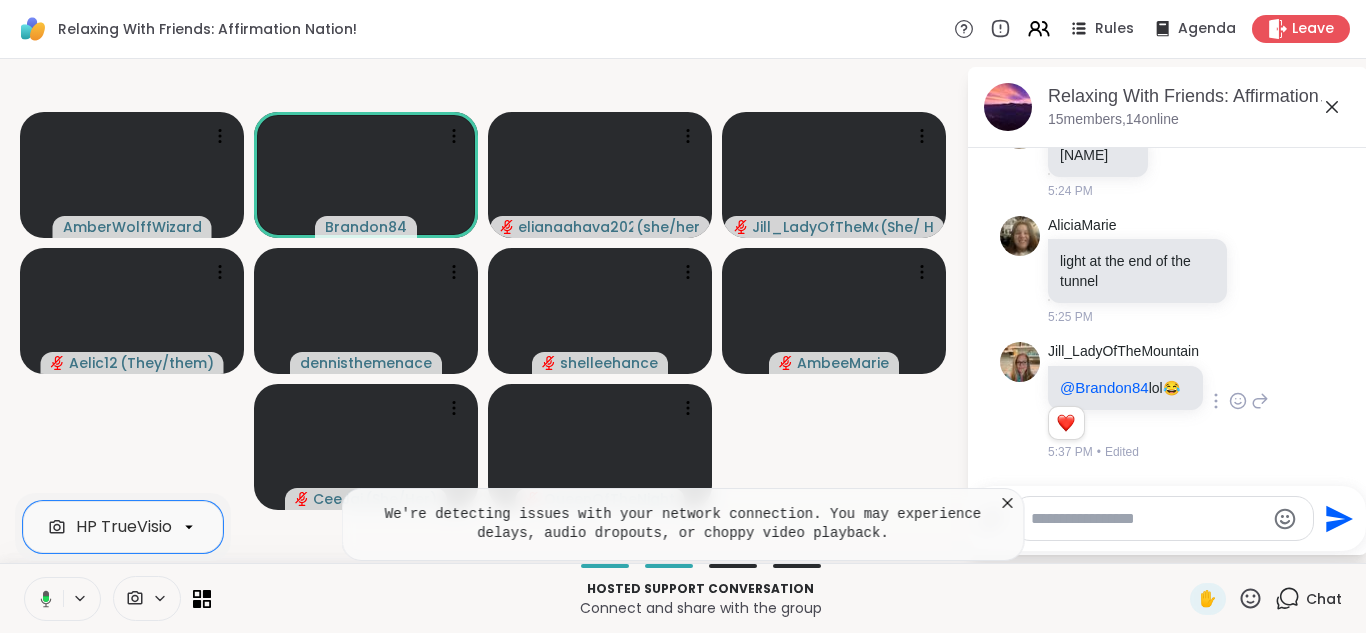click at bounding box center (42, 599) 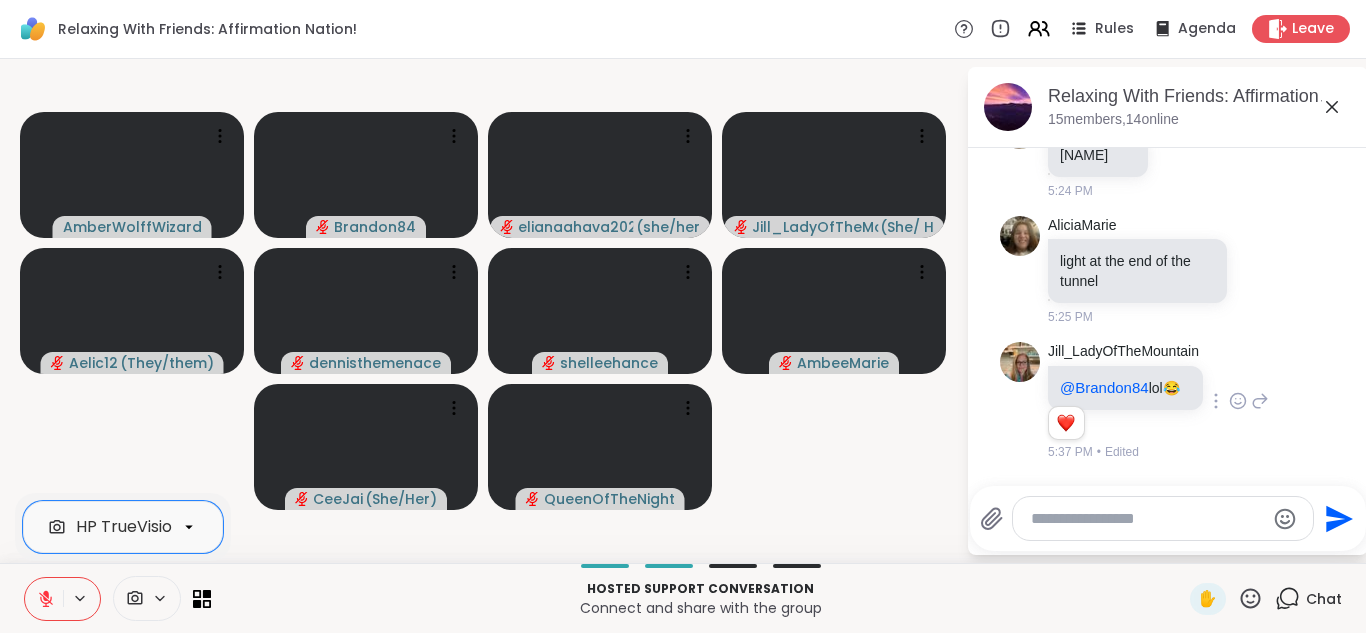 click 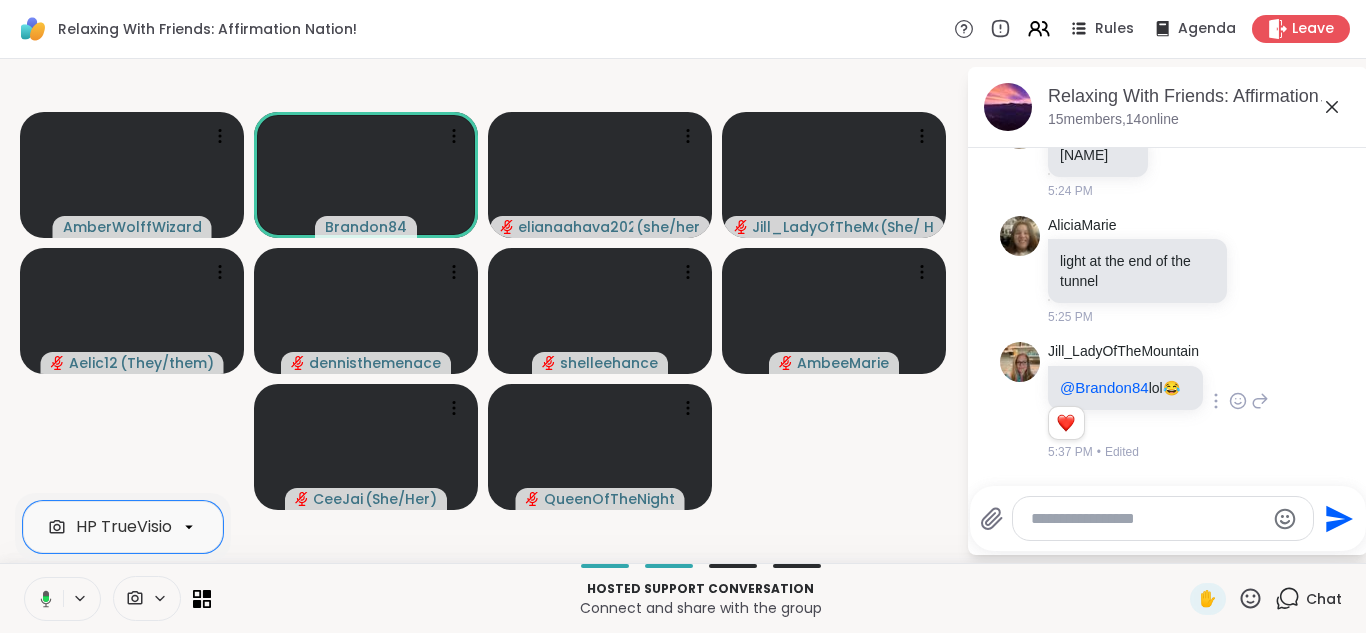 click at bounding box center [42, 599] 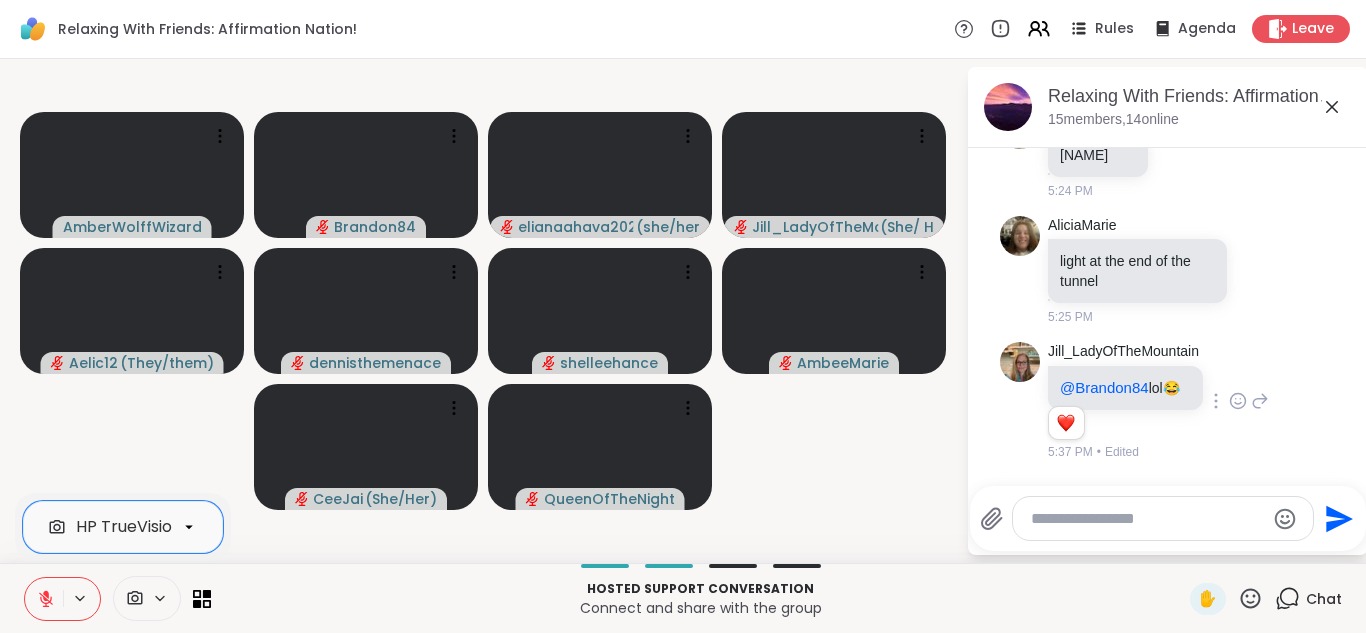 click 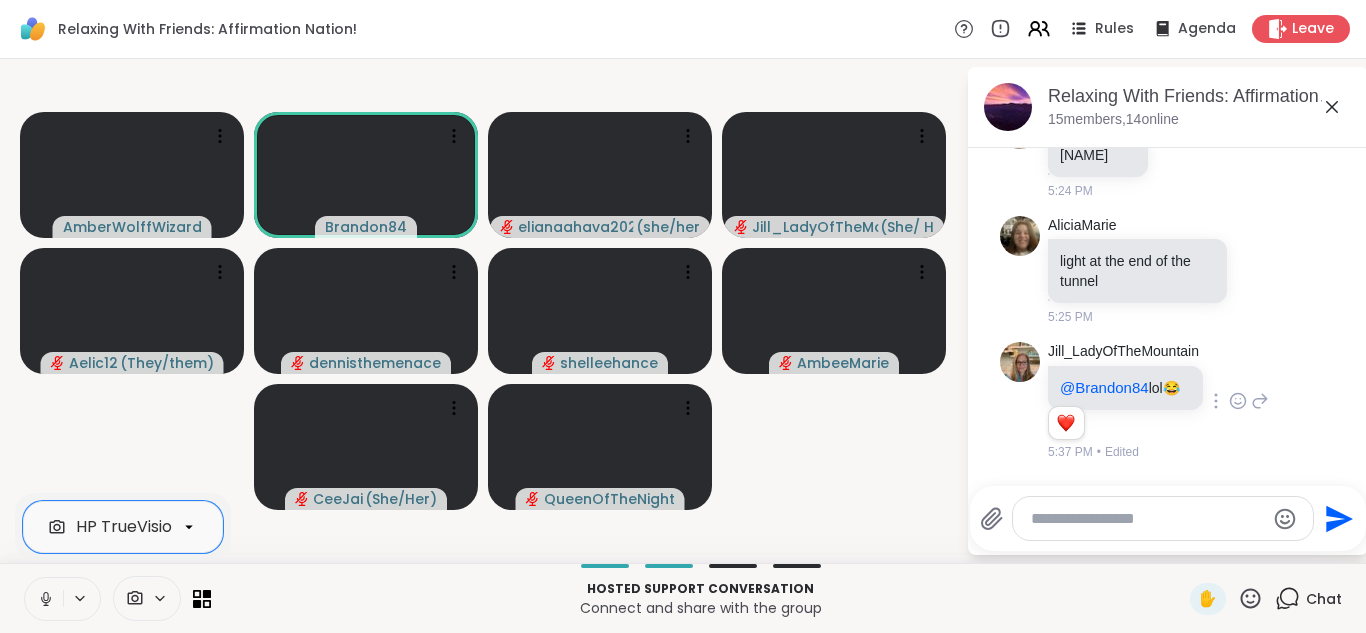 click at bounding box center (44, 599) 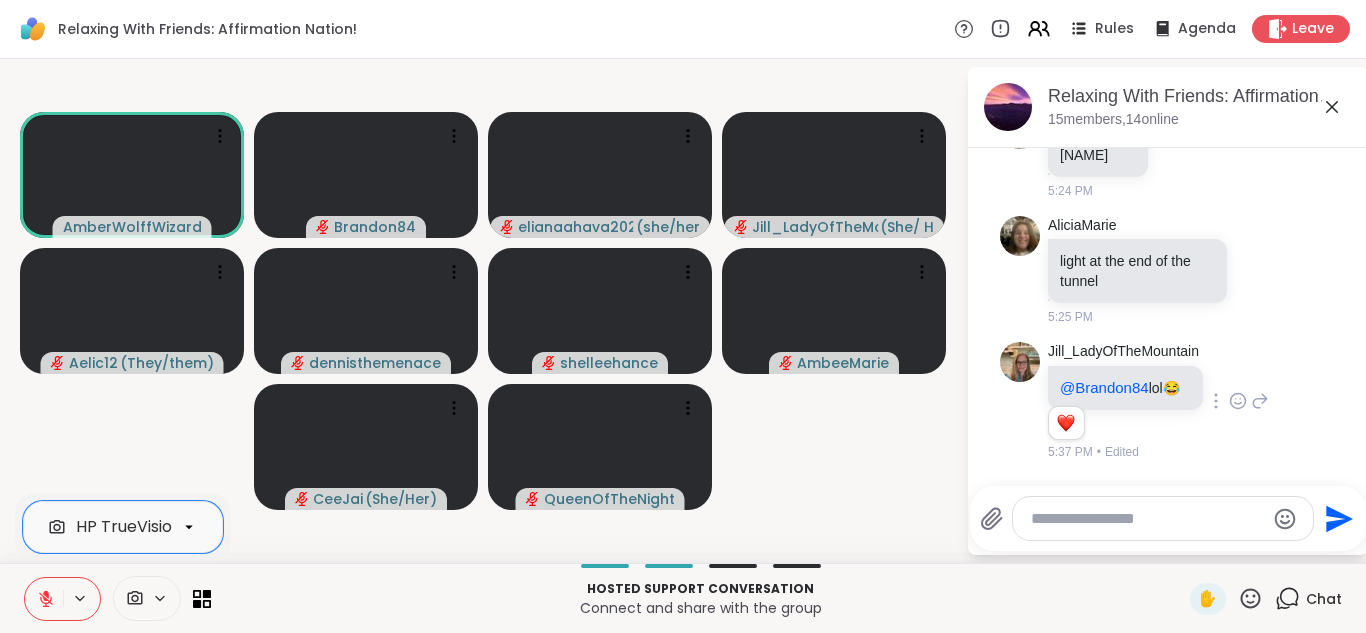click at bounding box center (44, 599) 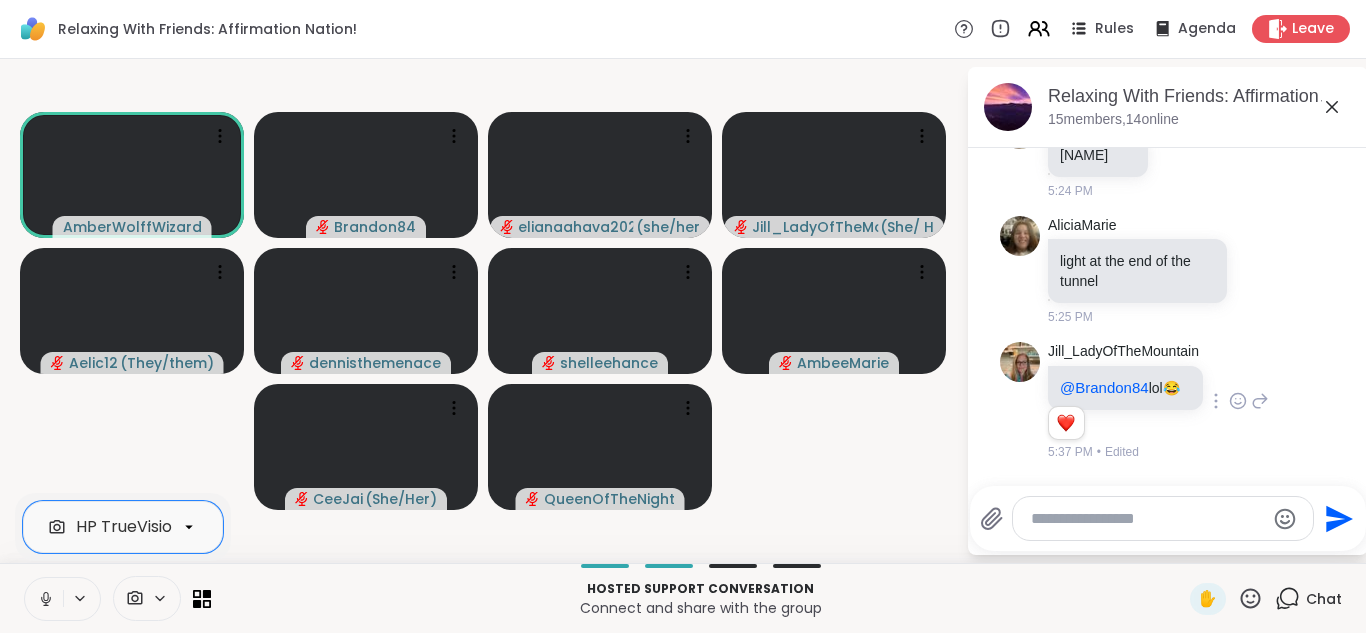click 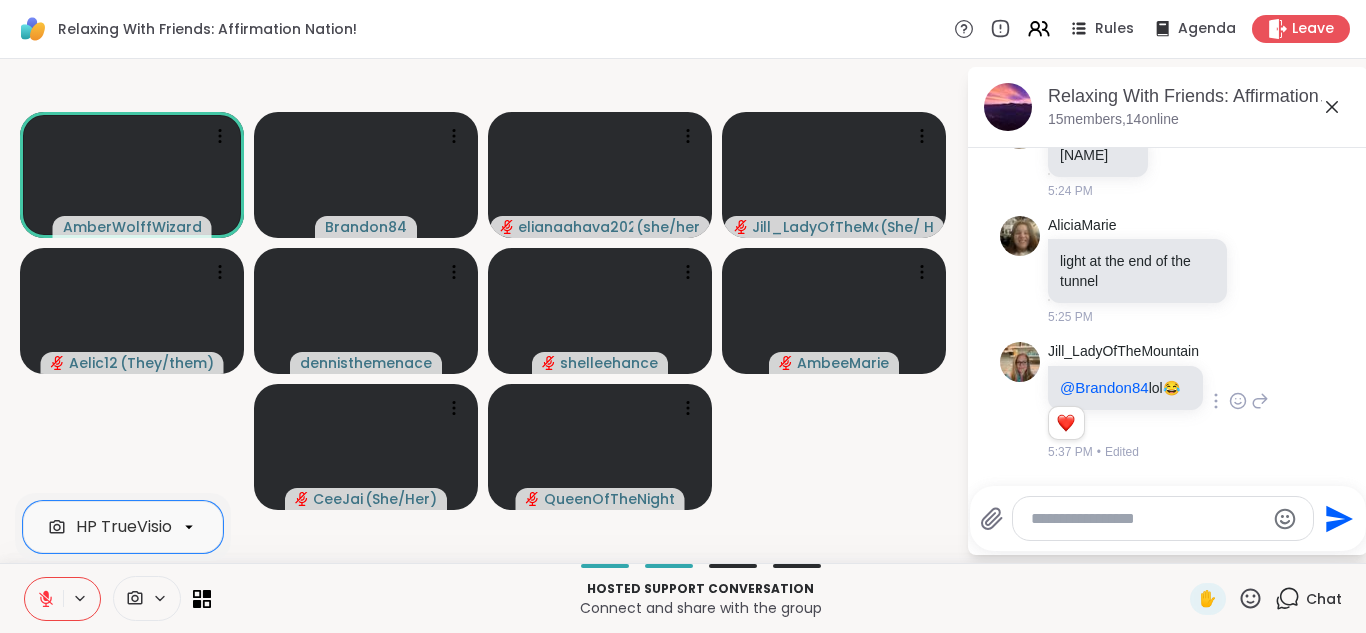 click 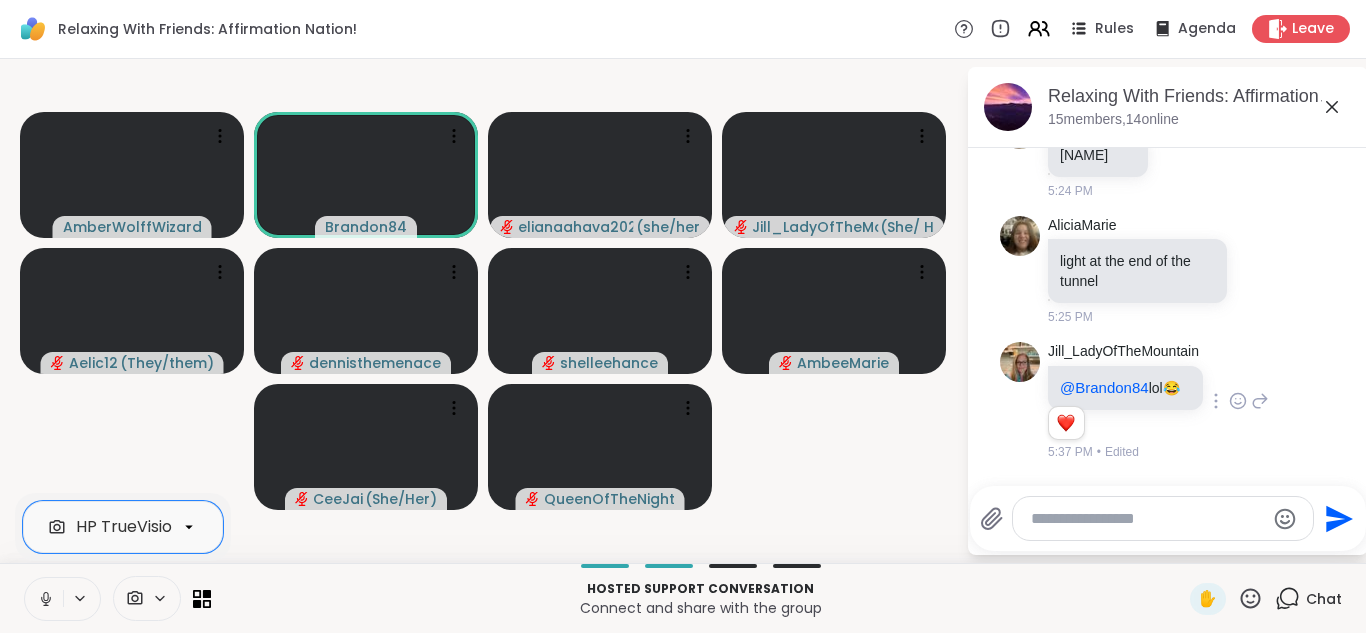 click at bounding box center (44, 599) 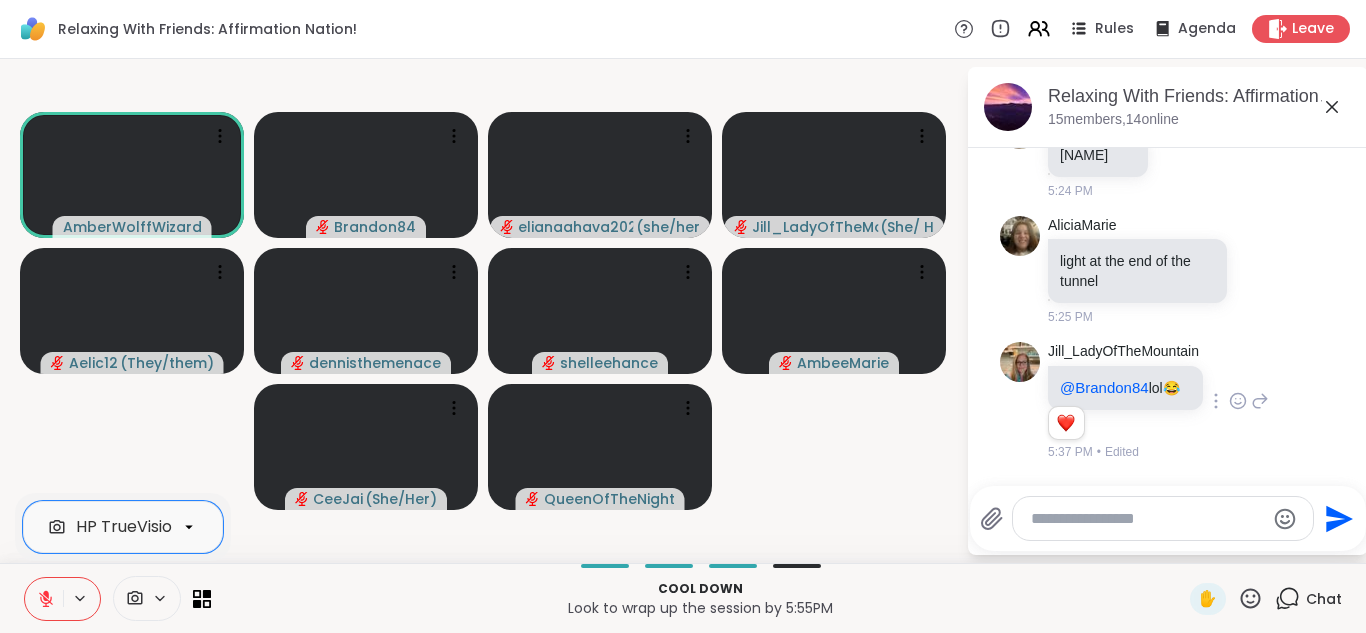 click at bounding box center [44, 599] 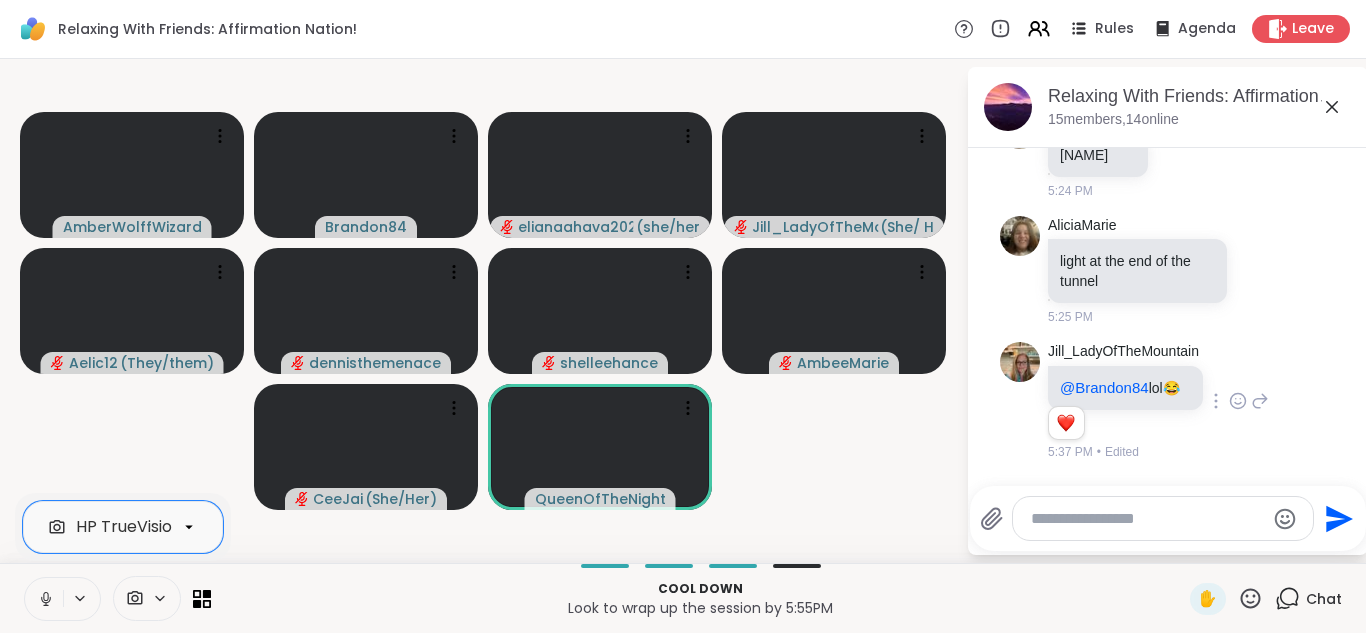 click at bounding box center (44, 599) 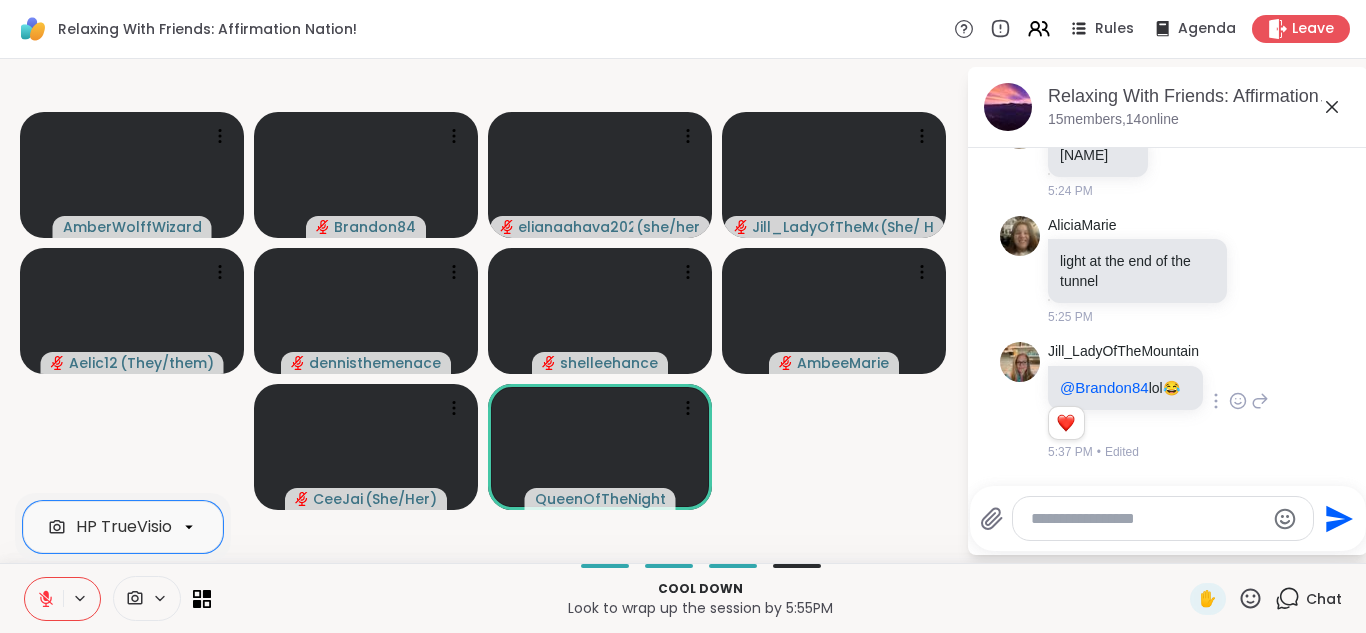 click at bounding box center [44, 599] 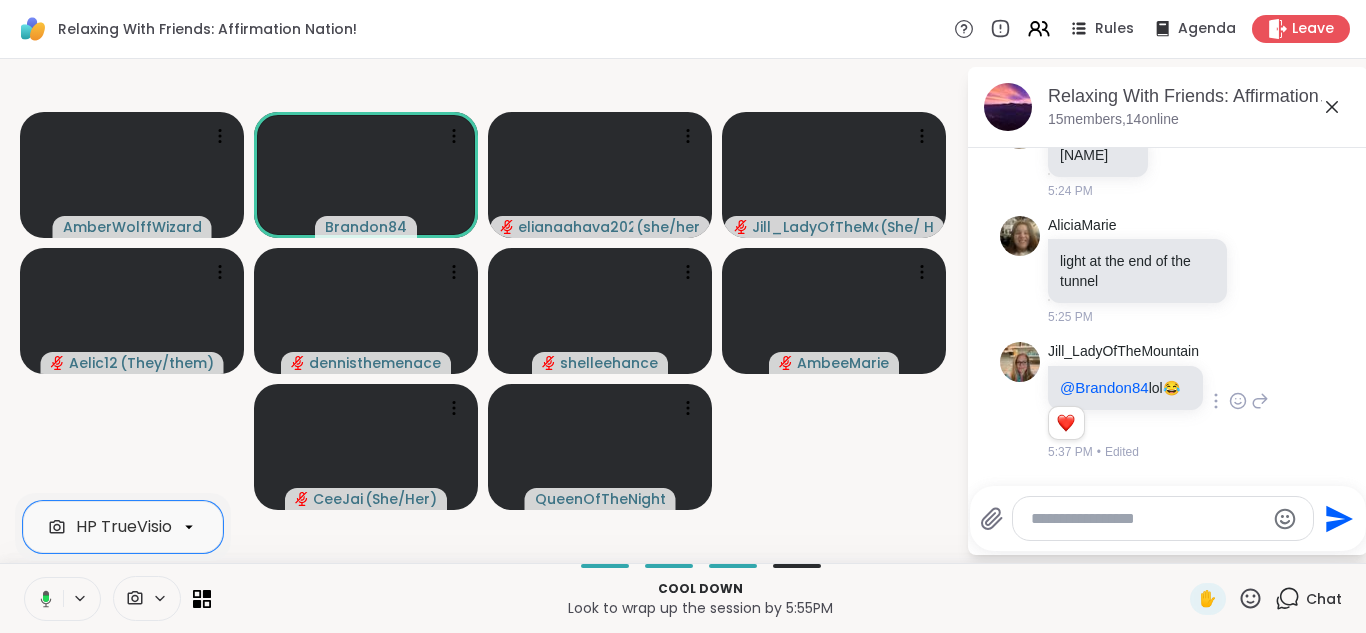 click at bounding box center [42, 599] 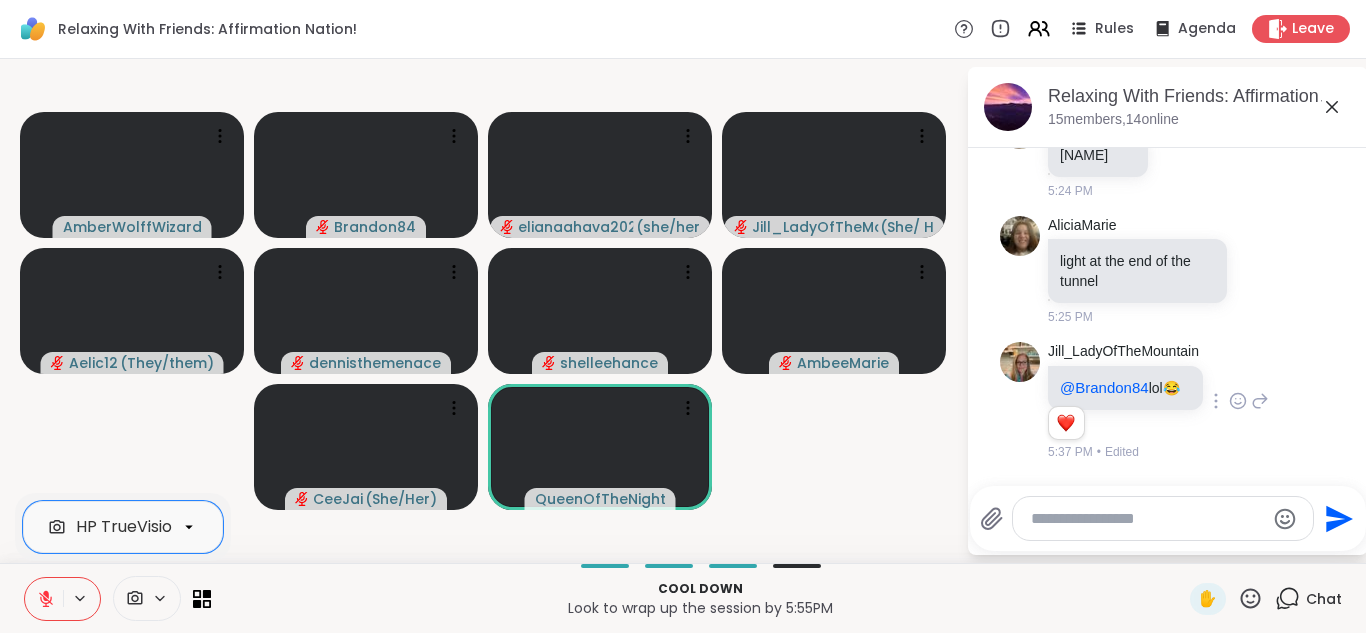 click at bounding box center [44, 599] 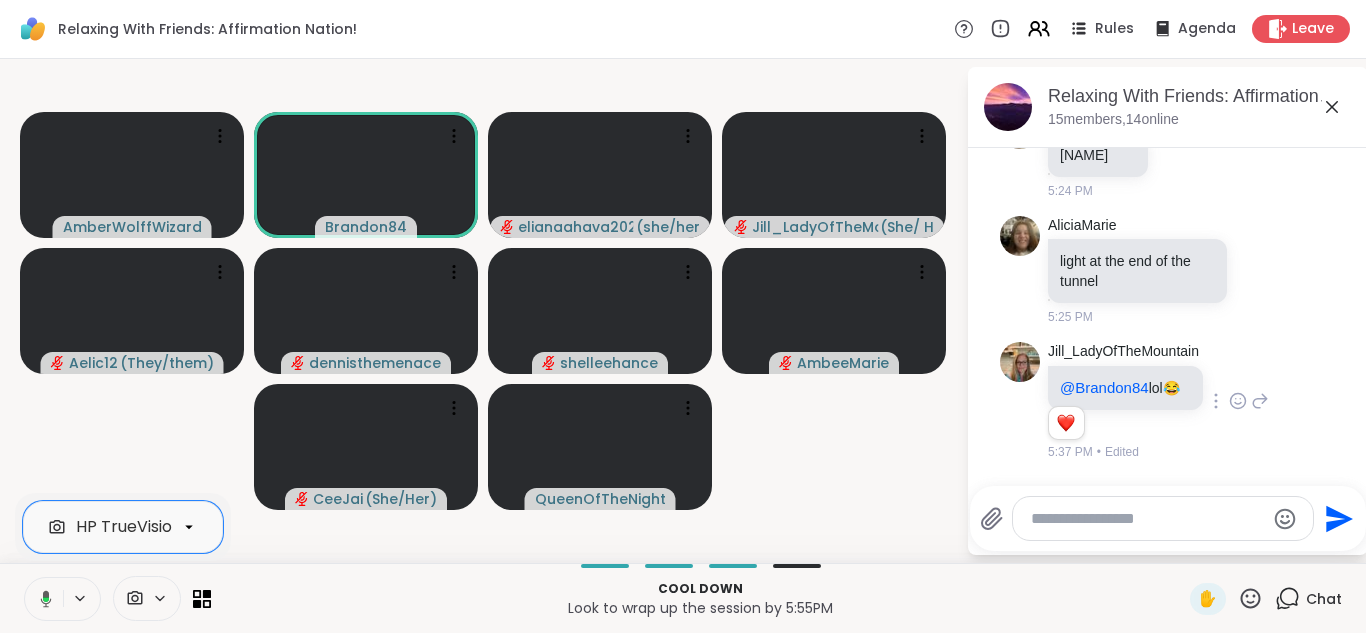 click at bounding box center [42, 599] 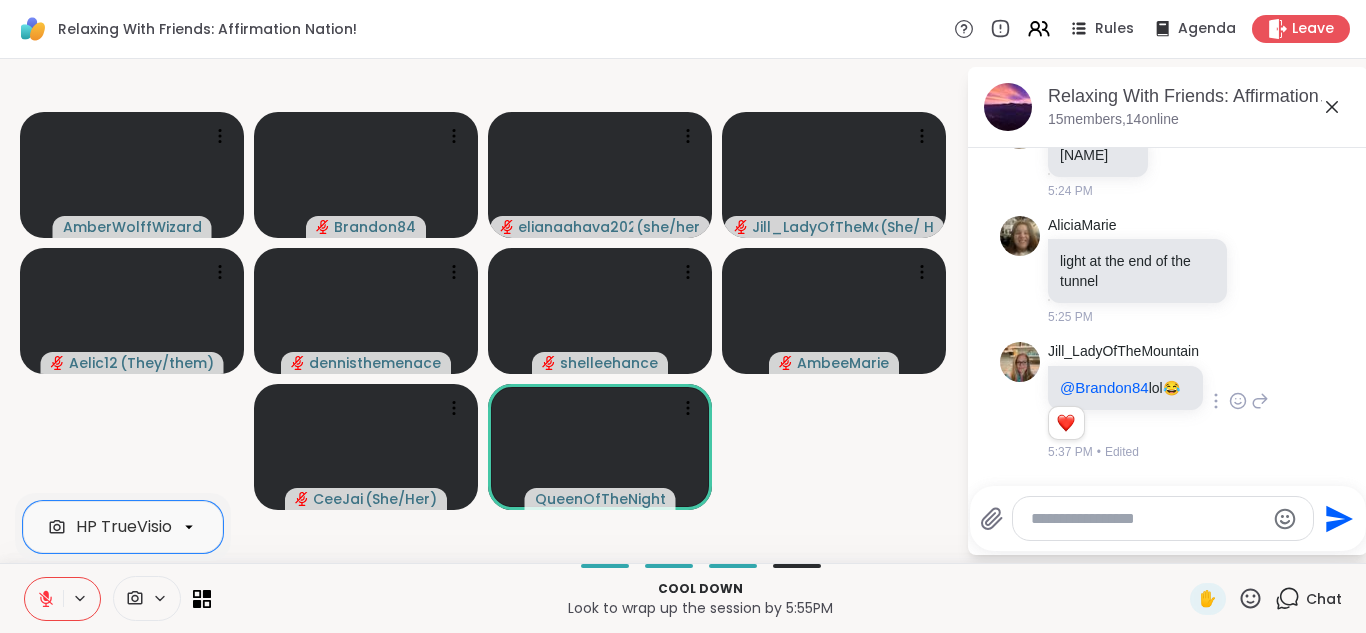 click at bounding box center [44, 599] 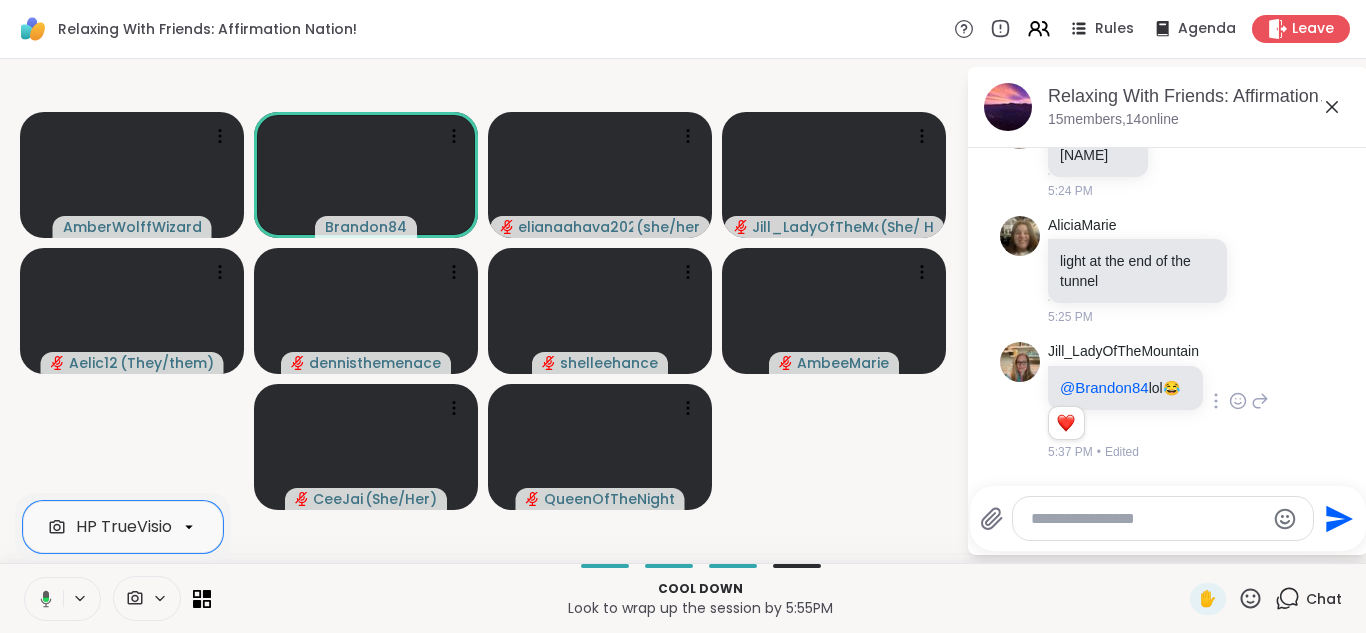 click at bounding box center [42, 599] 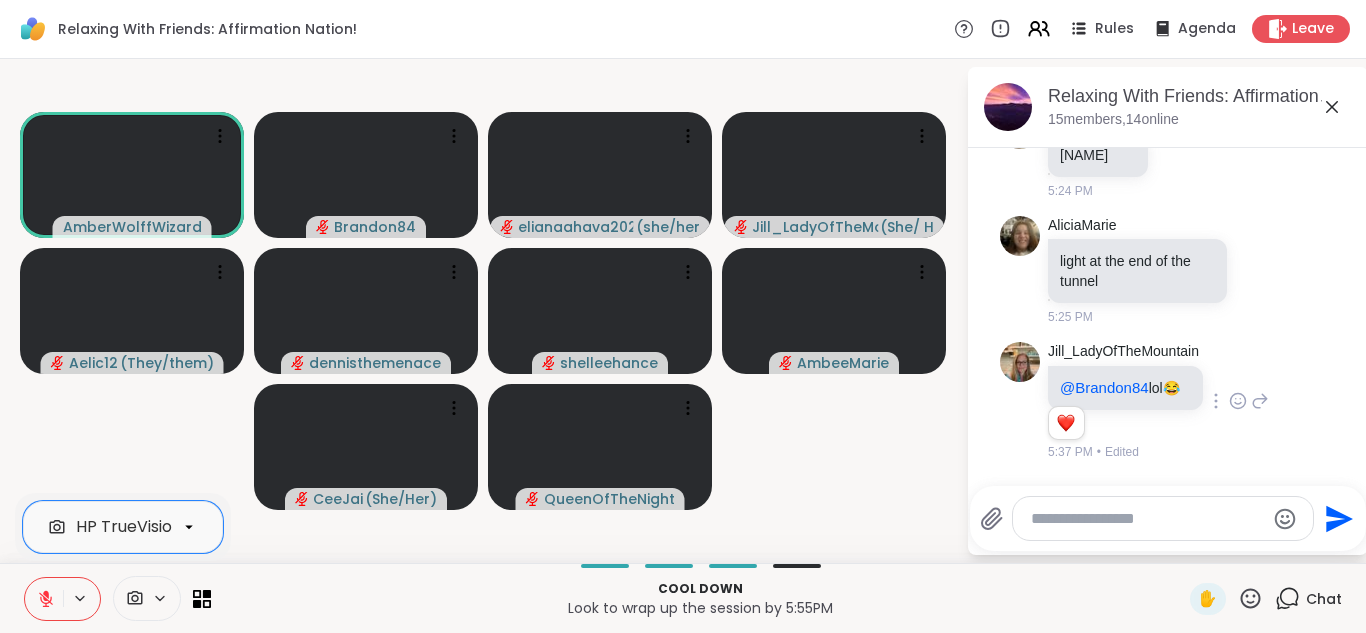 click 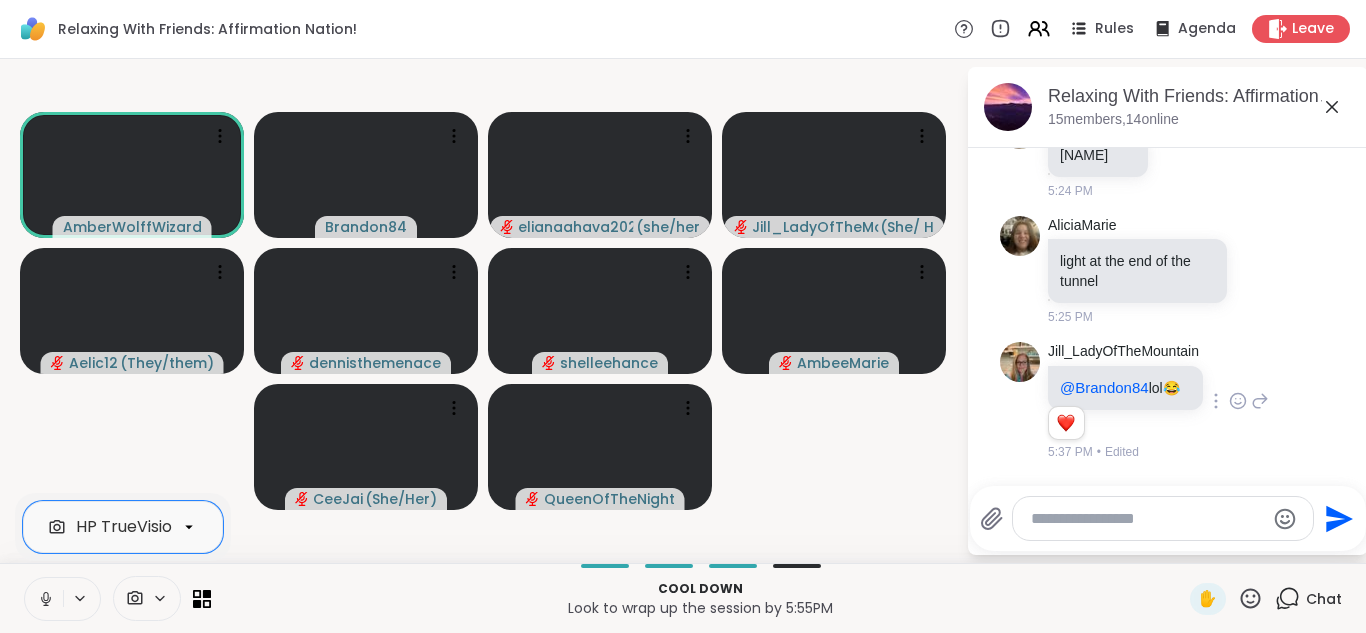 click at bounding box center (44, 599) 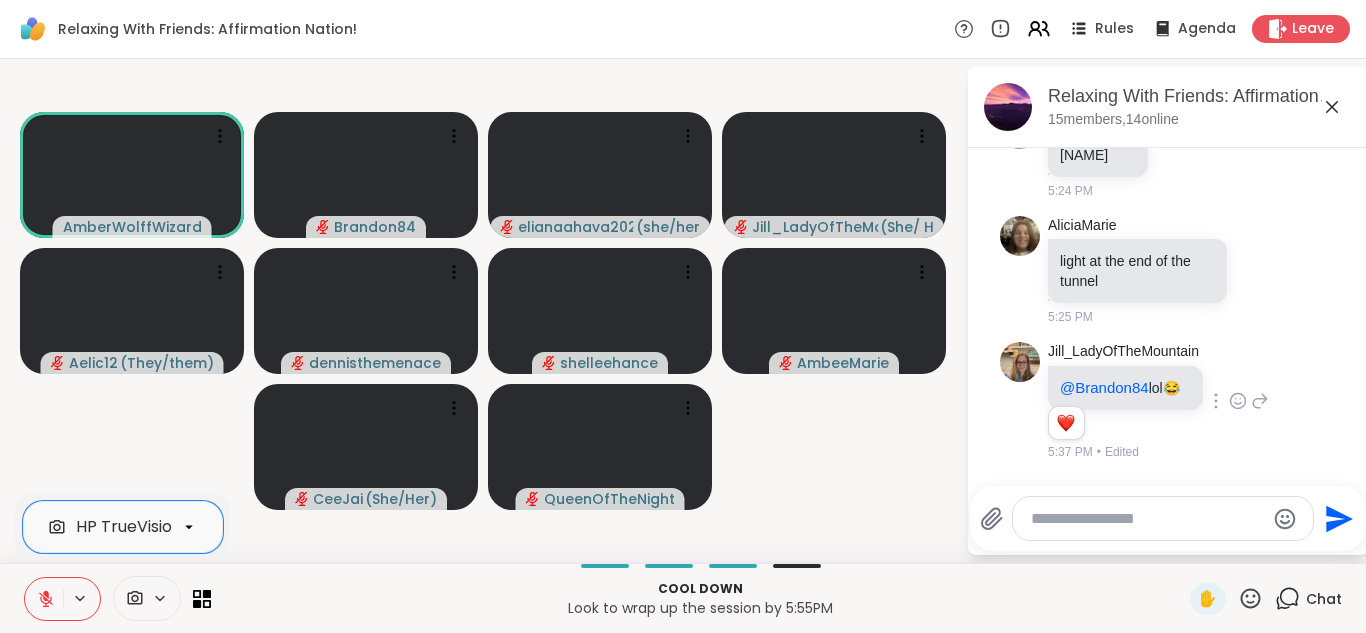 click at bounding box center (44, 599) 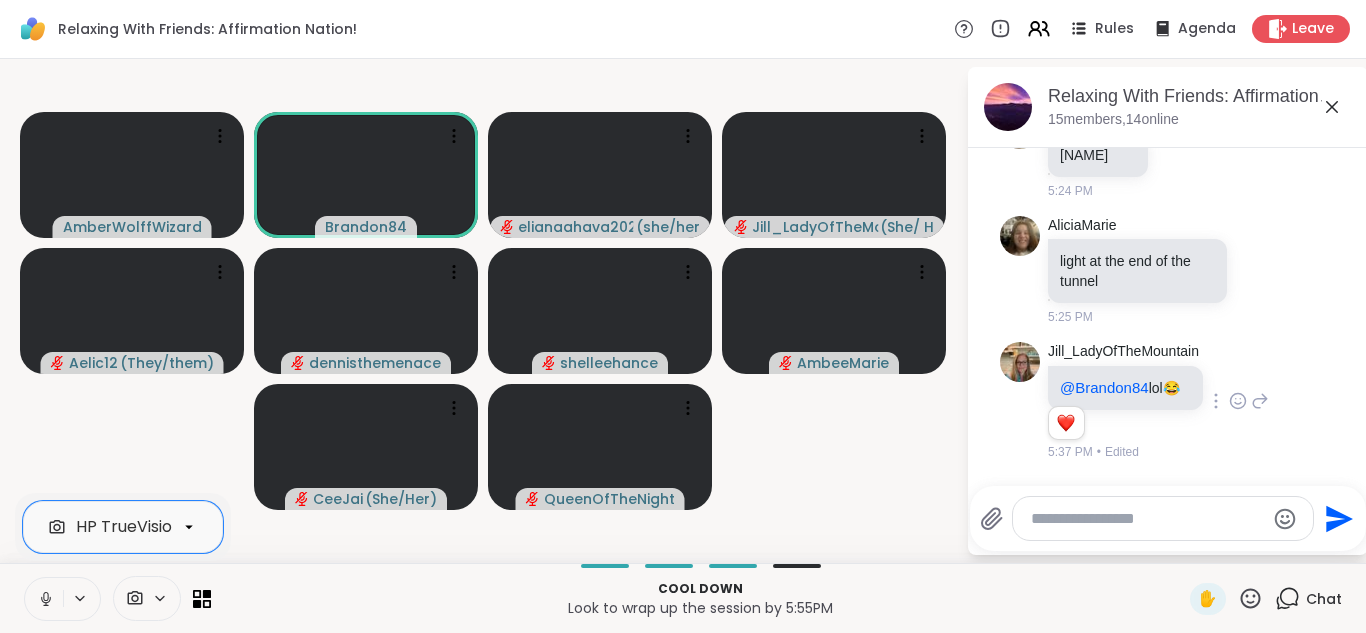 click at bounding box center [44, 599] 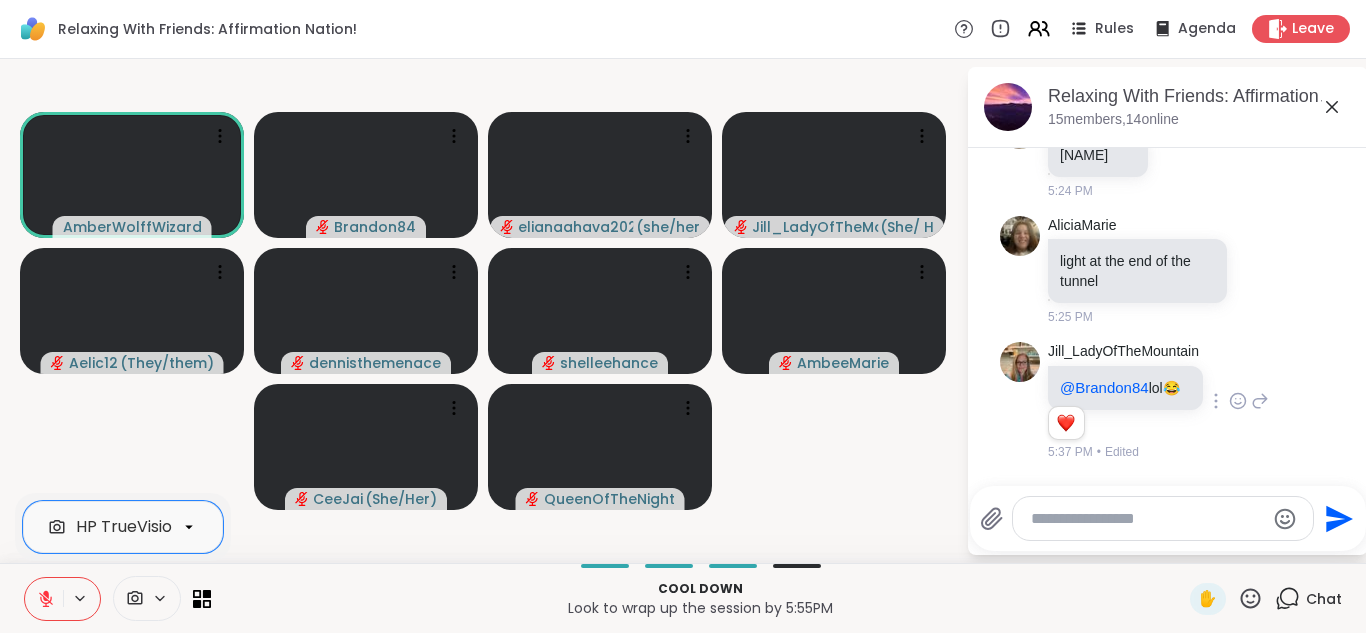 click at bounding box center [44, 599] 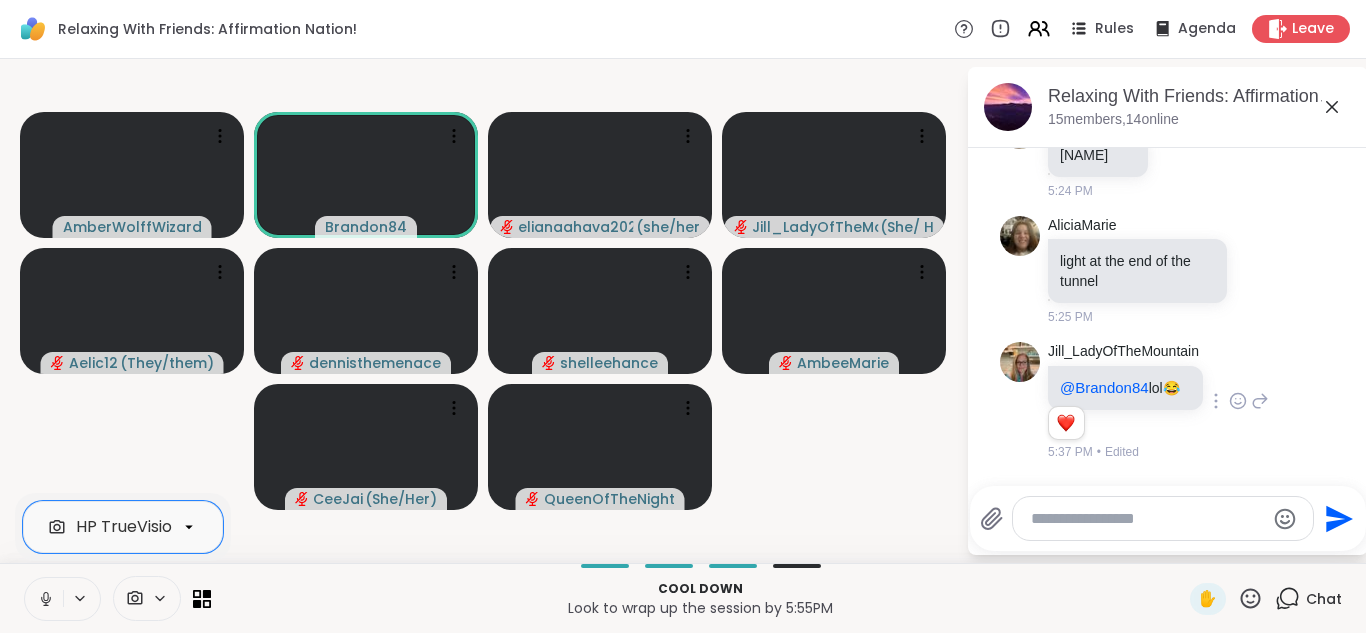 click at bounding box center (44, 599) 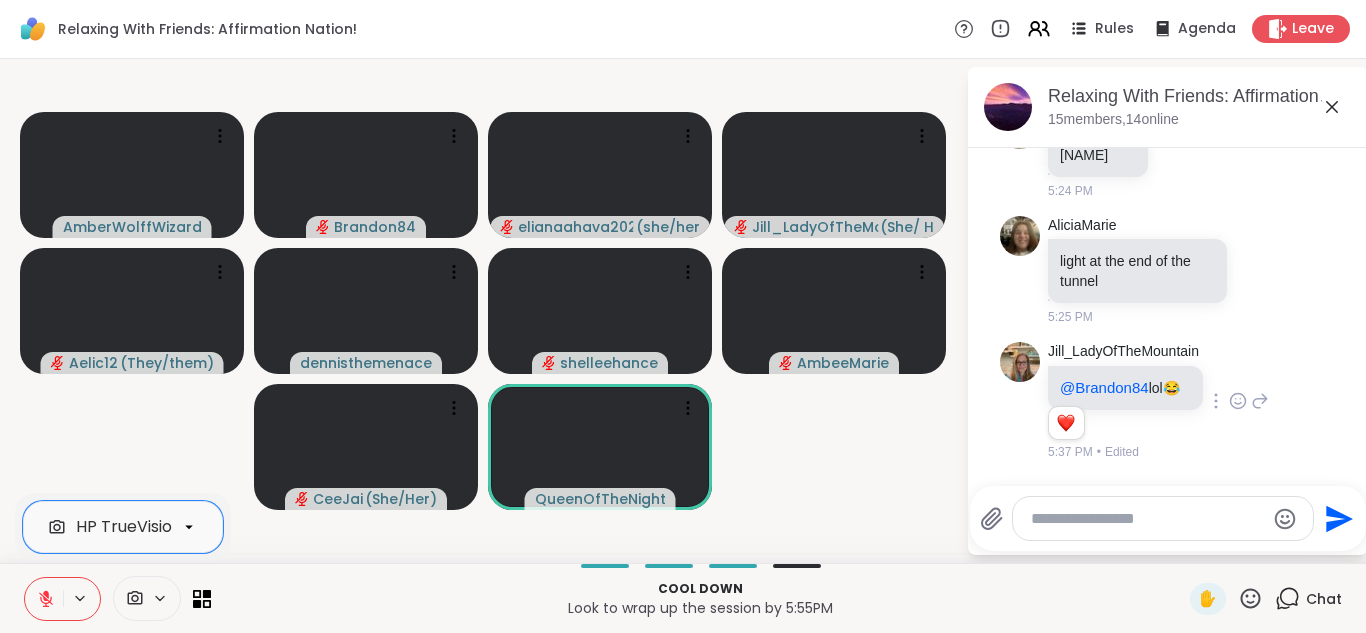 click at bounding box center [44, 599] 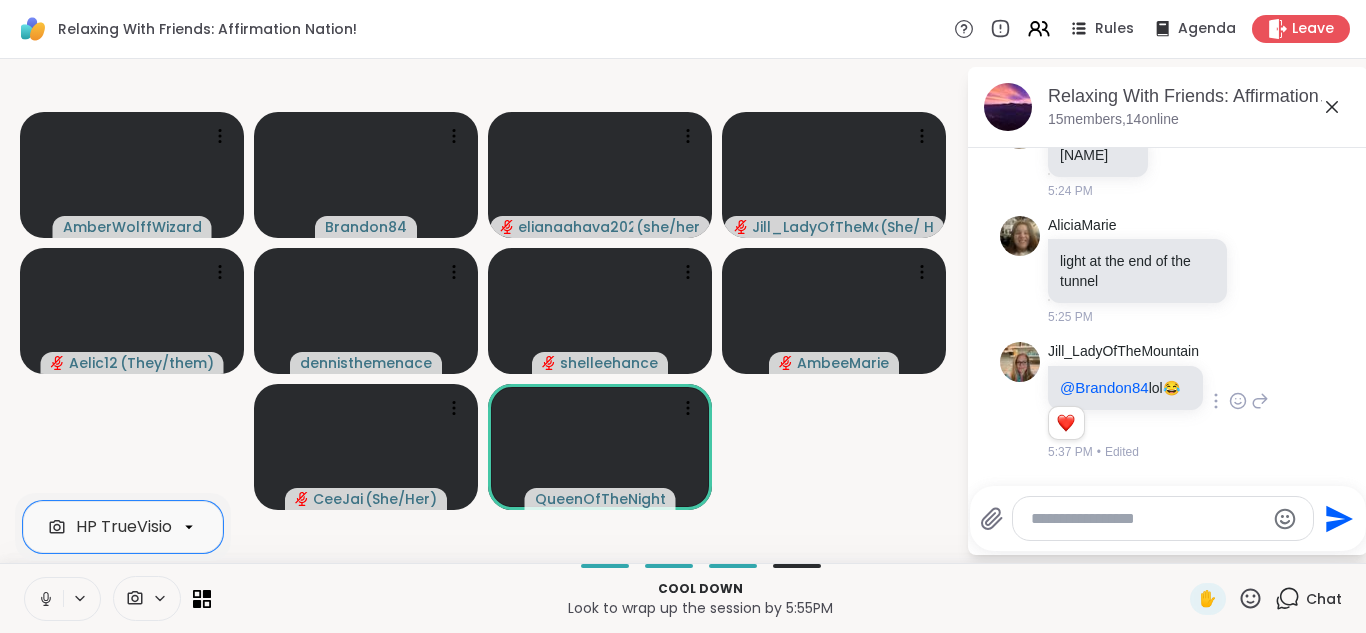 click at bounding box center [44, 599] 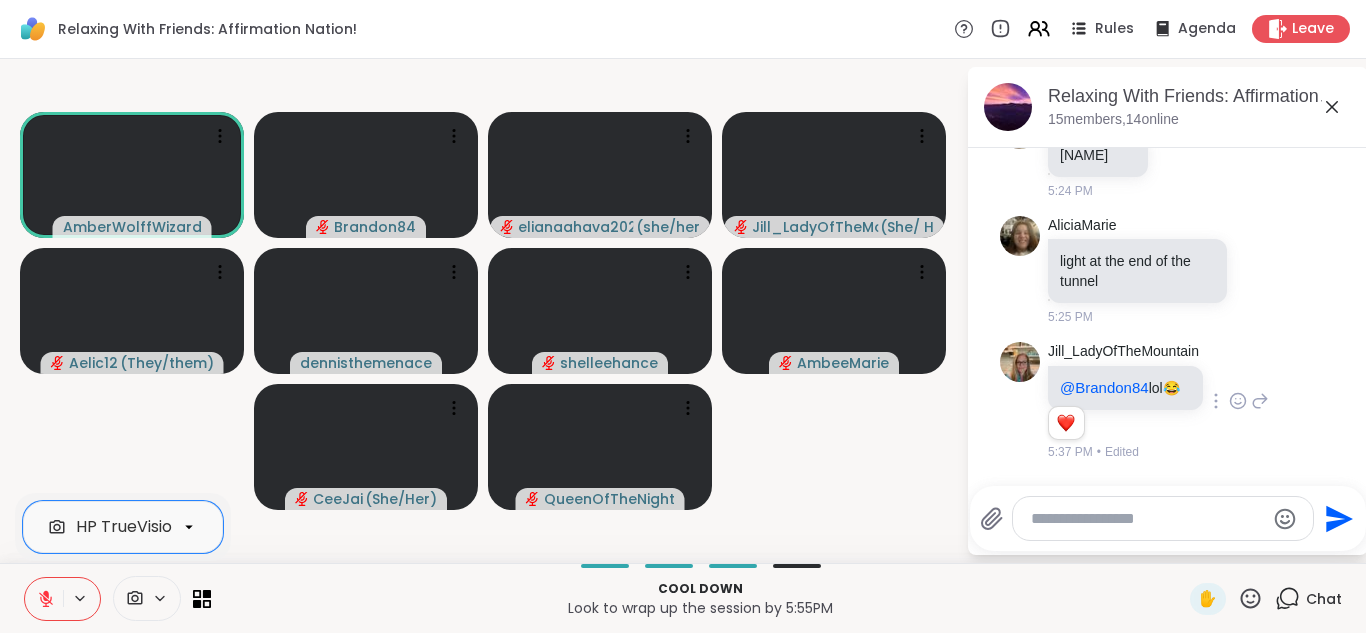 click at bounding box center (44, 599) 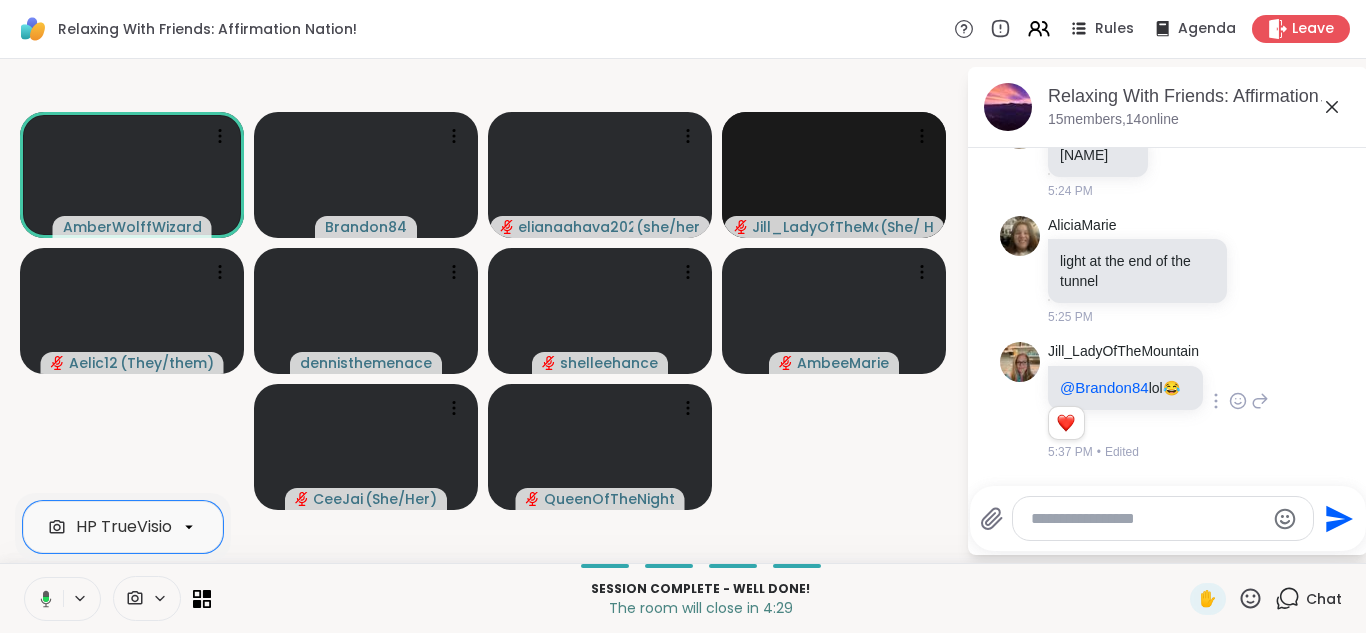 click at bounding box center (42, 599) 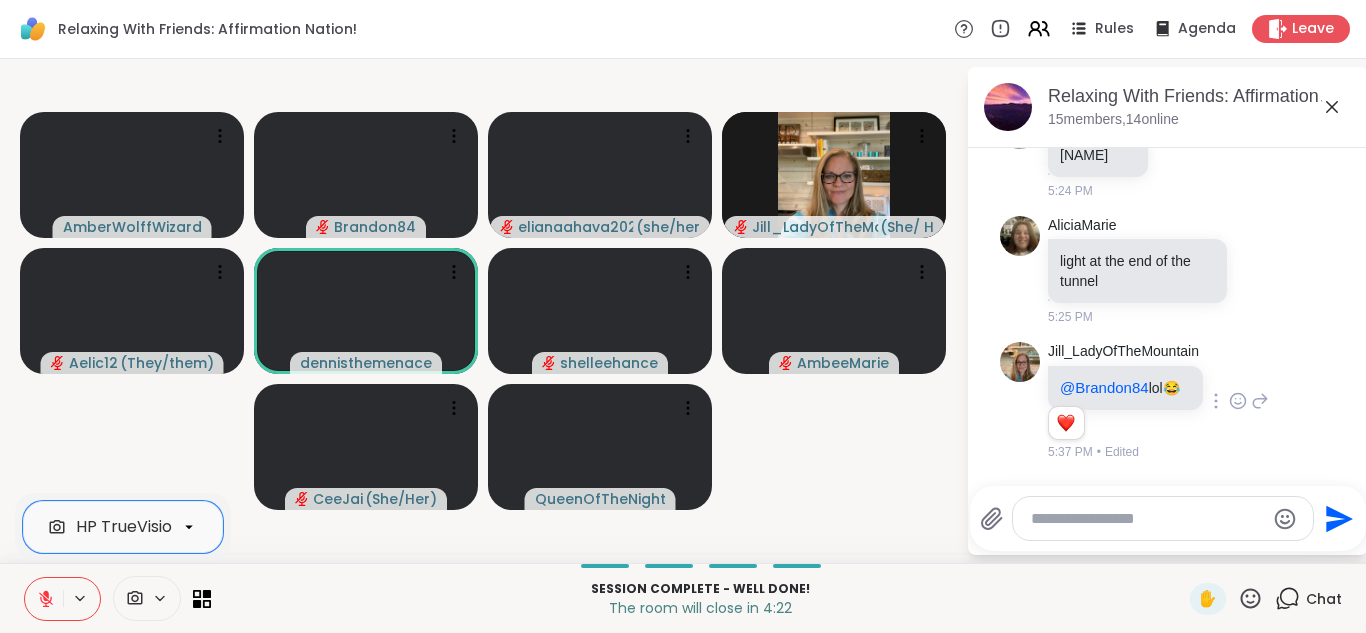 click at bounding box center (44, 599) 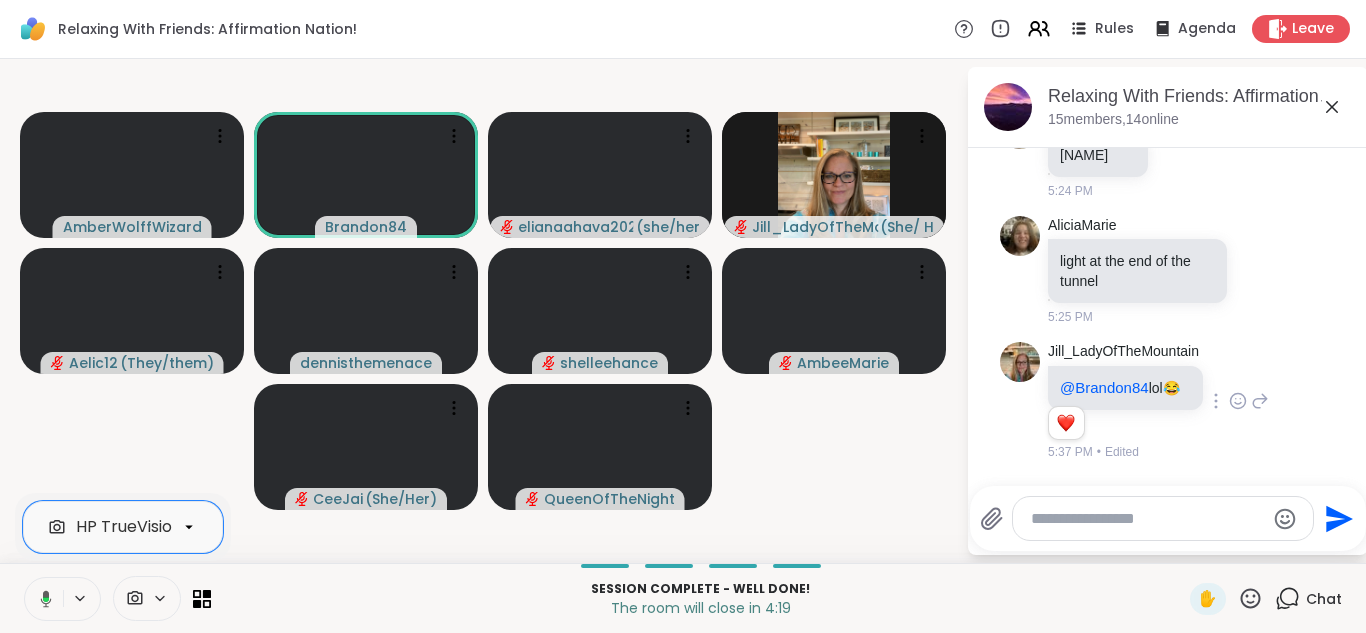 click at bounding box center (42, 599) 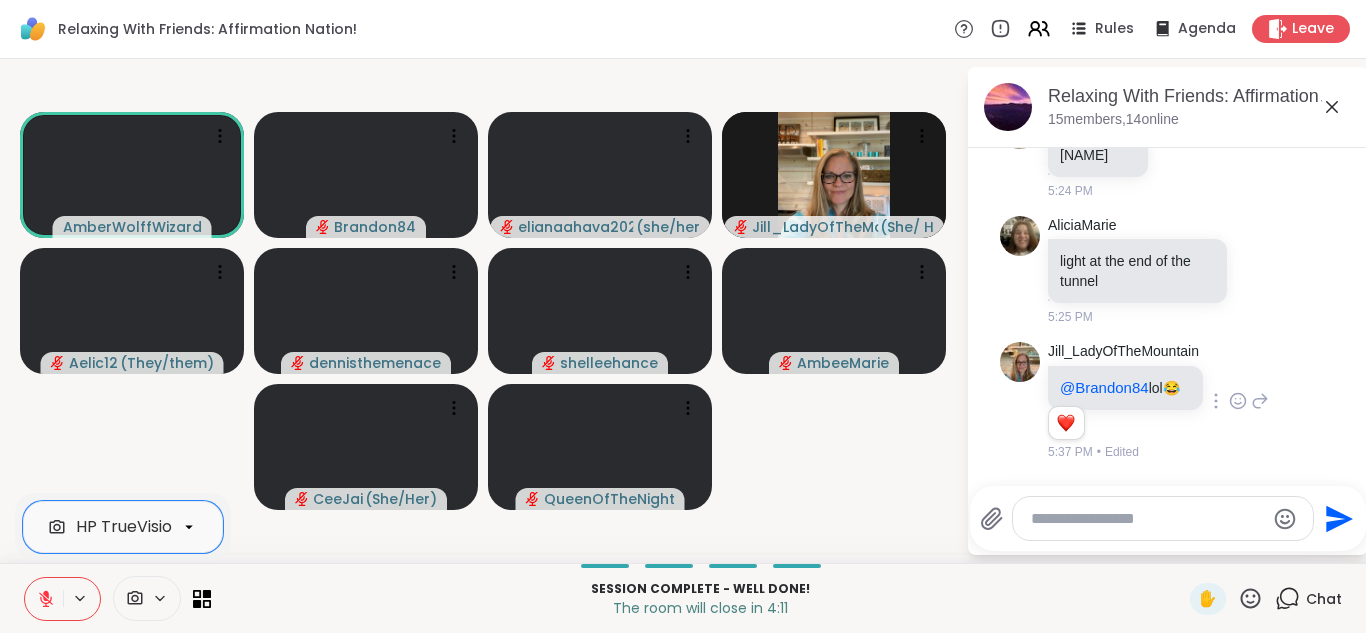 click at bounding box center [44, 599] 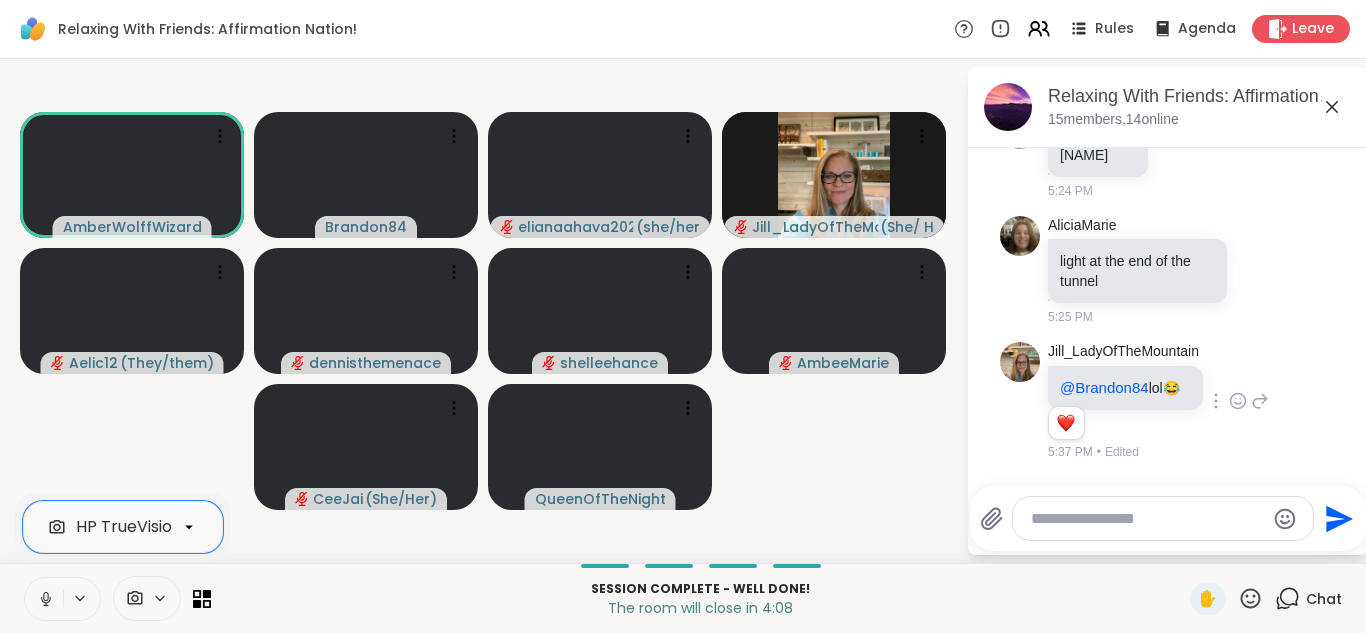 click at bounding box center (44, 599) 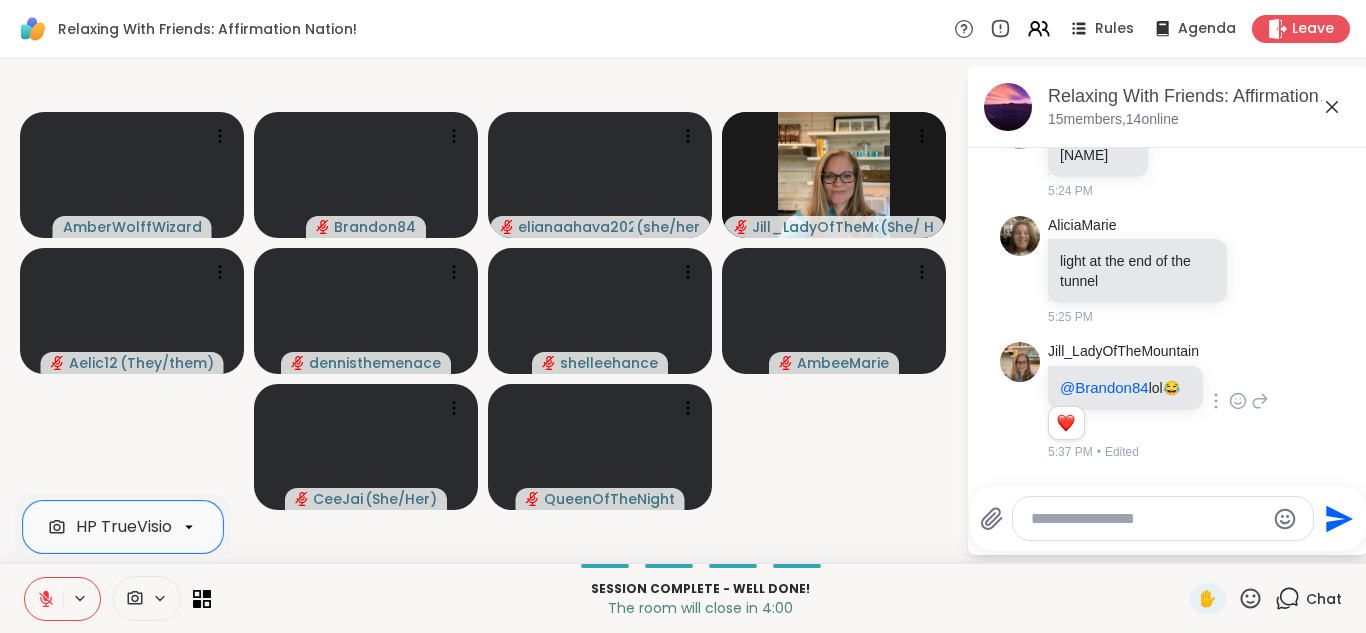 click at bounding box center [44, 599] 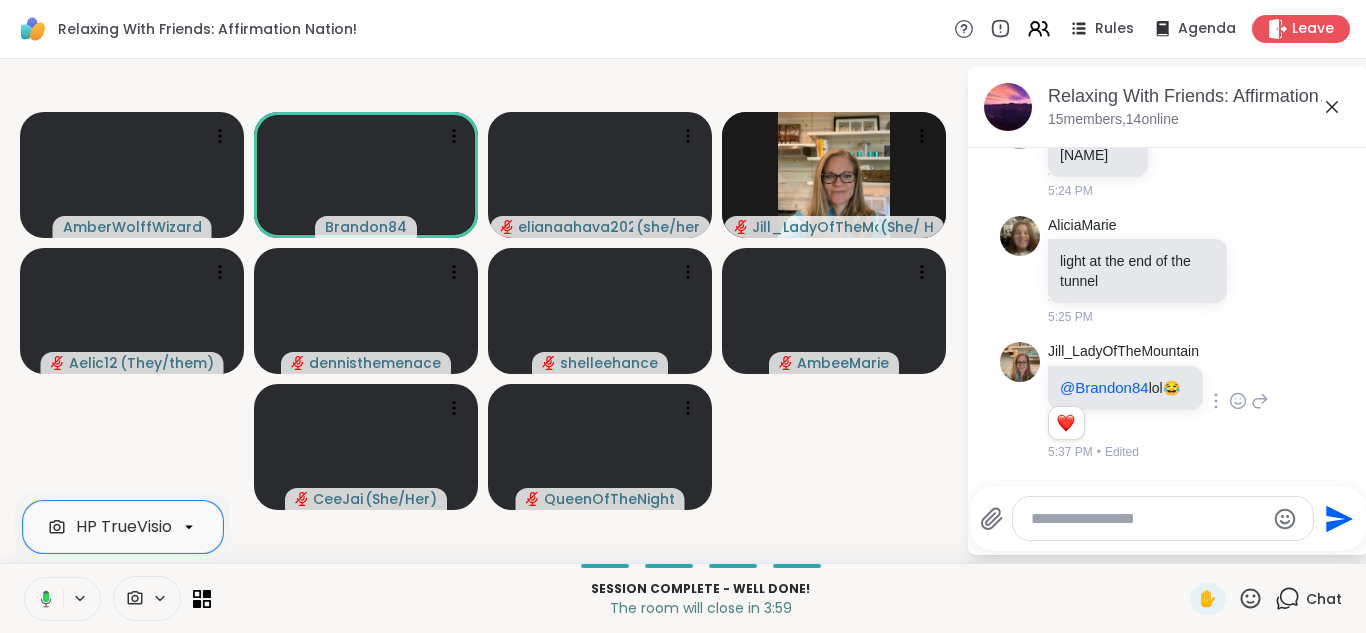 click at bounding box center (42, 599) 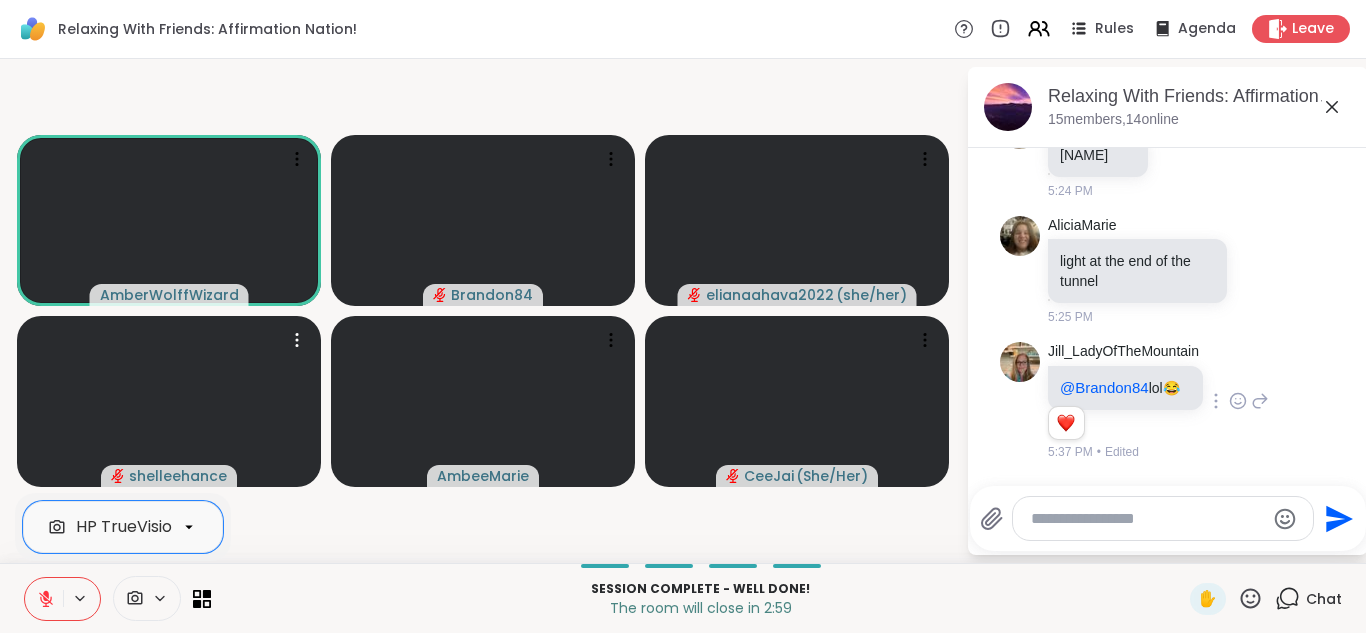 click 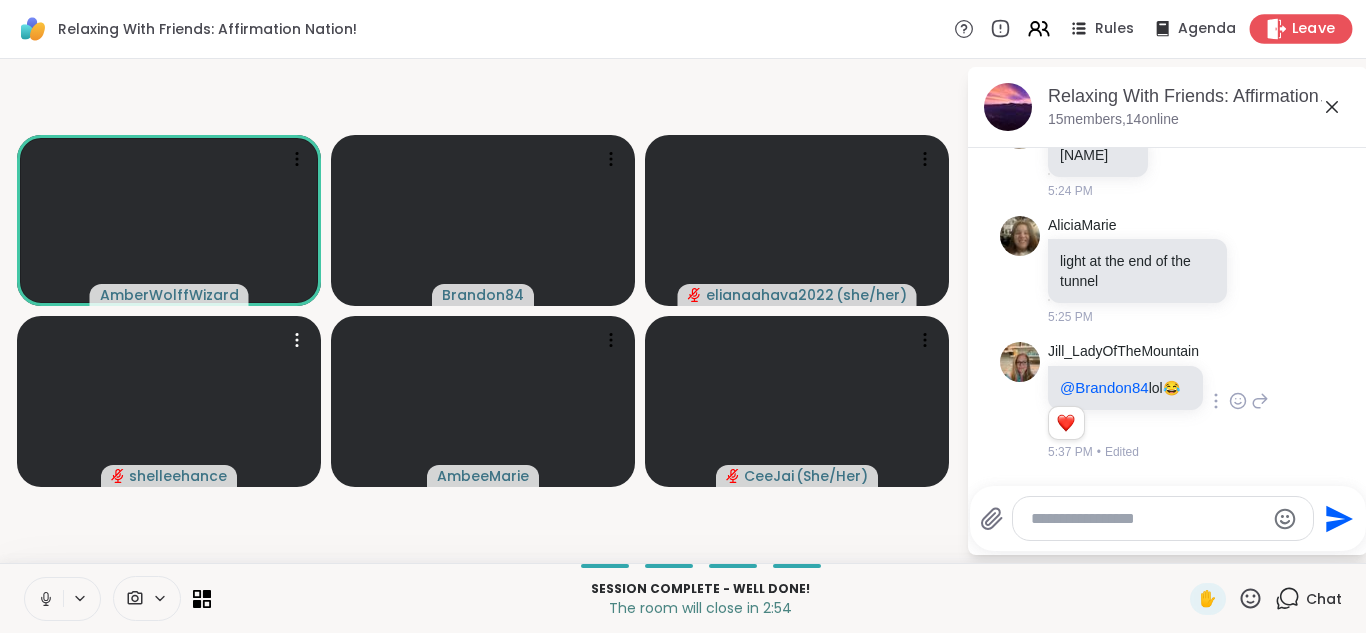 click on "Leave" at bounding box center (1314, 29) 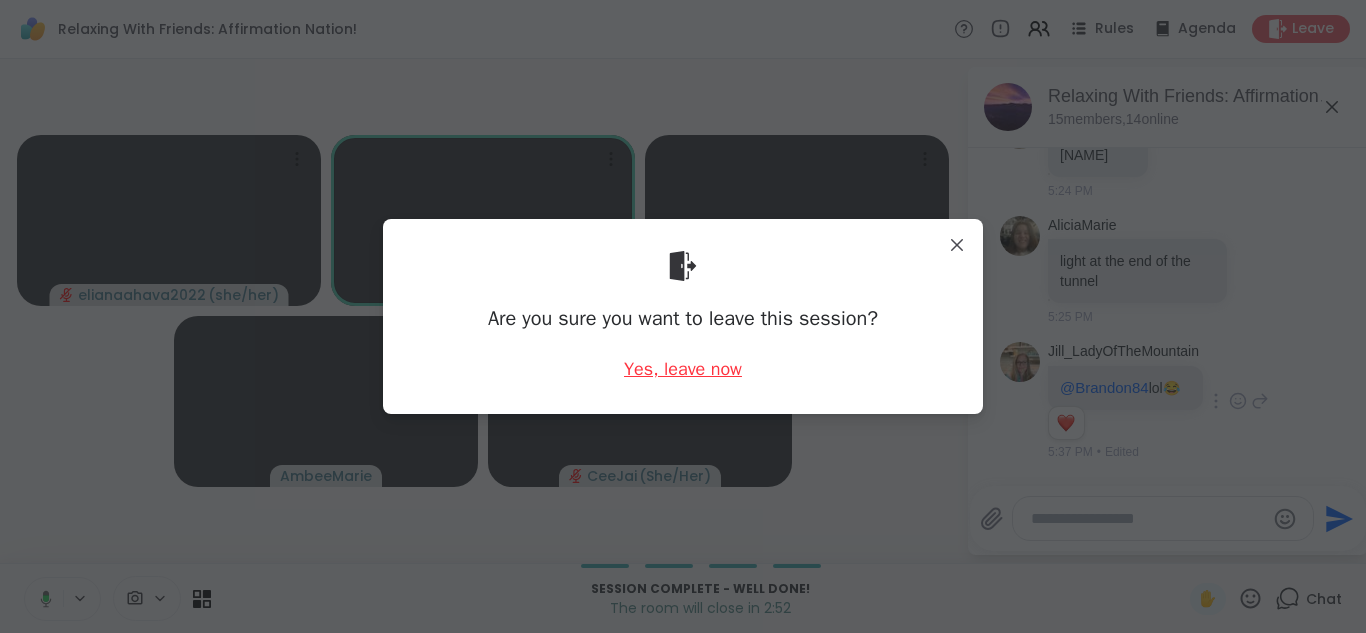click on "Yes, leave now" at bounding box center [683, 369] 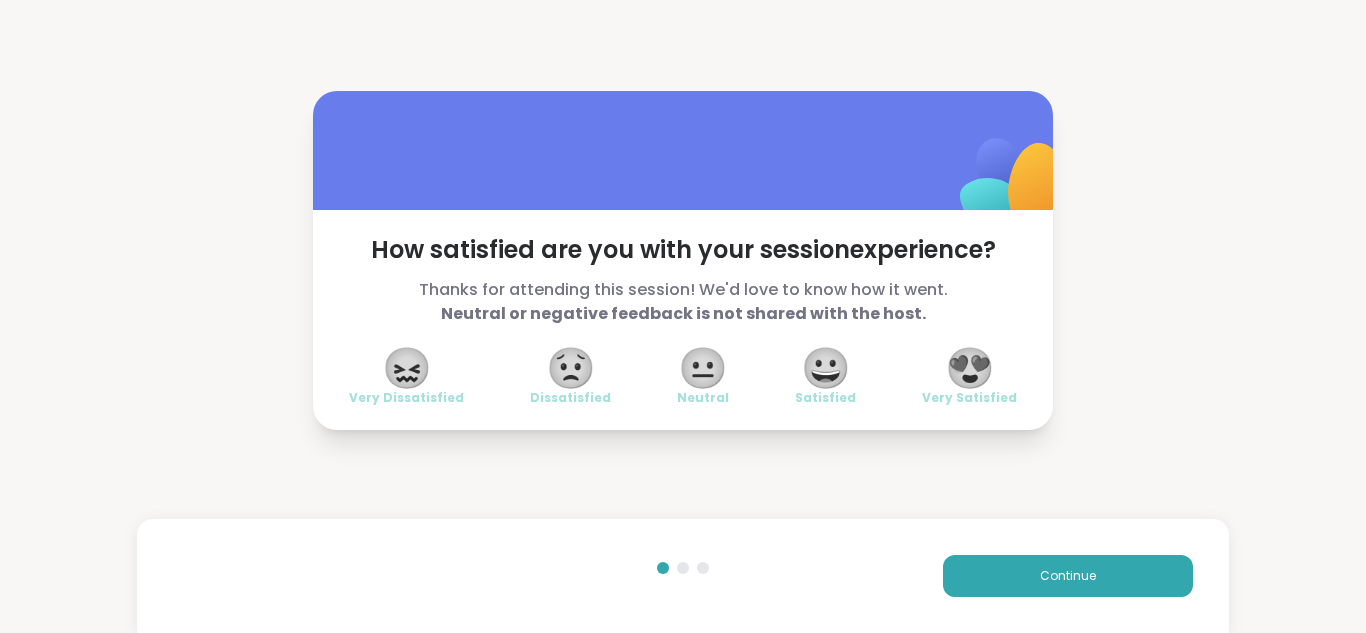 click on "😍" at bounding box center [970, 368] 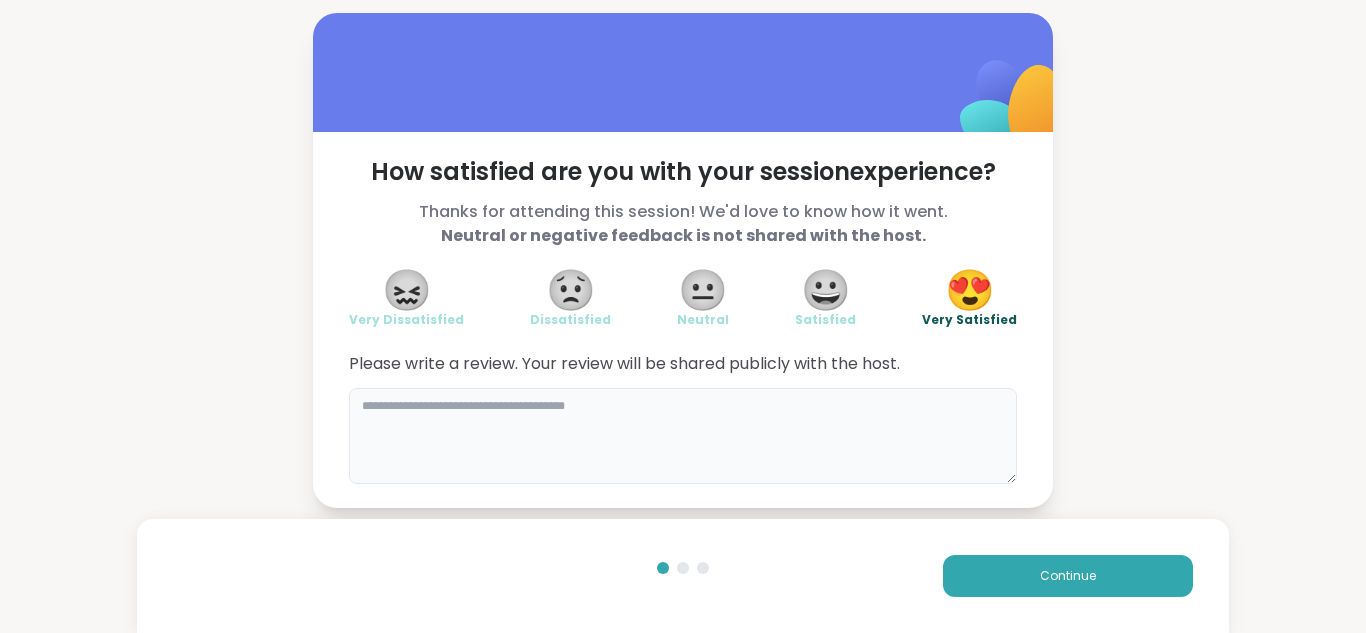click at bounding box center (683, 436) 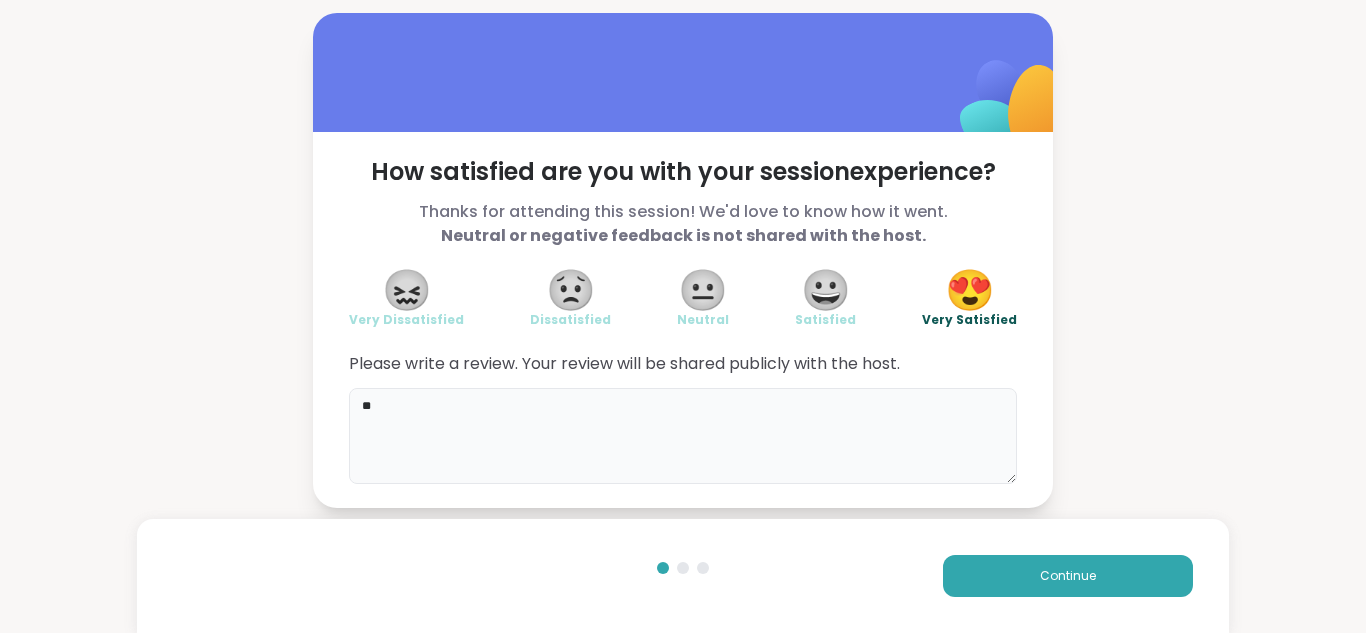 type on "*" 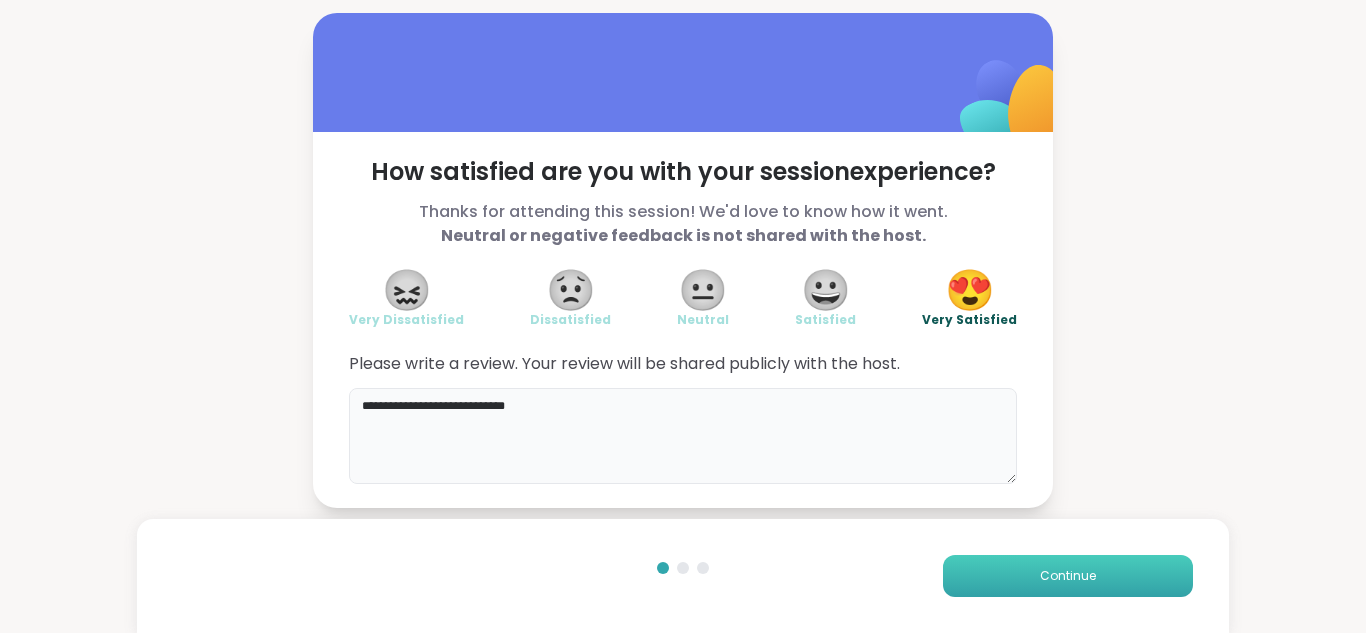 type on "**********" 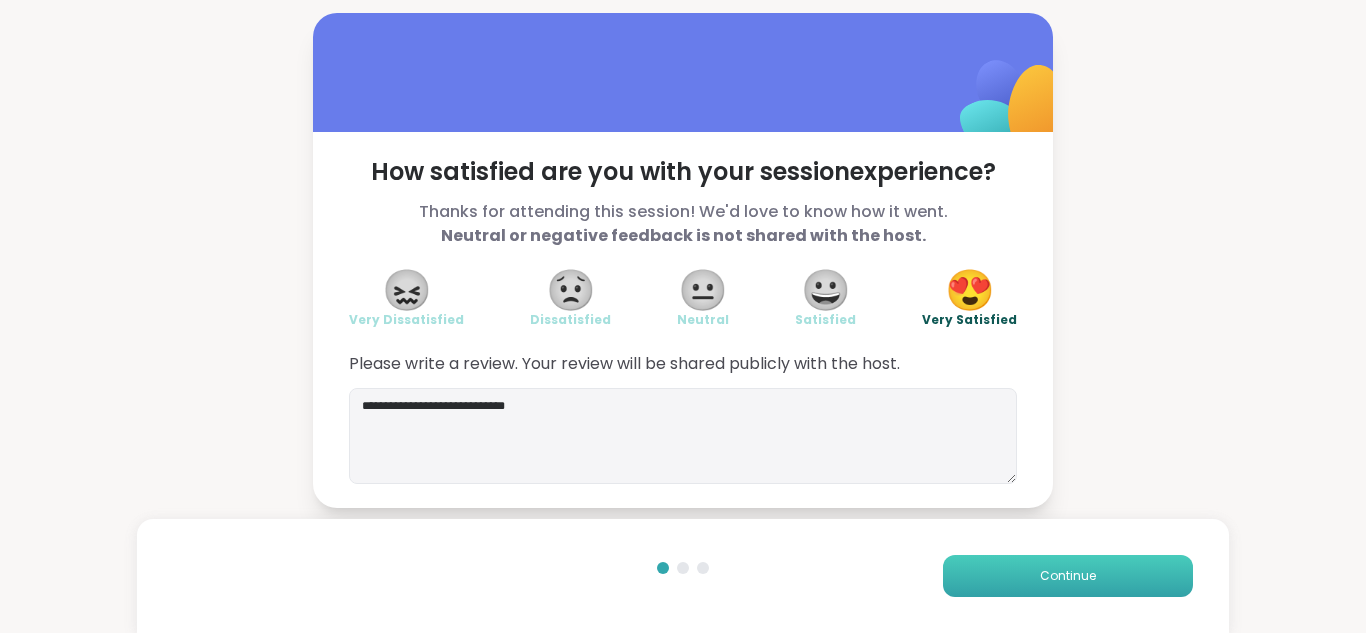 click on "Continue" at bounding box center [1068, 576] 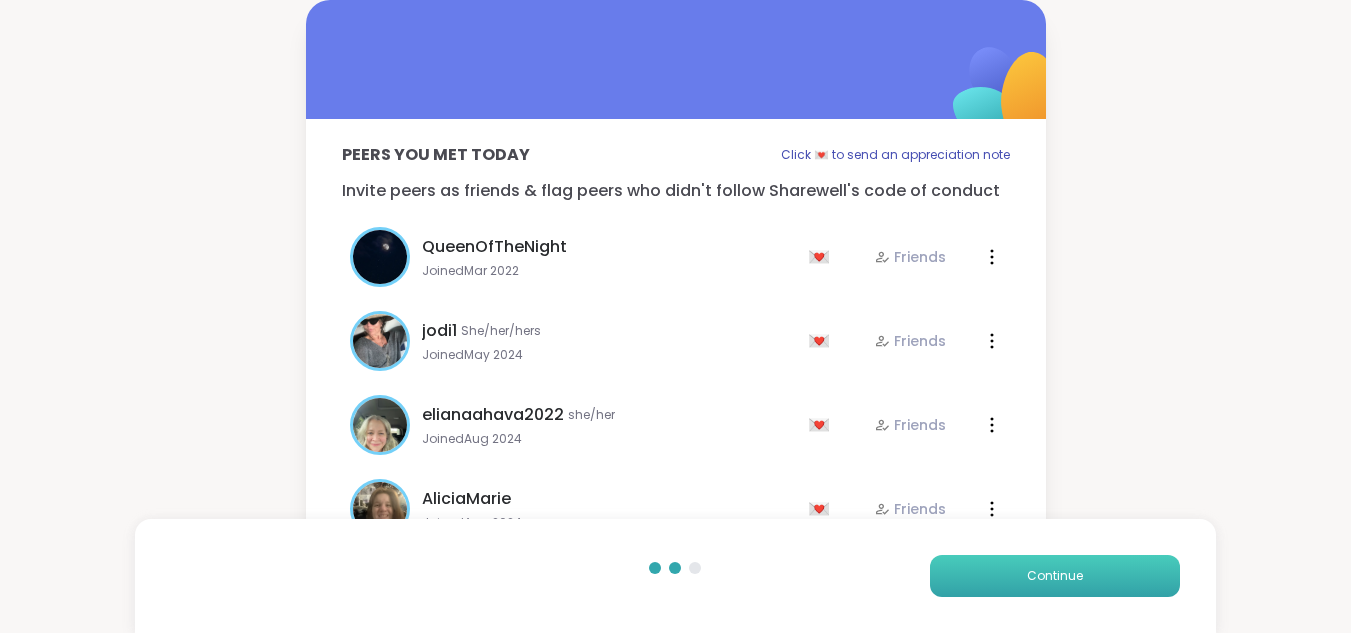 click on "Continue" at bounding box center [1055, 576] 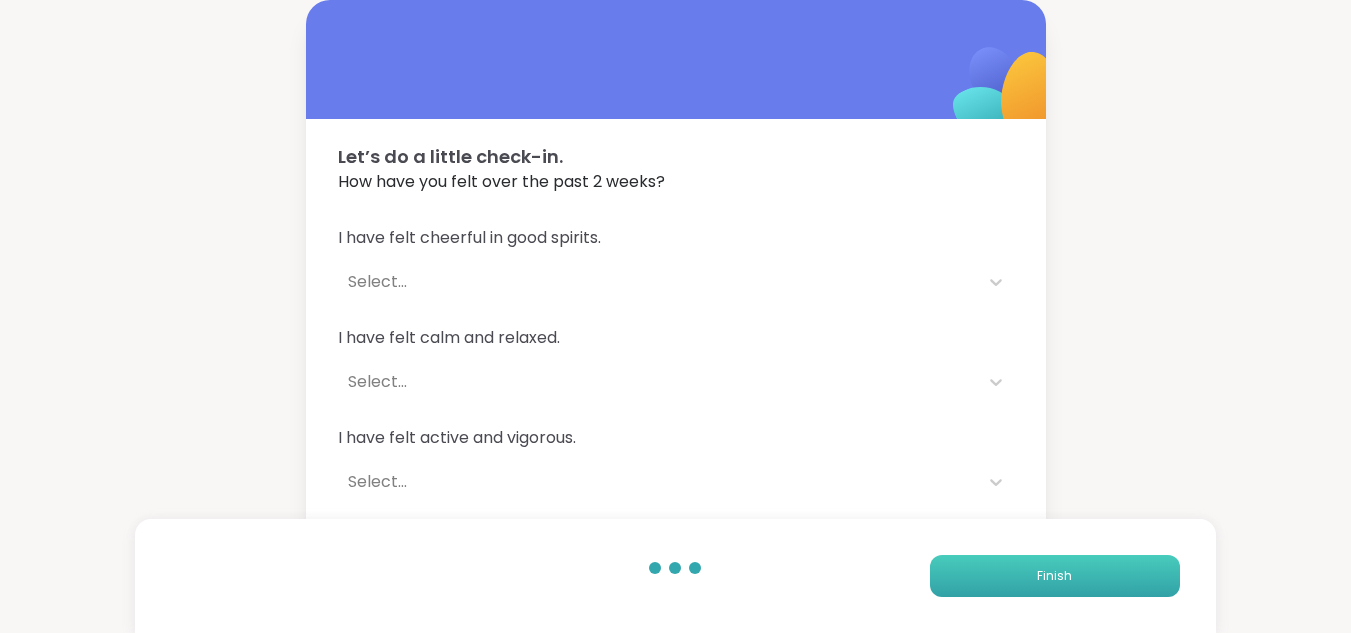 click on "Finish" at bounding box center [1055, 576] 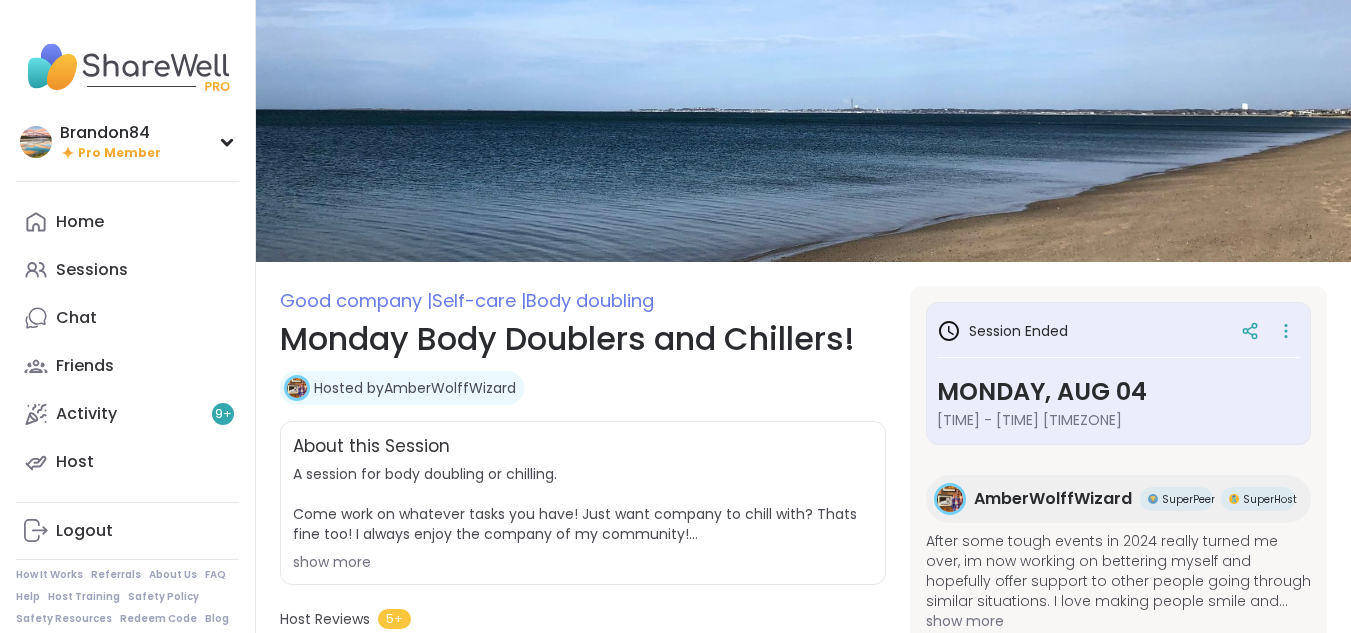 scroll, scrollTop: 0, scrollLeft: 0, axis: both 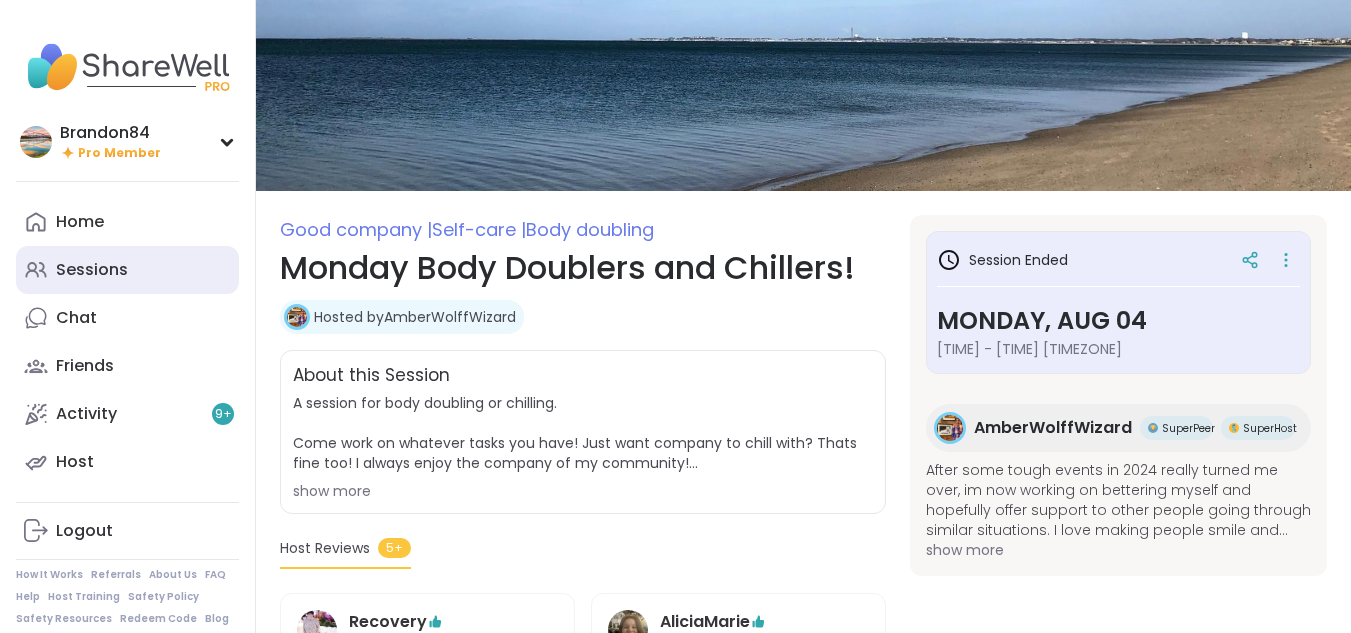 click on "Sessions" at bounding box center [92, 270] 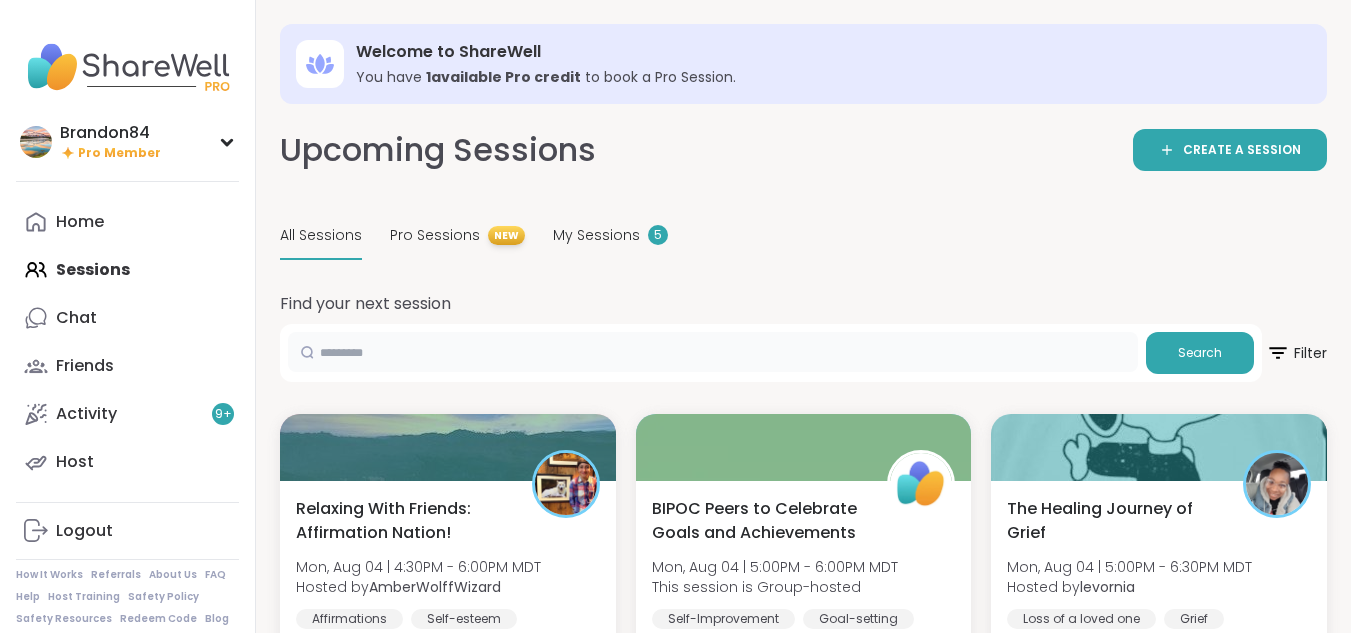 click at bounding box center [713, 352] 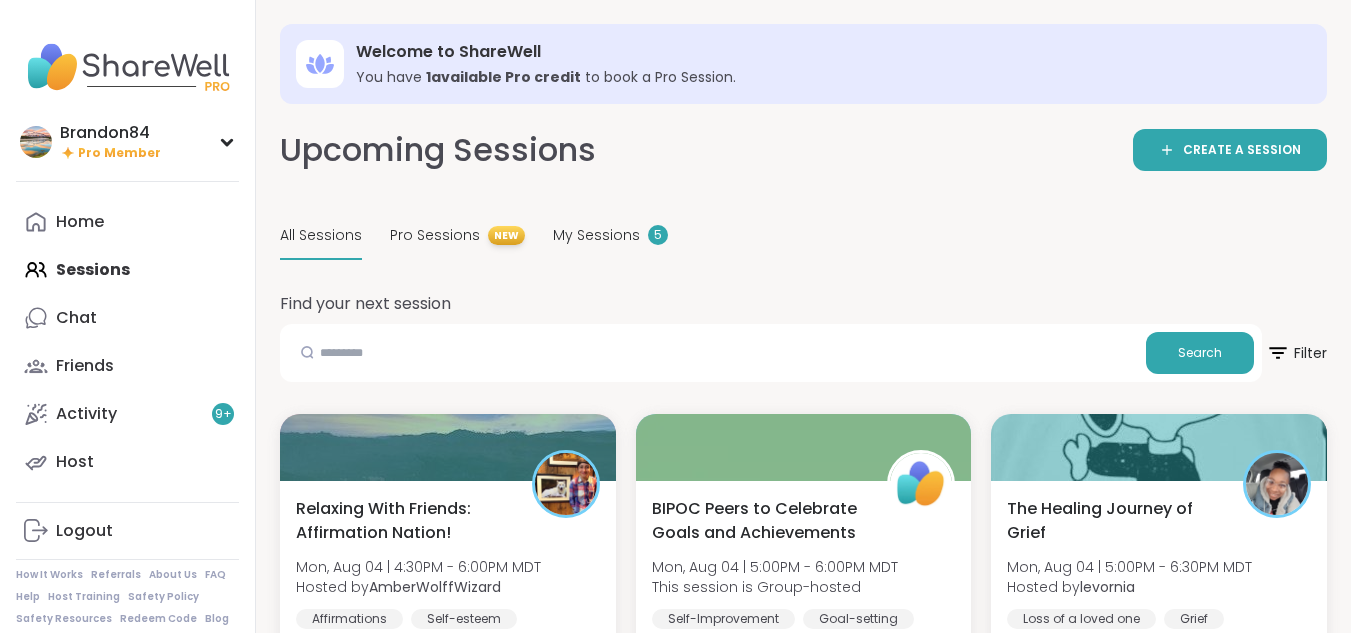 click on "Search" at bounding box center (771, 353) 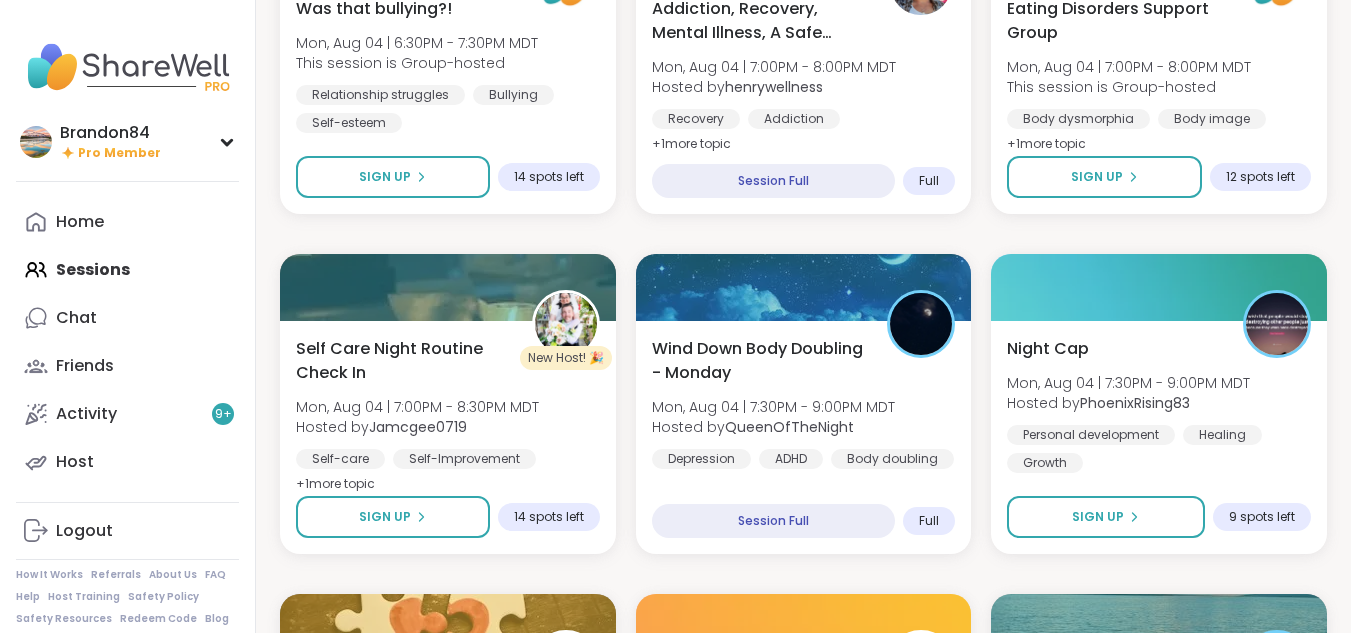 scroll, scrollTop: 1640, scrollLeft: 0, axis: vertical 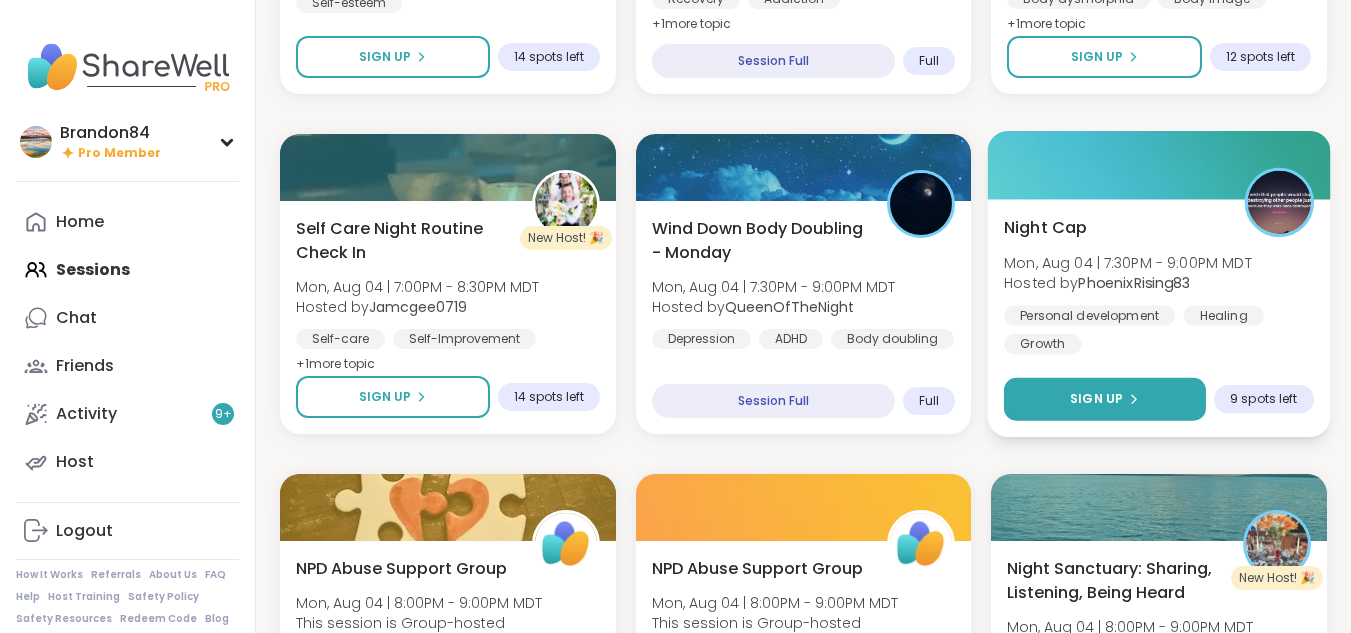 click on "Sign Up" at bounding box center [1096, 399] 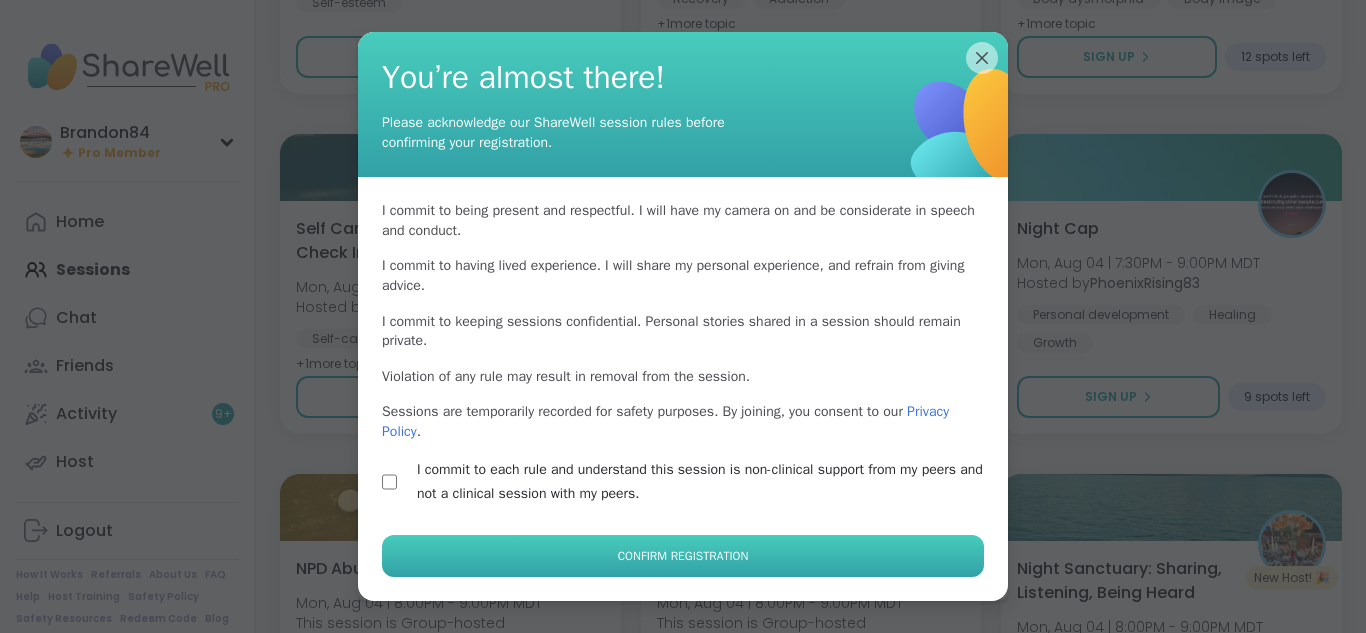 click on "Confirm Registration" at bounding box center (683, 556) 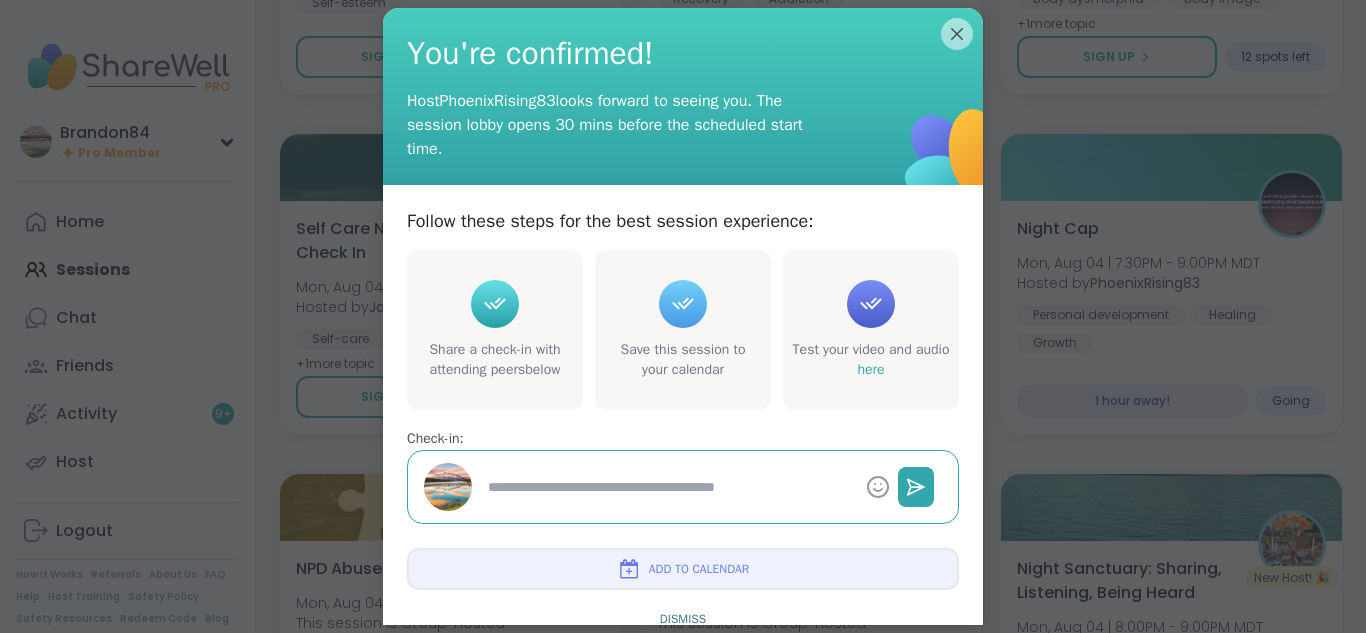 click at bounding box center (669, 487) 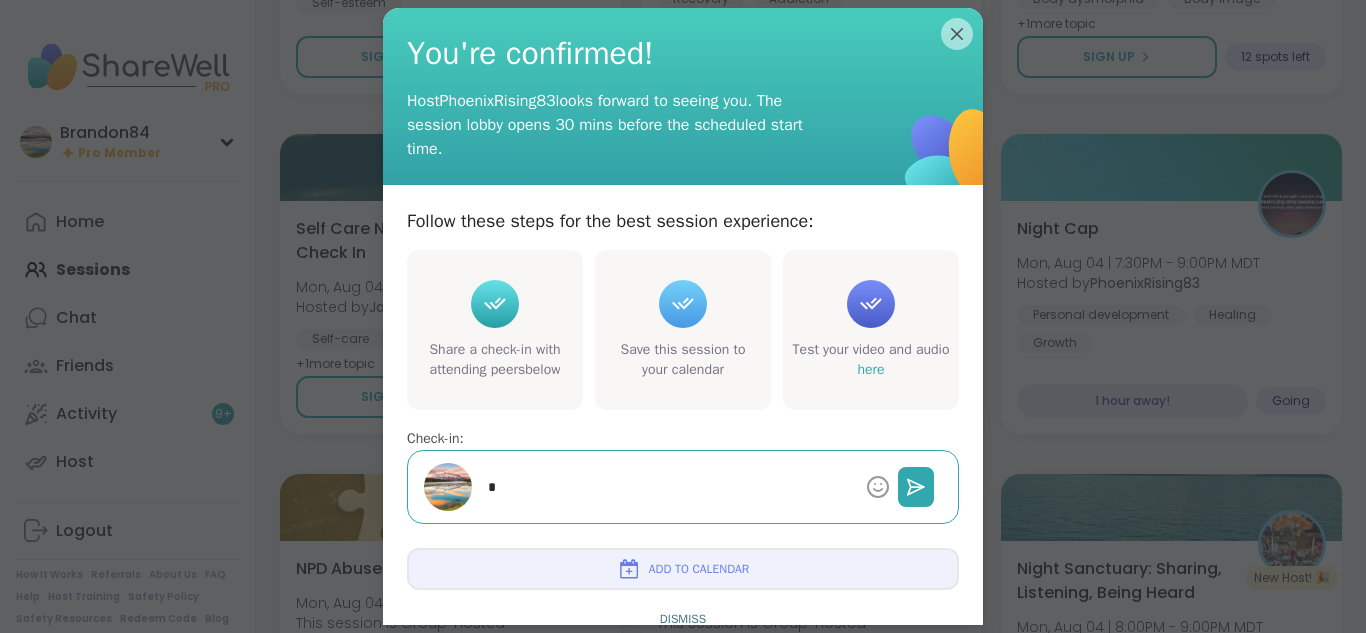 type on "*" 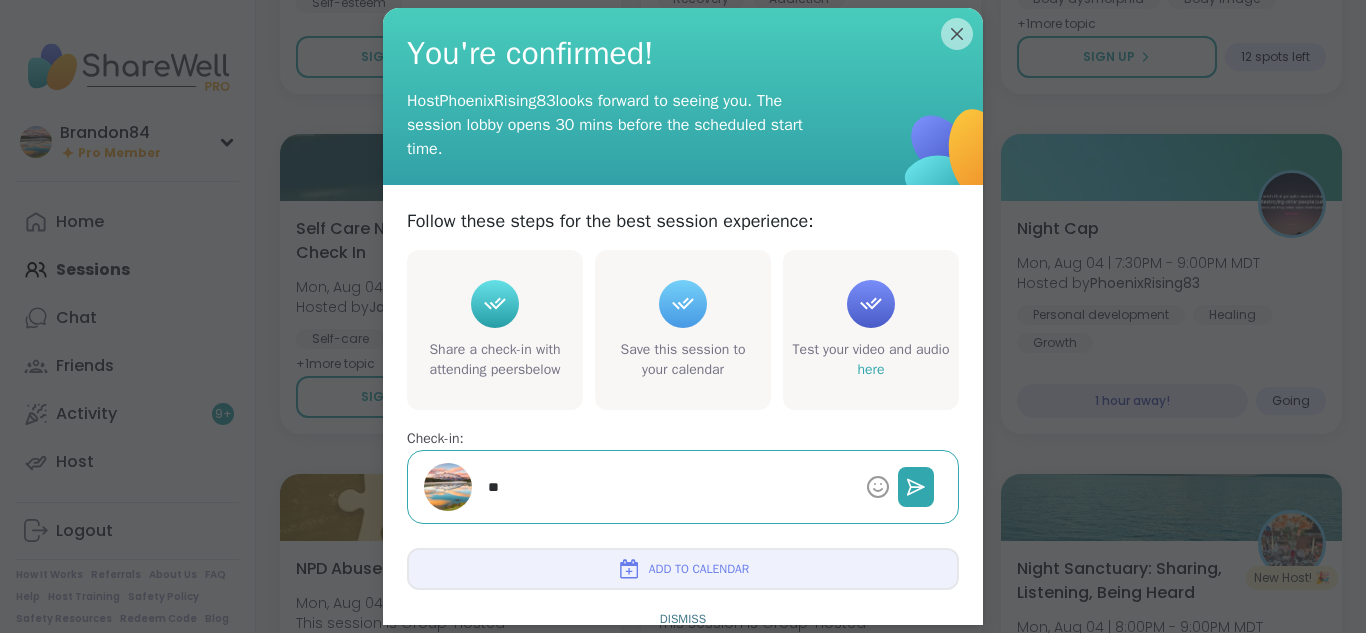 type on "*" 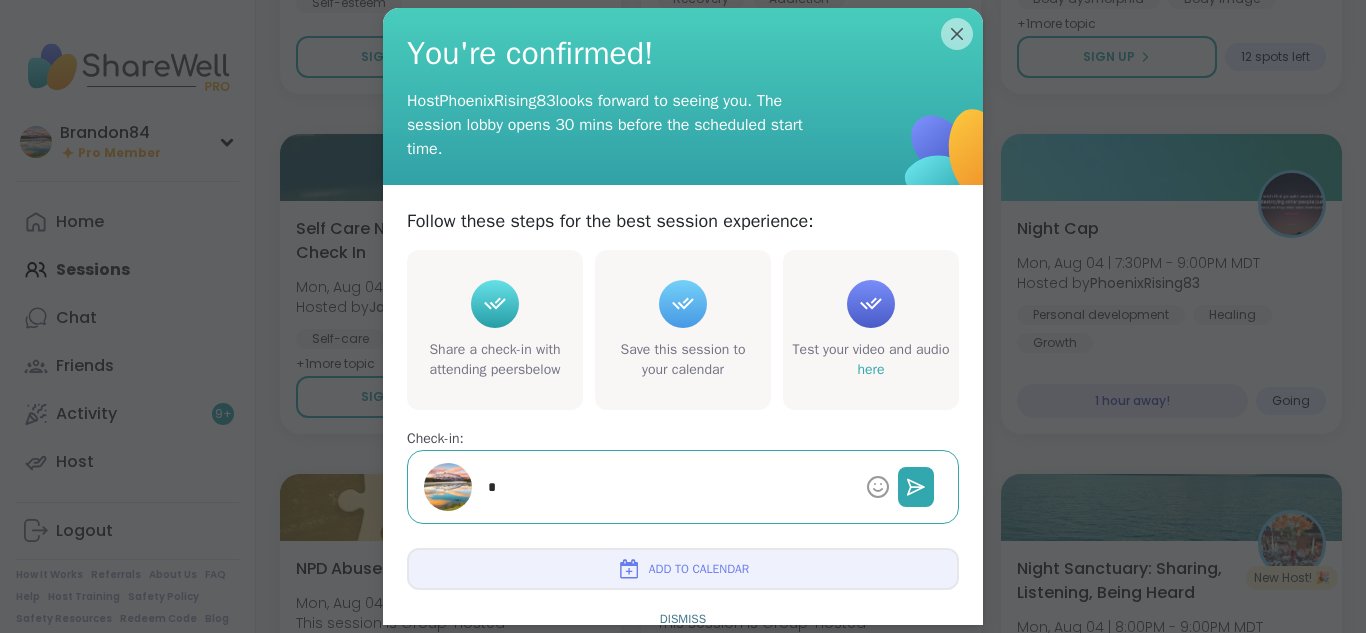 type on "*" 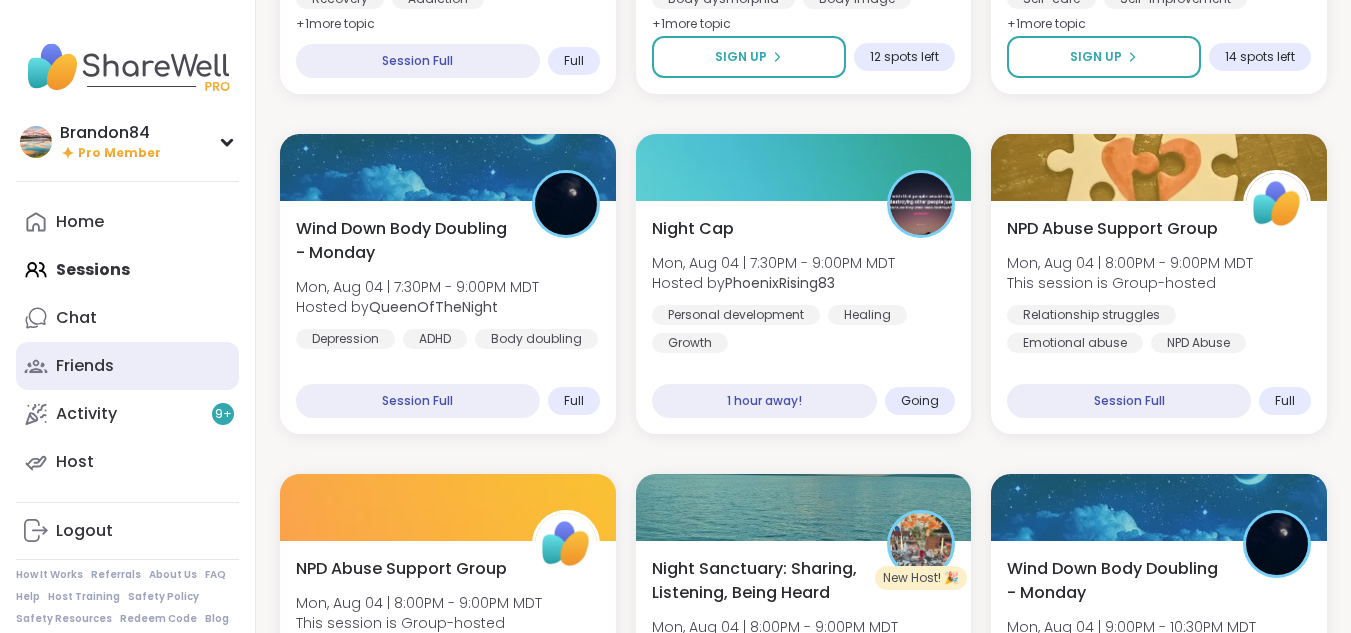 click on "Friends" at bounding box center [85, 366] 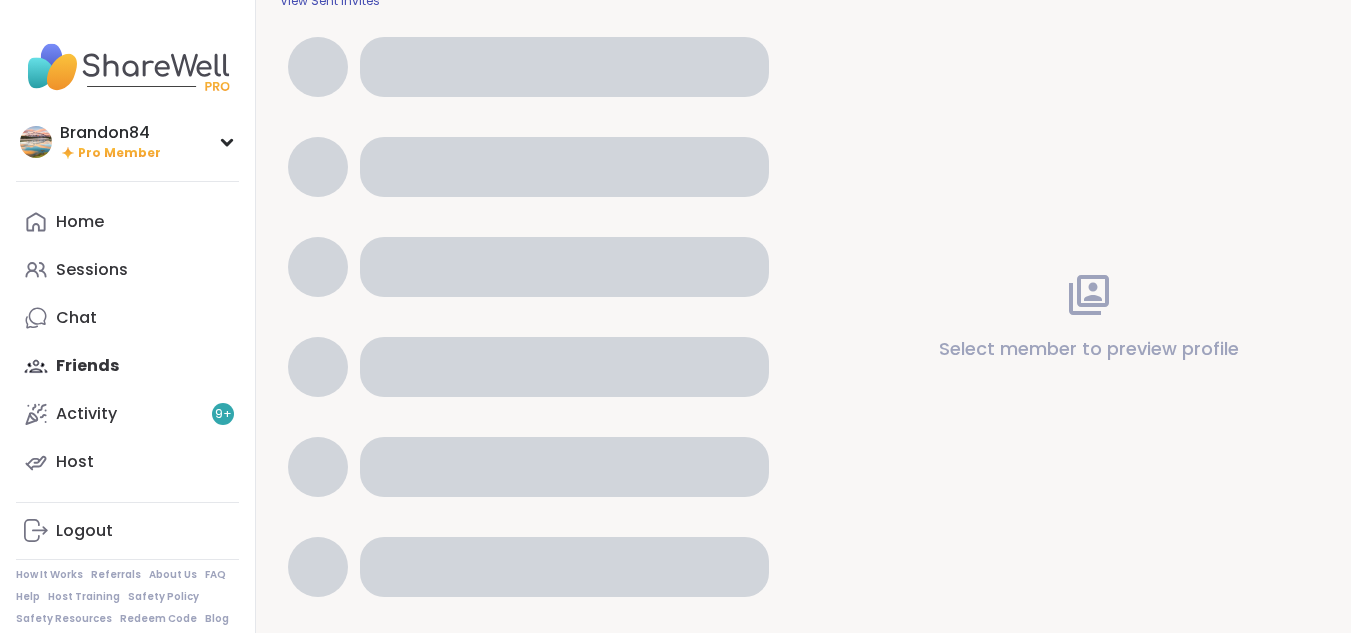 scroll, scrollTop: 0, scrollLeft: 0, axis: both 